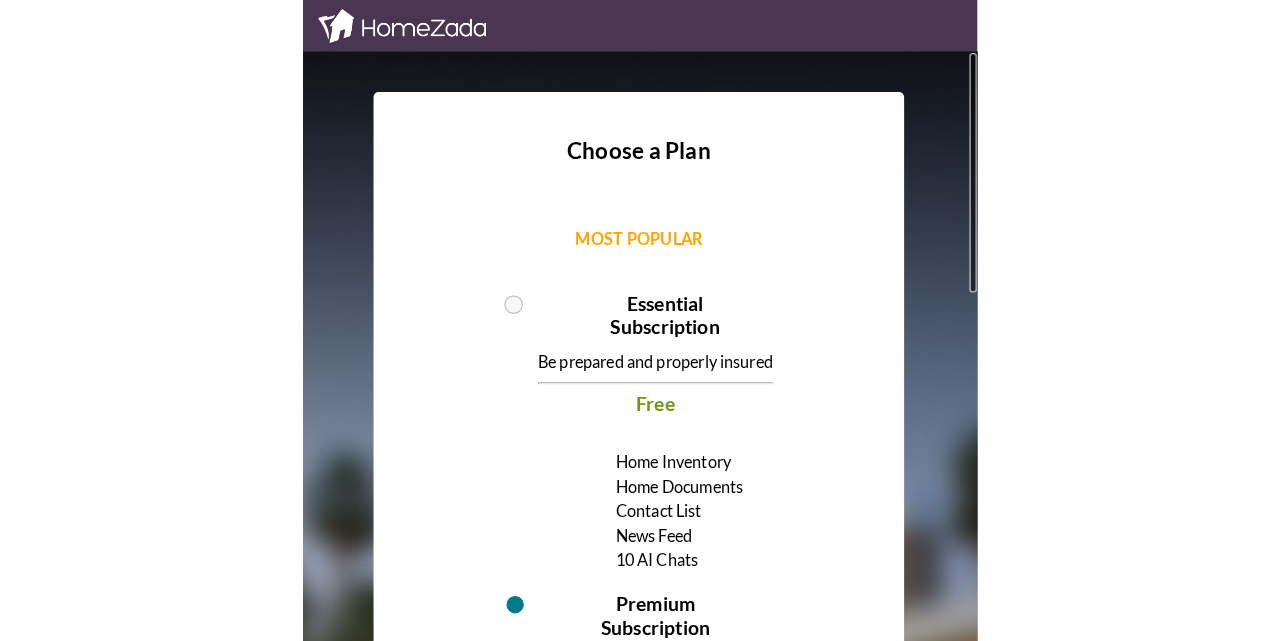 scroll, scrollTop: 0, scrollLeft: 0, axis: both 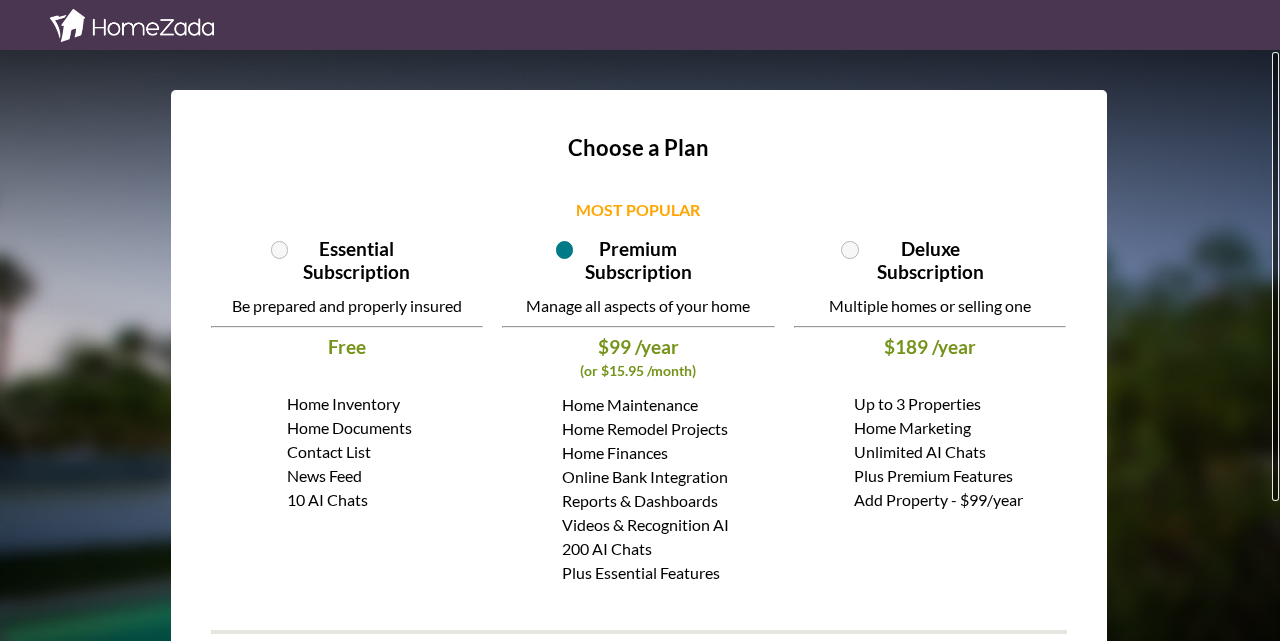 click on "Choose a Plan
MOST POPULAR
Essential  Subscription
Essential  Subscription
Be prepared and properly insured
Free
Home Inventory
Home Documents
Contact List
News Feed
10 AI Chats
Home Inventory
Home Documents
Contact List
News Feed
10 AI Chats
Premium  Subscription
Manage all aspects of your home
$99 /year  (or $15.95 /month)
Home Maintenance
Home Remodel Projects
Home Finances" at bounding box center (640, 409) 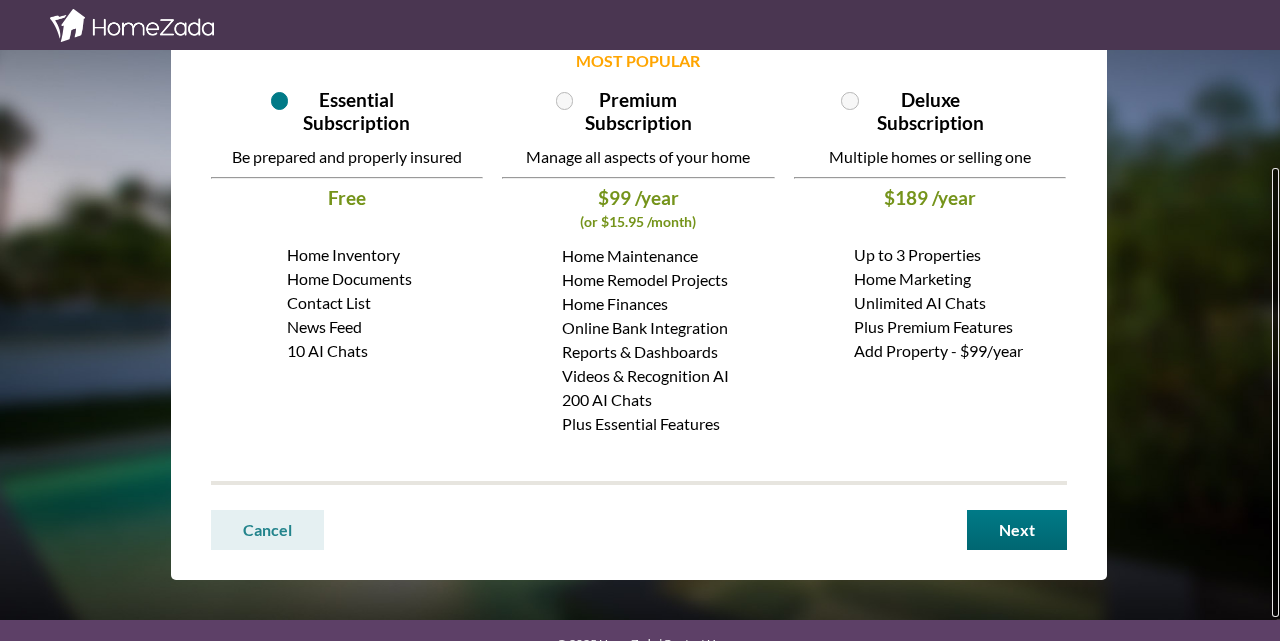 click on "Choose a Plan
MOST POPULAR
Essential  Subscription
Essential  Subscription
Be prepared and properly insured
Free
Home Inventory
Home Documents
Contact List
News Feed
10 AI Chats
Home Inventory
Home Documents
Contact List
News Feed
10 AI Chats
Premium  Subscription
Manage all aspects of your home
$99 /year  (or $15.95 /month)
Home Maintenance
Home Remodel Projects
Home Finances" at bounding box center (640, 345) 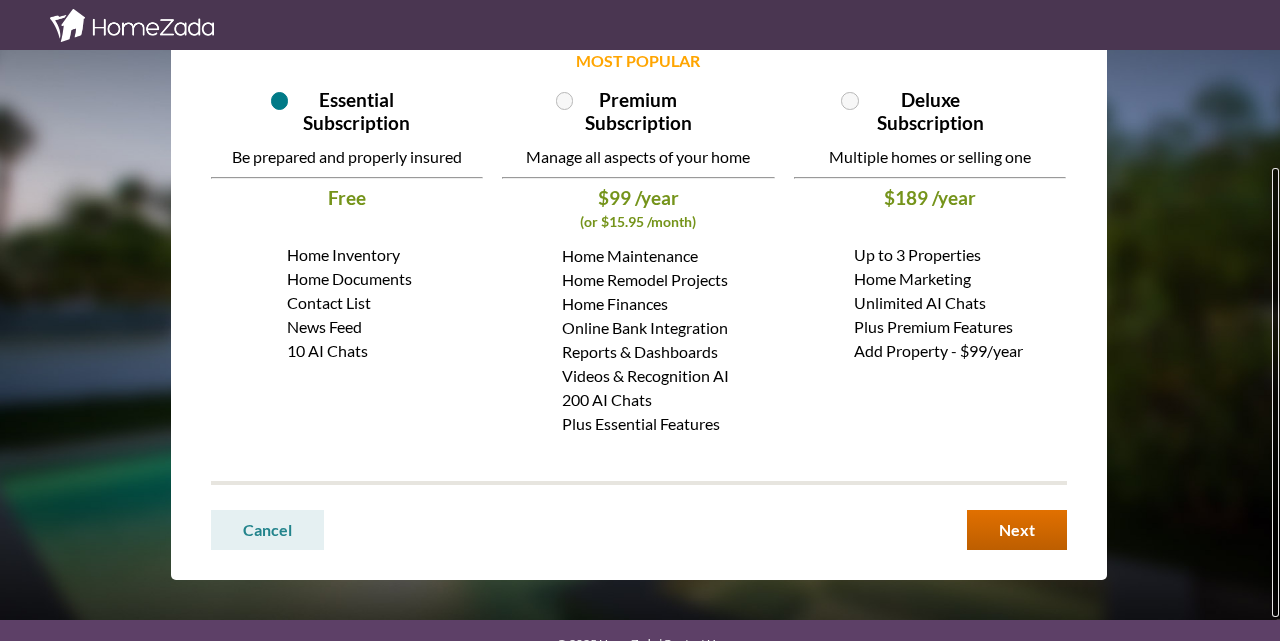 click on "Next" at bounding box center (1017, 530) 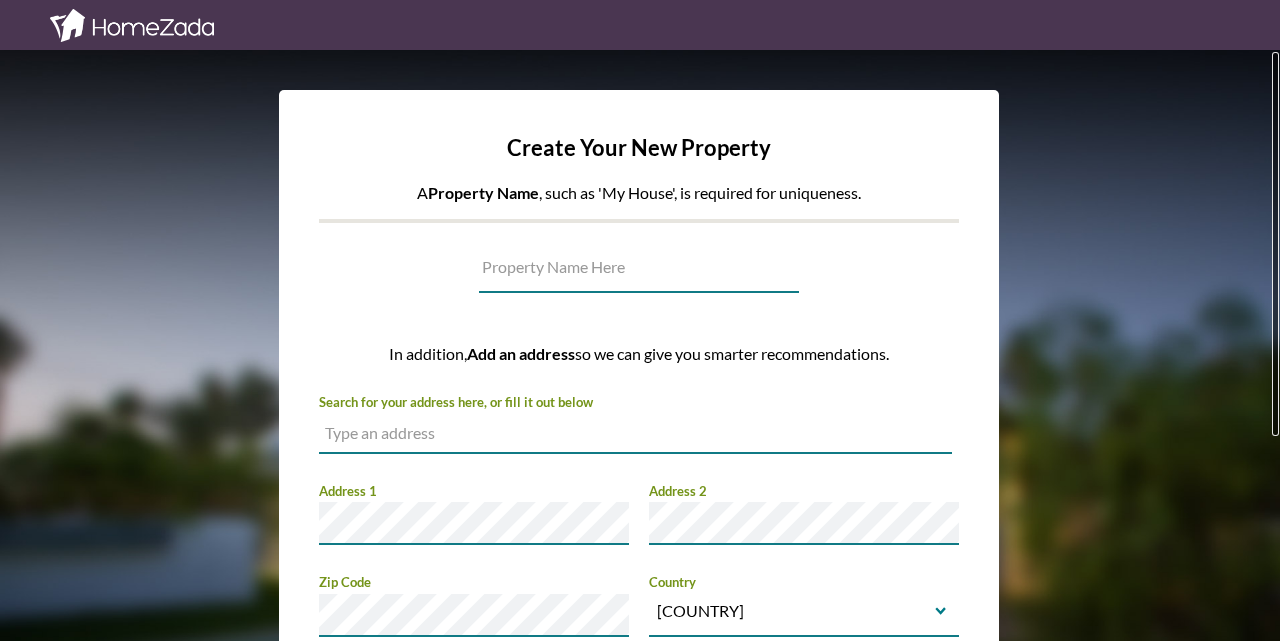 scroll, scrollTop: 0, scrollLeft: 0, axis: both 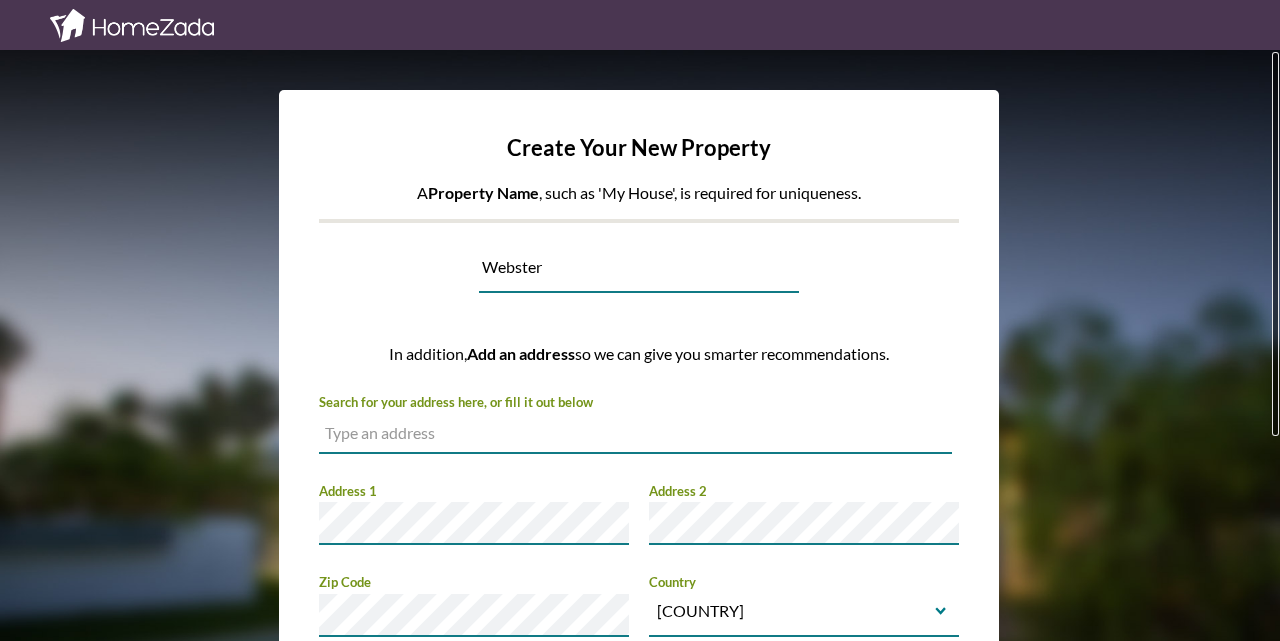 type on "Webster" 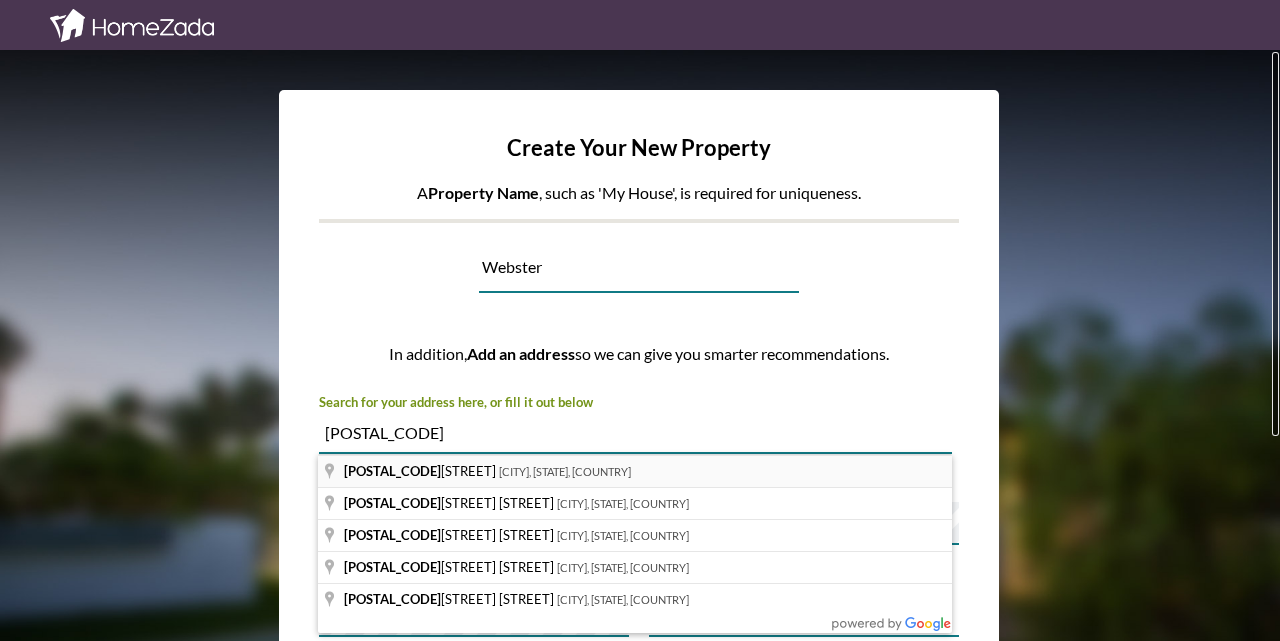 type on "[POSTAL_CODE]" 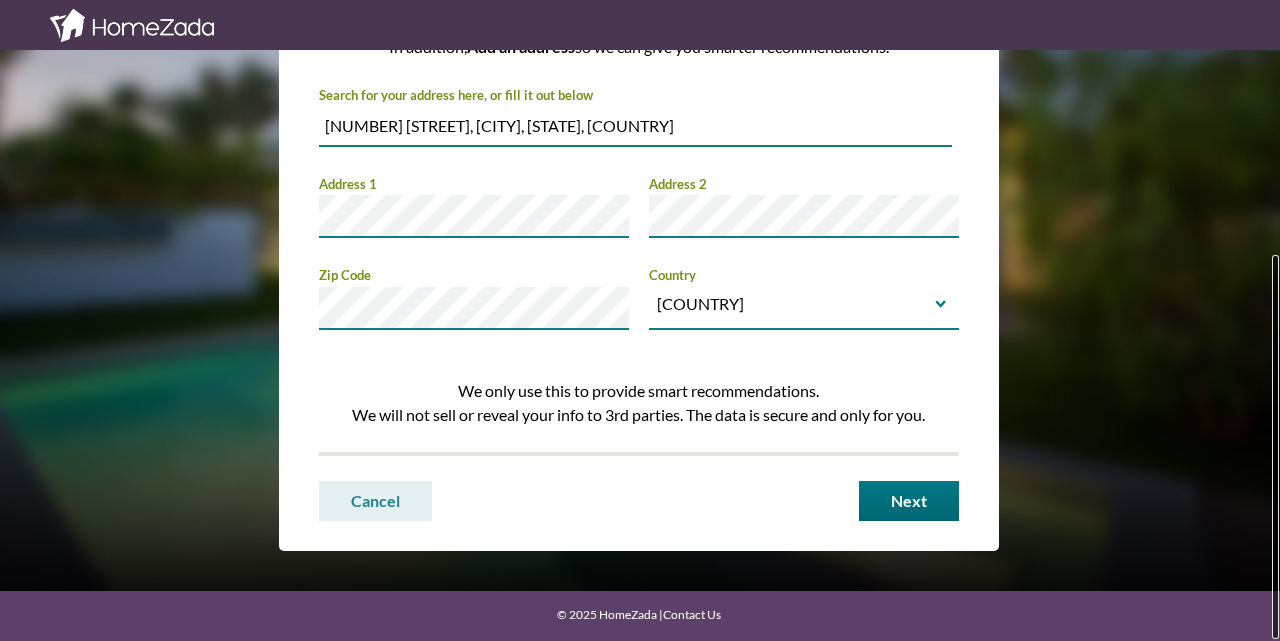click on "Create Your New Property
A  Property Name , such as 'My House', is required for uniqueness.
[CITY]
In addition,  Add an address  so we can give you smarter recommendations.
Search for your address here, or fill it out below
[NUMBER] [STREET], [CITY], [STATE], [COUNTRY]
Address 1
Address 2
City" at bounding box center [640, 345] 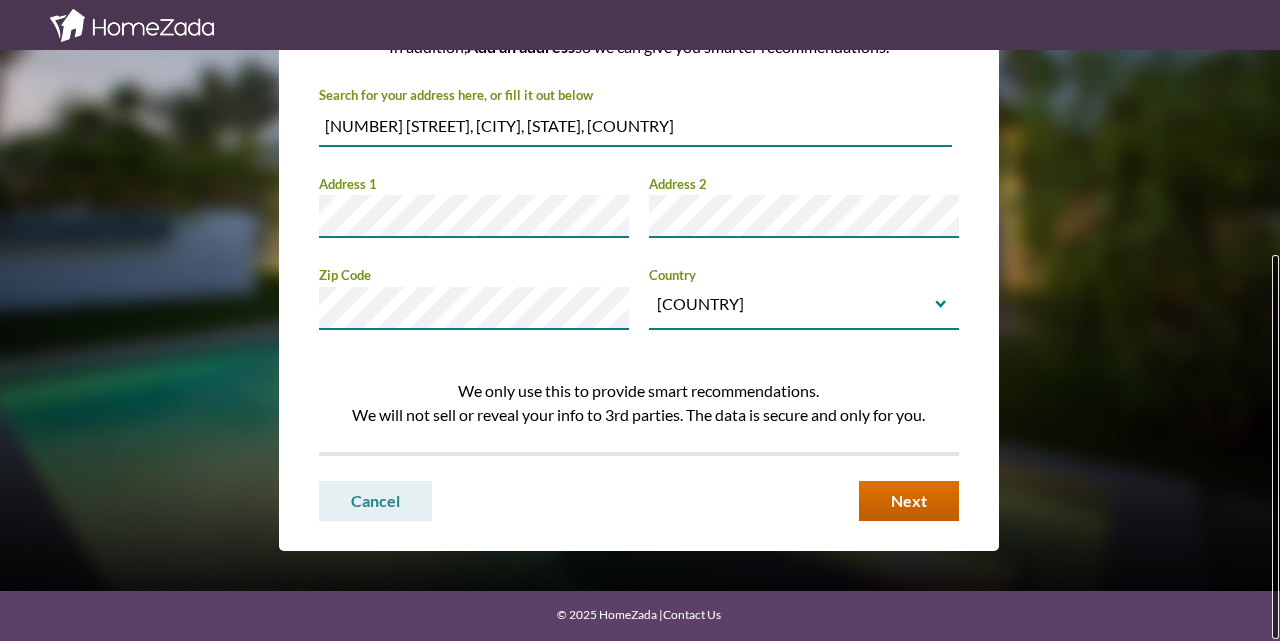 click on "Next" at bounding box center [909, 501] 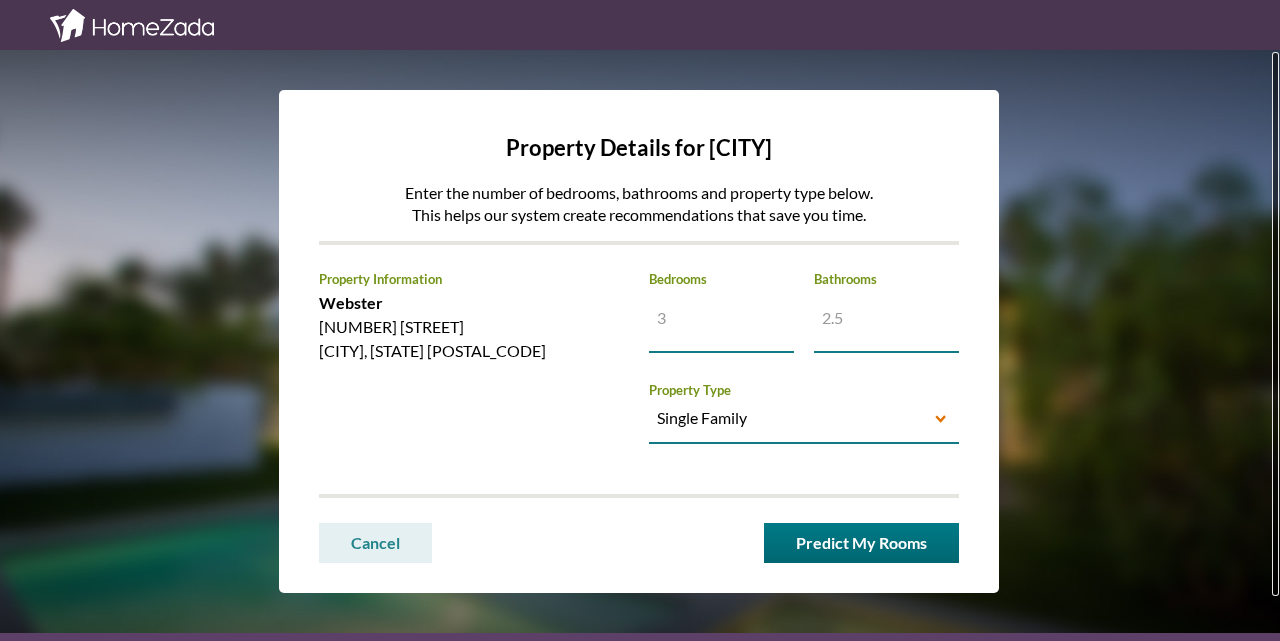 scroll, scrollTop: 0, scrollLeft: 0, axis: both 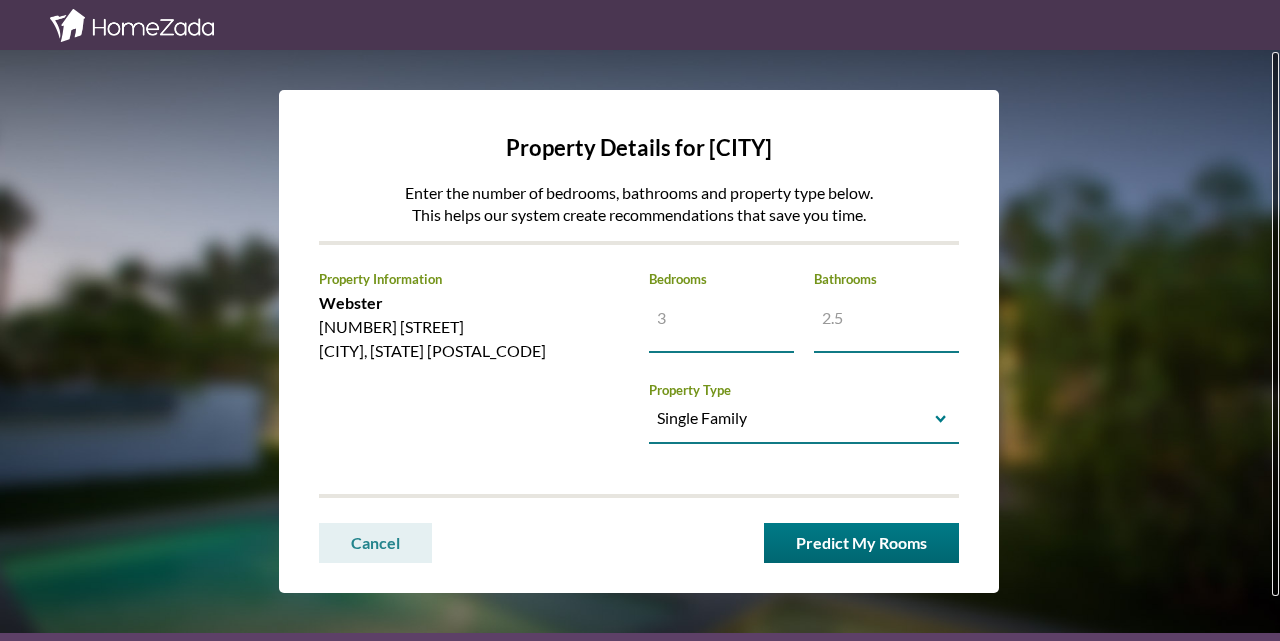 click on "Increase value Decrease value" at bounding box center [886, 317] 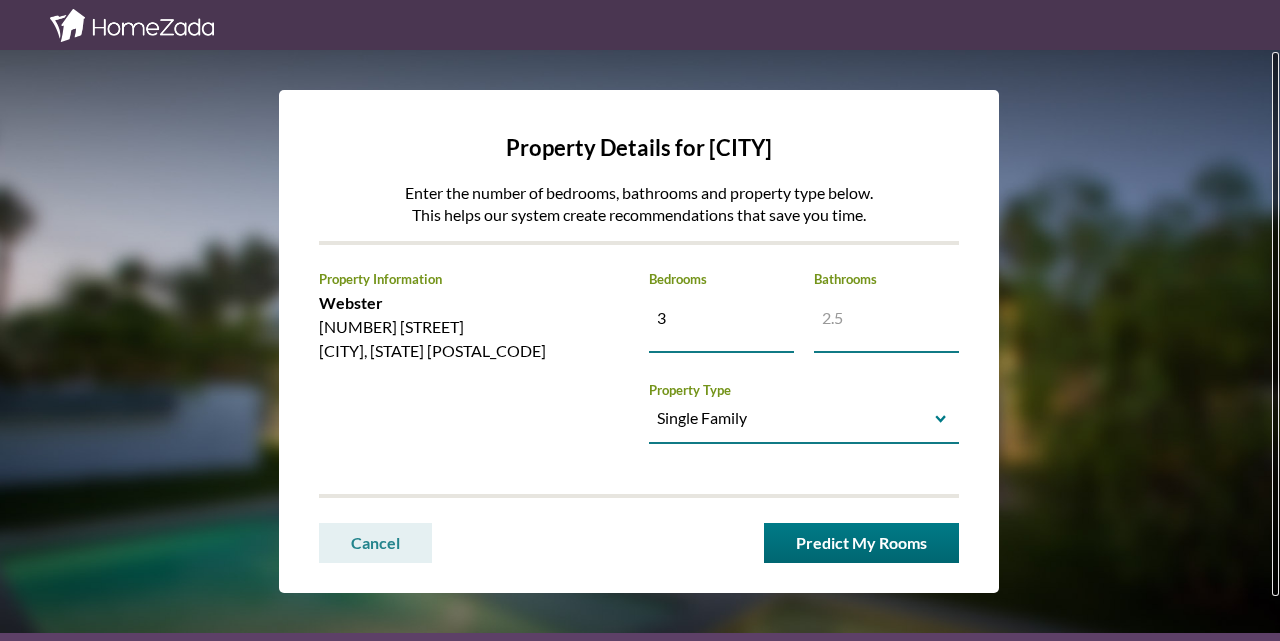 click on "Increase value Decrease value" at bounding box center (886, 317) 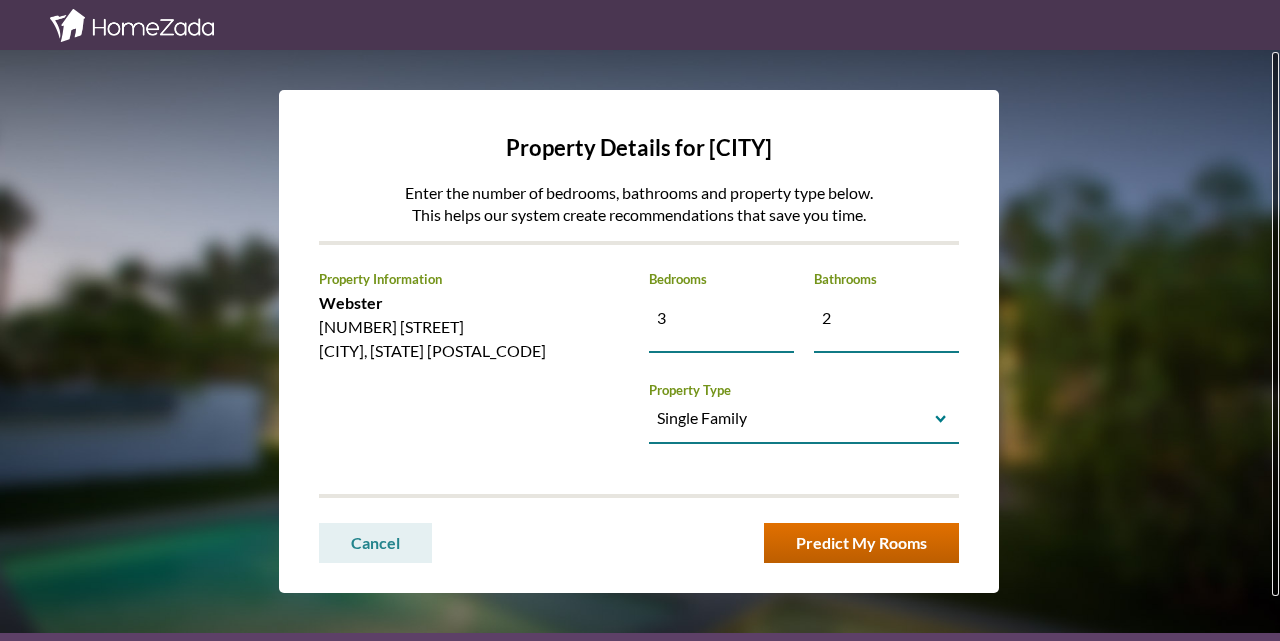 click on "Predict My Rooms" at bounding box center (861, 543) 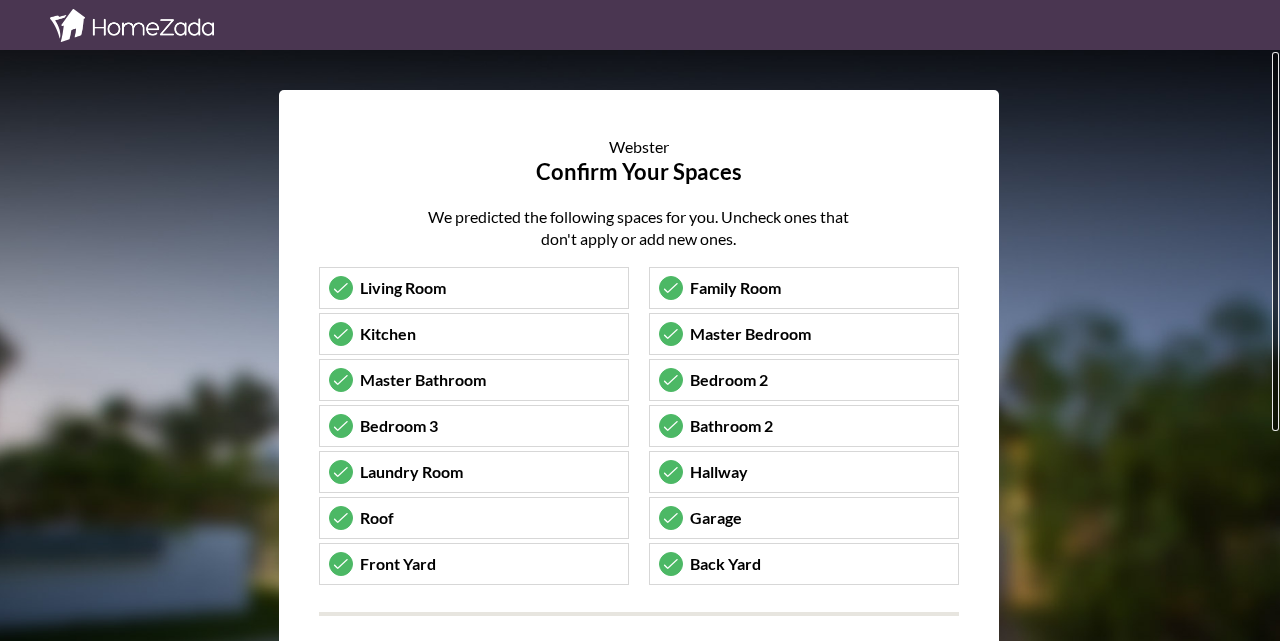 scroll, scrollTop: 0, scrollLeft: 0, axis: both 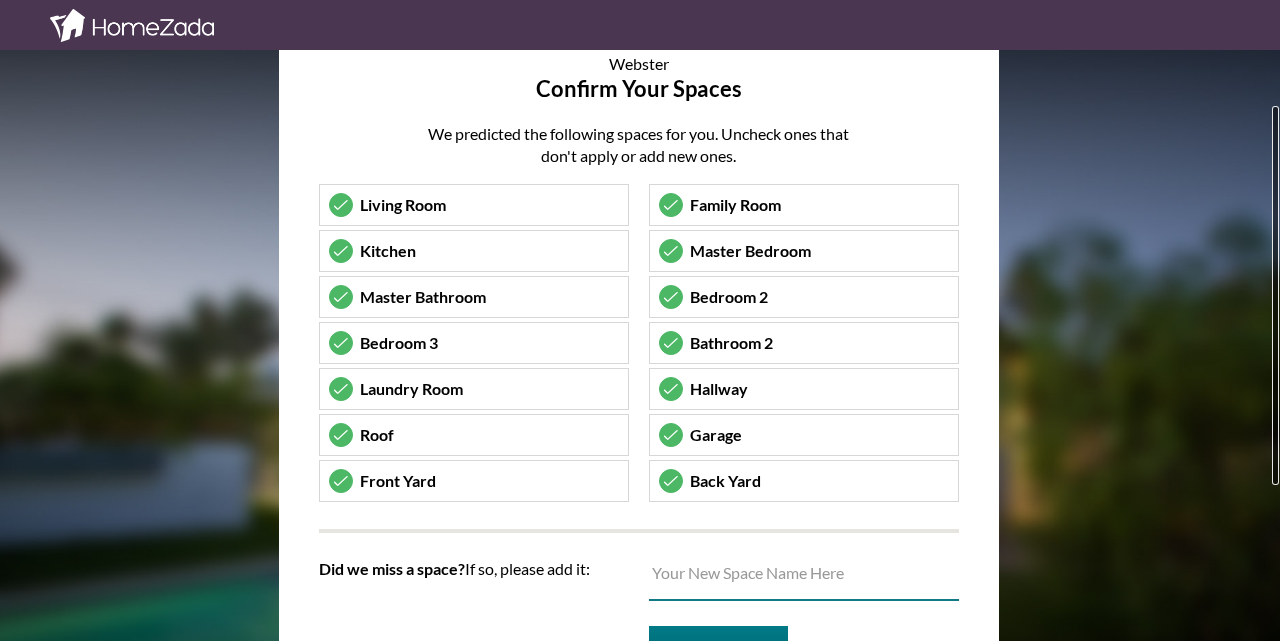 click on "Webster
Confirm Your Spaces
We predicted the following spaces for you. Uncheck ones that
don't apply or add new ones.
Living Room Living Room
Family Room Family Room
Kitchen Kitchen
Master Bedroom Master Bedroom
Master Bathroom Master Bathroom
Bedroom 2 Bedroom 2
Bedroom 3 Bedroom 3
Bathroom 2 Bathroom 2
Laundry Room Laundry Room
Hallway Hallway
Roof Roof
Garage Garage
Front Yard Front Yard
Back Yard Back Yard
Did we miss a space?  If so, please add it:
Add Space
Cancel
Confirm Spaces
Cancel
Confirm Your Spaces
© 2025 HomeZada, Inc |  Contact Us
© 2025 HomeZada |" at bounding box center [640, 345] 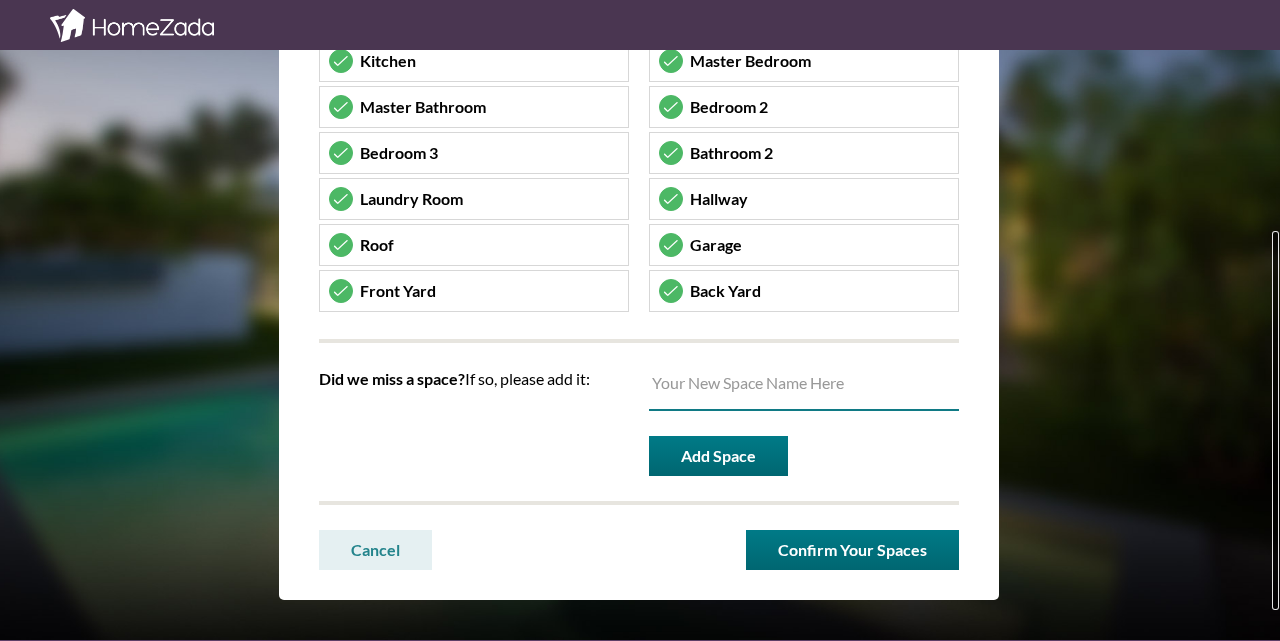 click on "Webster
Confirm Your Spaces
We predicted the following spaces for you. Uncheck ones that
don't apply or add new ones.
Living Room Living Room
Family Room
Kitchen Kitchen
Master Bedroom Master Bedroom
Master Bathroom Master Bathroom
Bedroom 2 Bedroom 2
Bedroom 3 Bedroom 3
Bathroom 2 Bathroom 2
Laundry Room Laundry Room
Hallway Hallway
Roof Roof
Garage Garage
Front Yard Front Yard
Back Yard Back Yard
Did we miss a space?  If so, please add it:
Add Space
Cancel
Confirm Spaces
Cancel
Confirm Your Spaces
© 2025 HomeZada, Inc |  Contact Us
© 2025 HomeZada |  Contact Us" at bounding box center (640, 345) 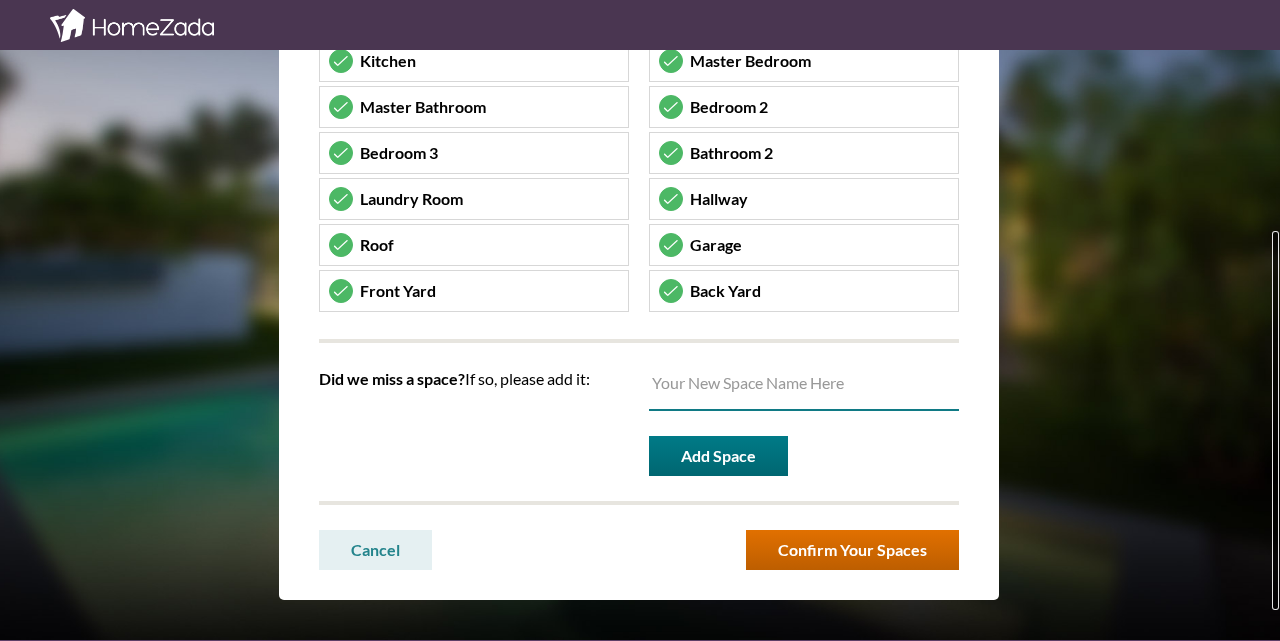 click on "Confirm Your Spaces" at bounding box center (852, 550) 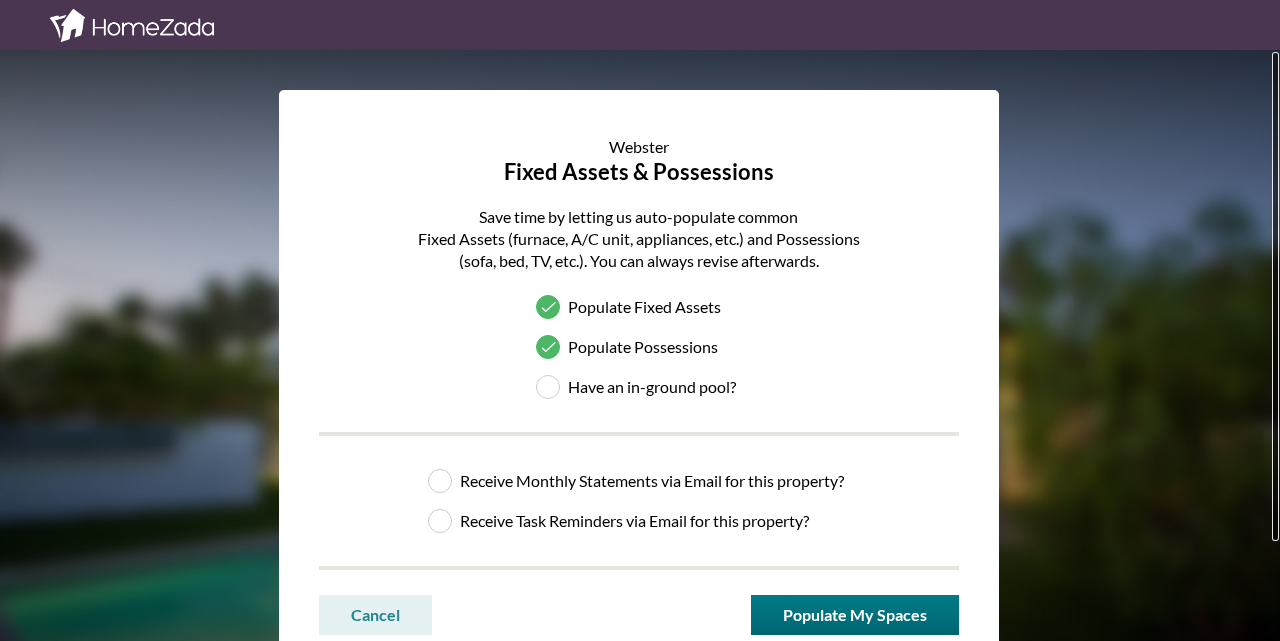 scroll, scrollTop: 0, scrollLeft: 0, axis: both 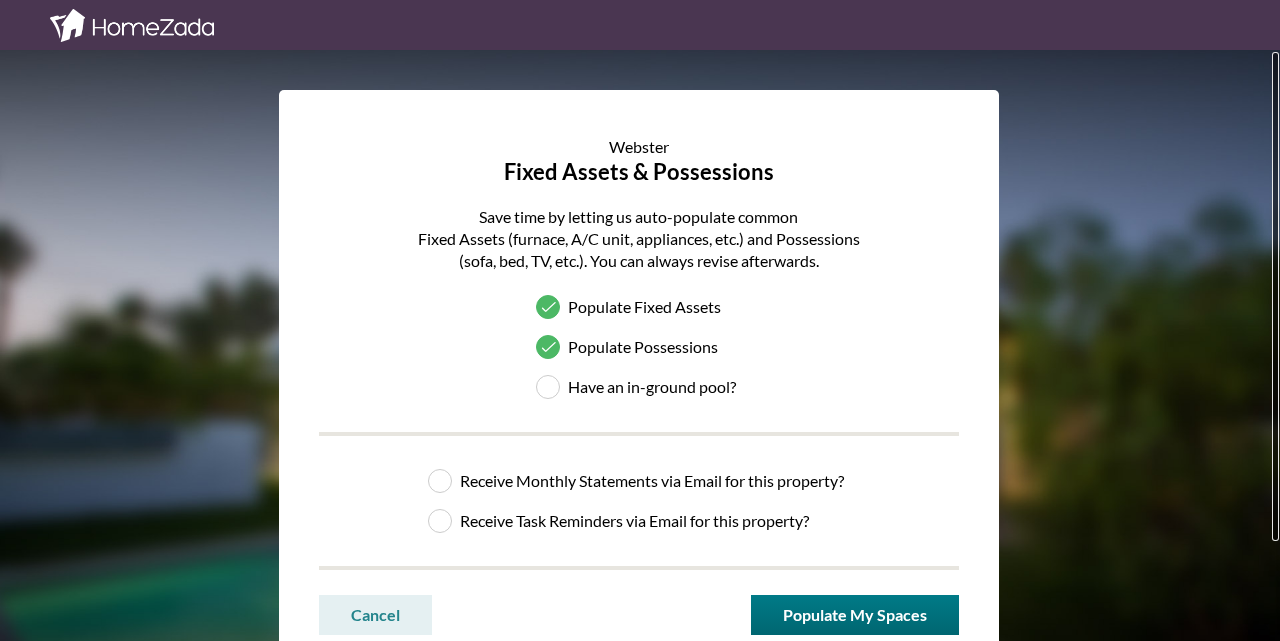 click on "Receive Task Reminders via Email for this property?" at bounding box center [629, 347] 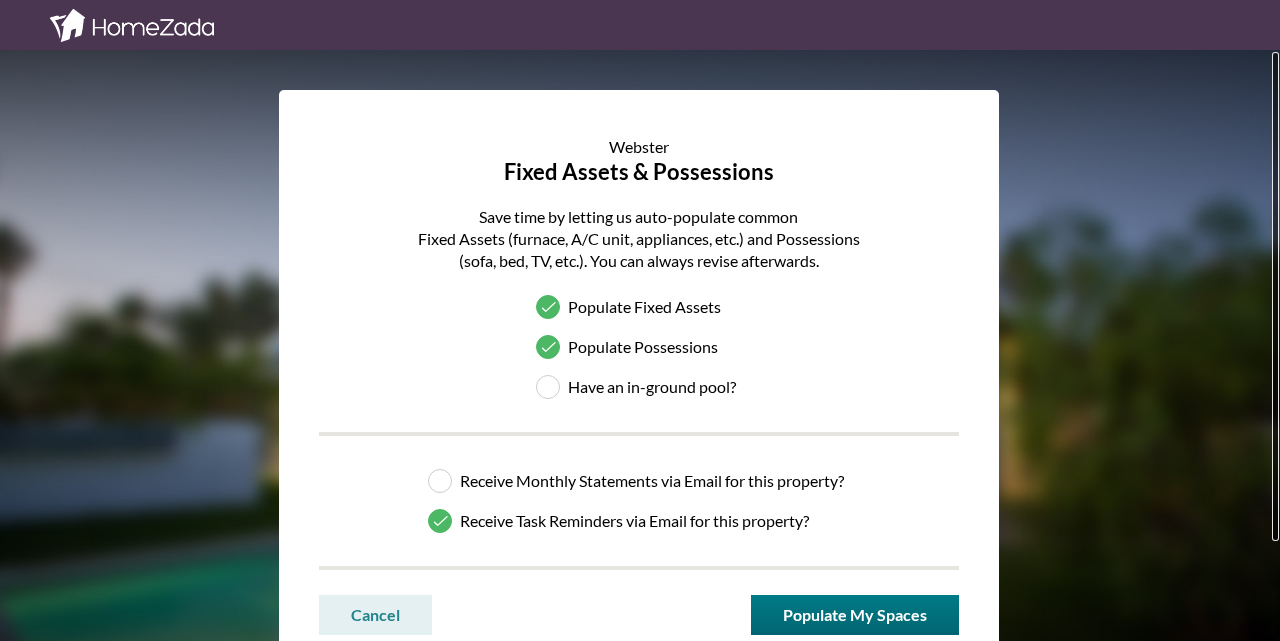 click on "Receive Monthly Statements via Email for this property?" at bounding box center [631, 307] 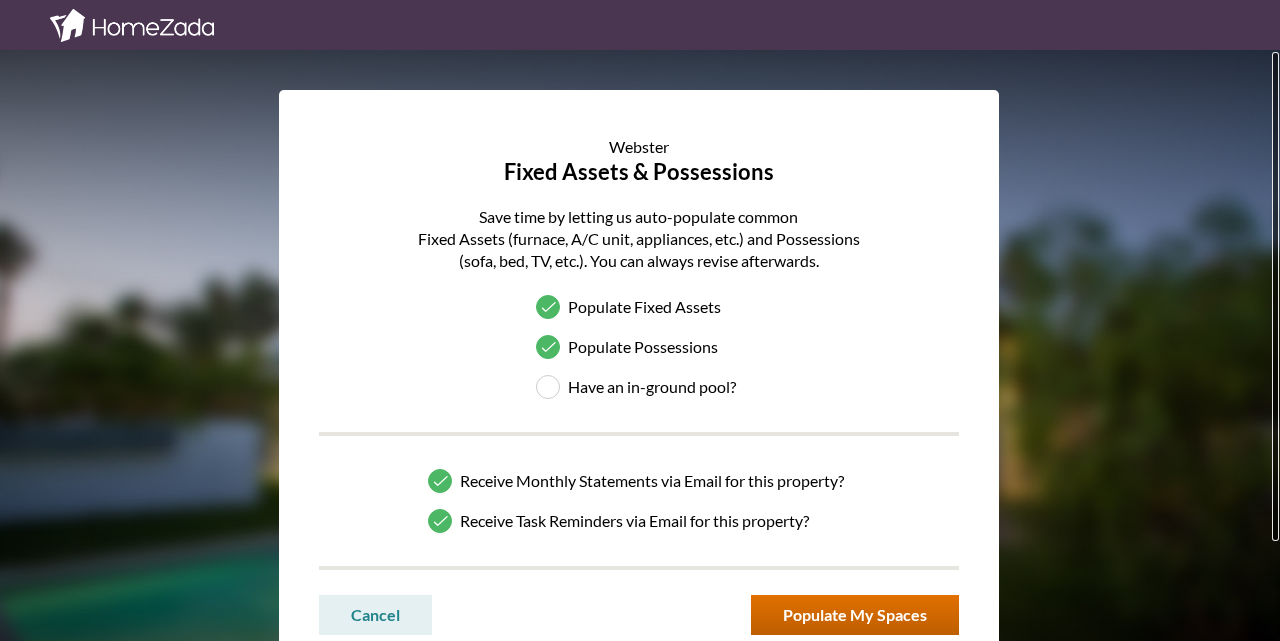 click on "Populate My Spaces" at bounding box center (855, 615) 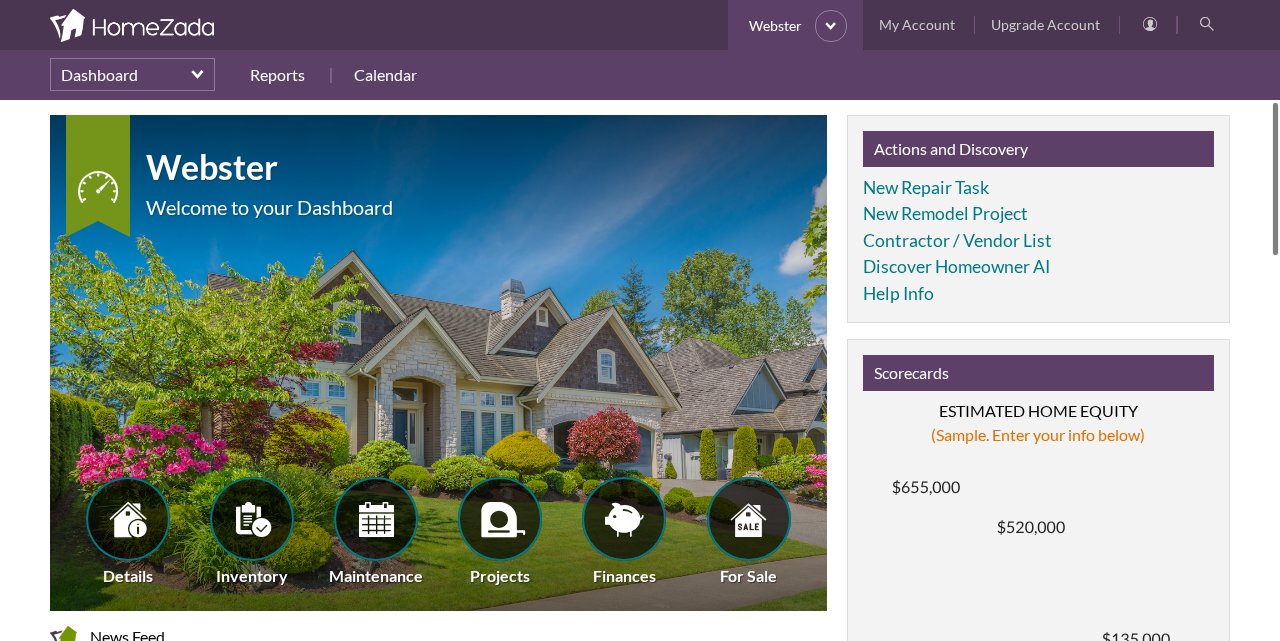 scroll, scrollTop: 0, scrollLeft: 0, axis: both 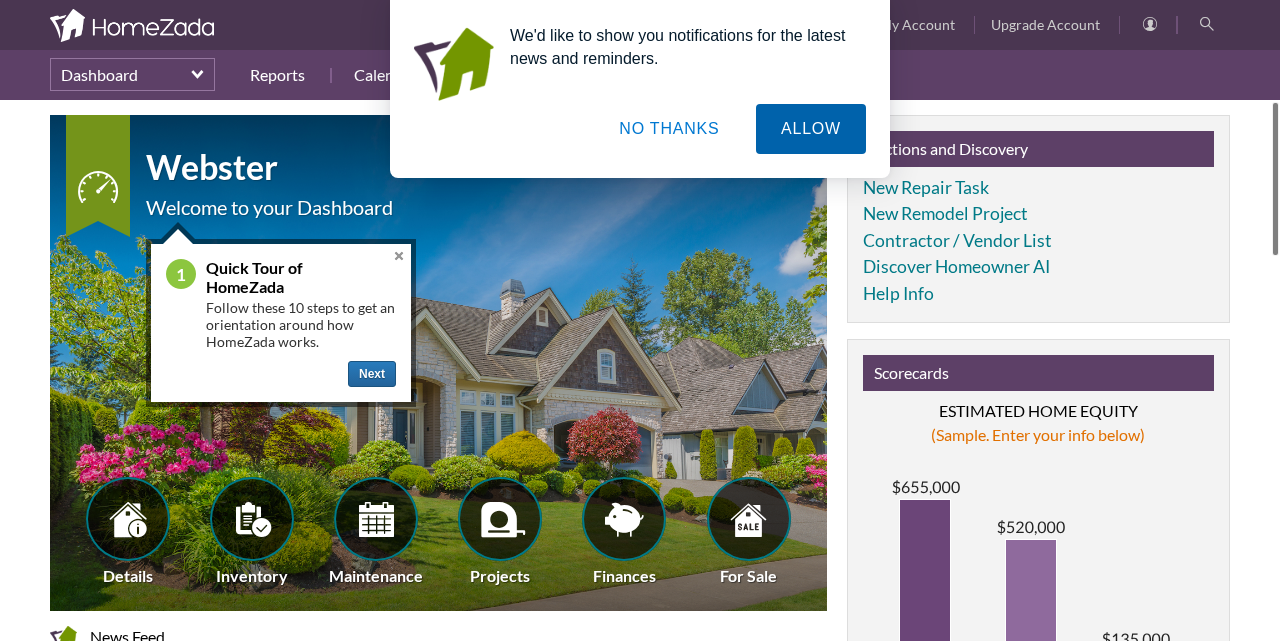 click on "ALLOW" at bounding box center [811, 129] 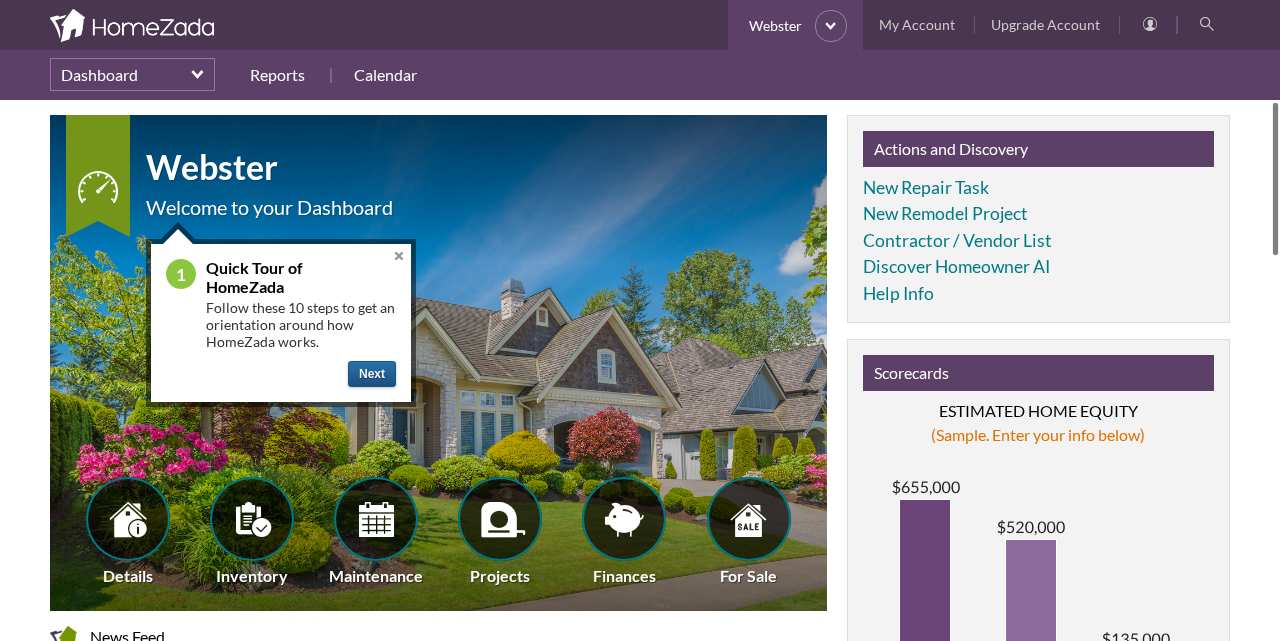 click on "Next" at bounding box center (372, 374) 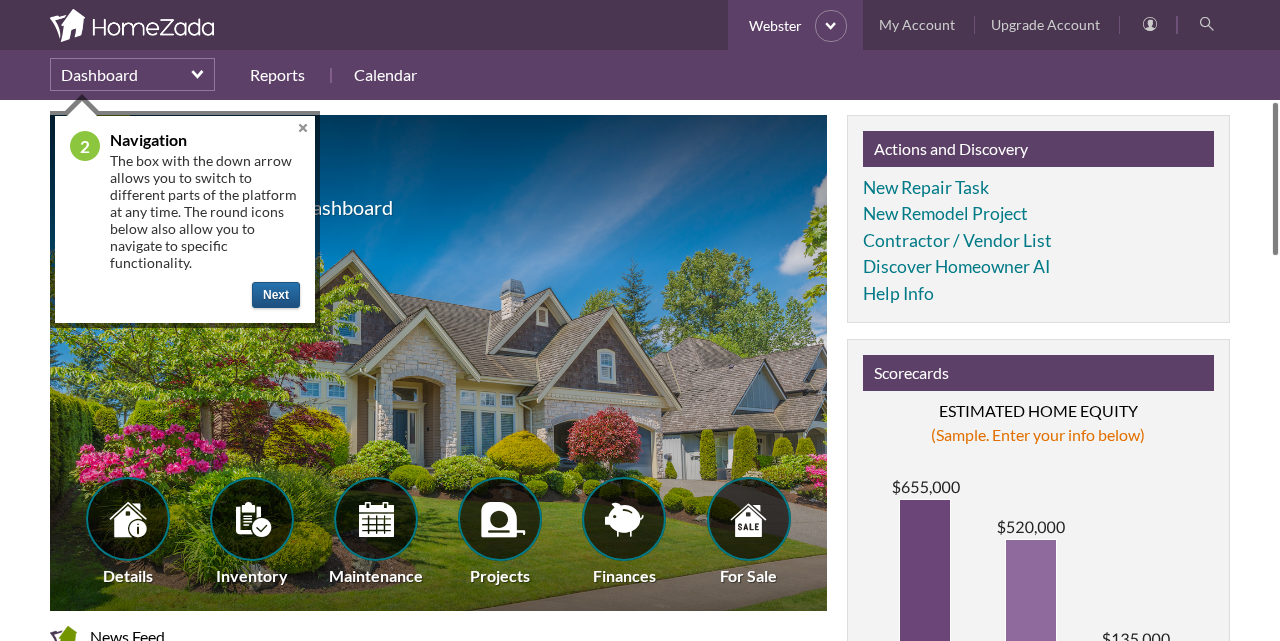 click on "Next" at bounding box center (276, 295) 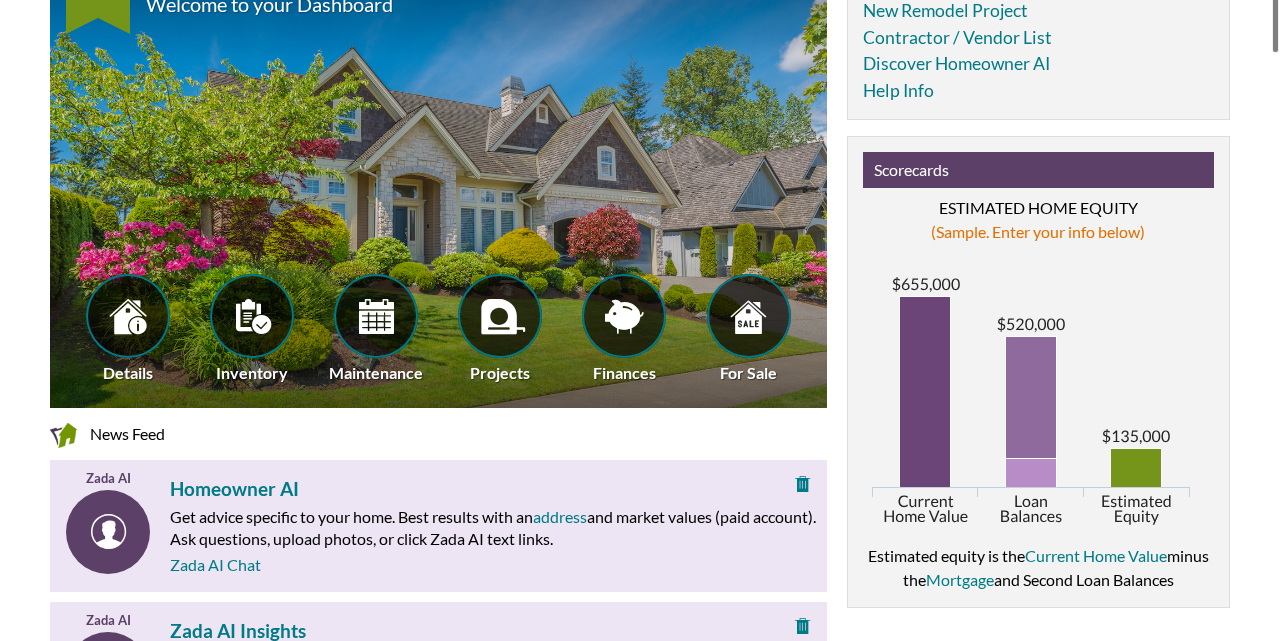 scroll, scrollTop: 205, scrollLeft: 0, axis: vertical 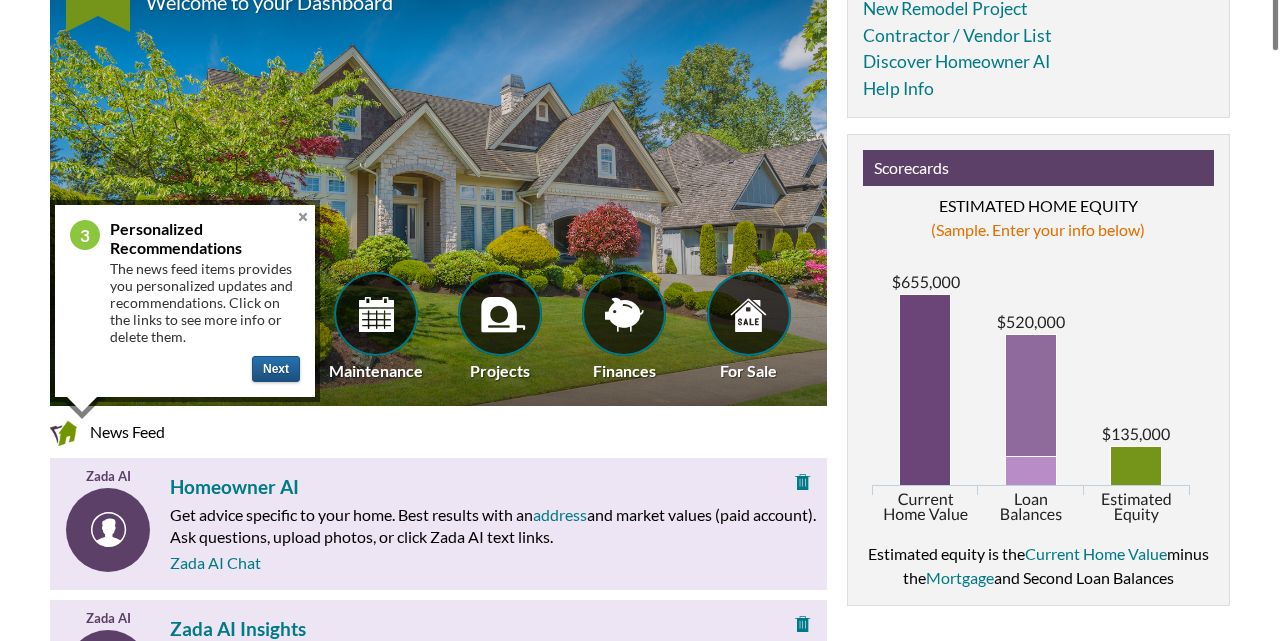 click on "Next" at bounding box center (276, 369) 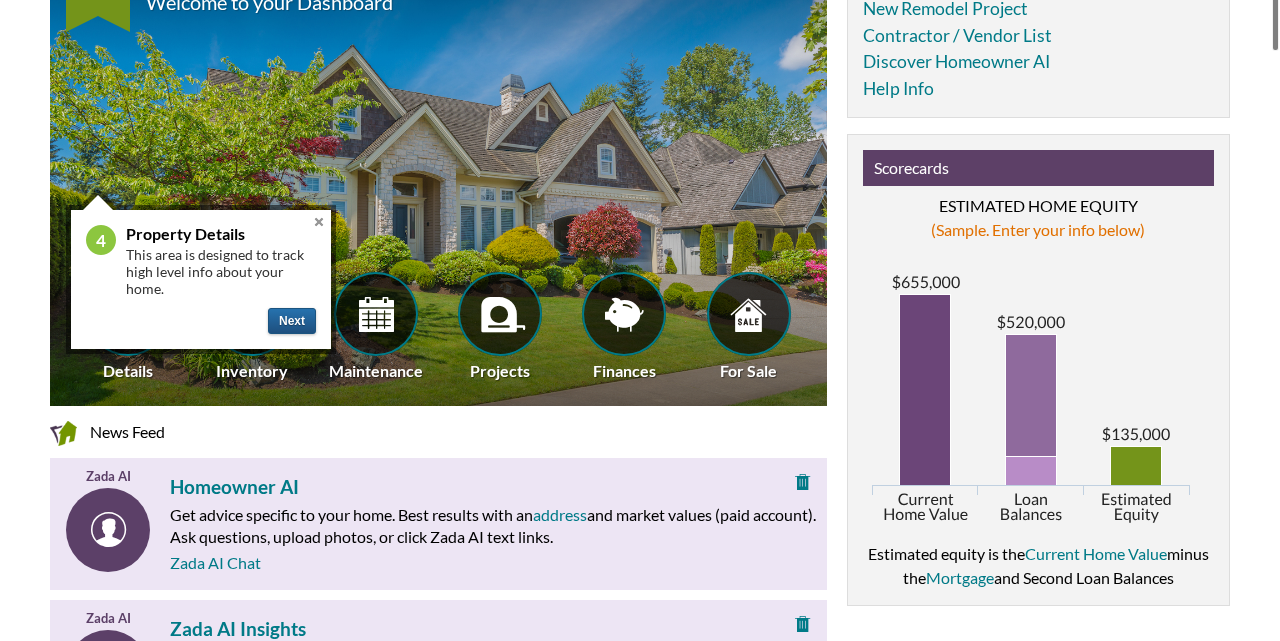 click on "Next" at bounding box center [292, 321] 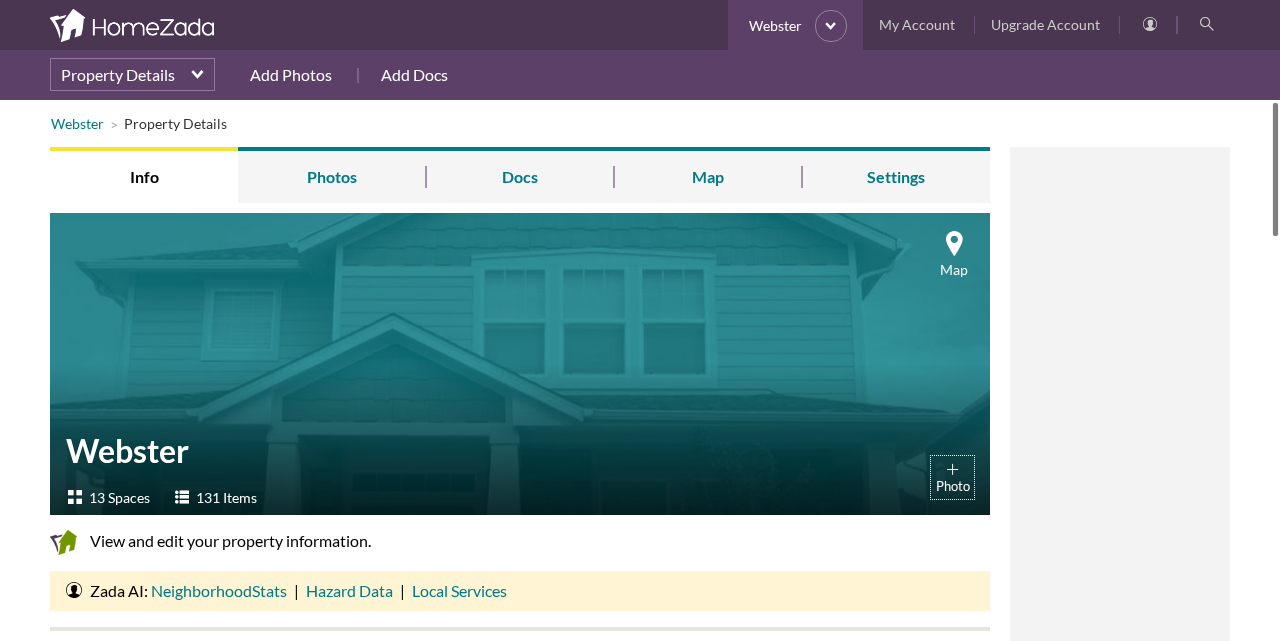 scroll, scrollTop: 0, scrollLeft: 0, axis: both 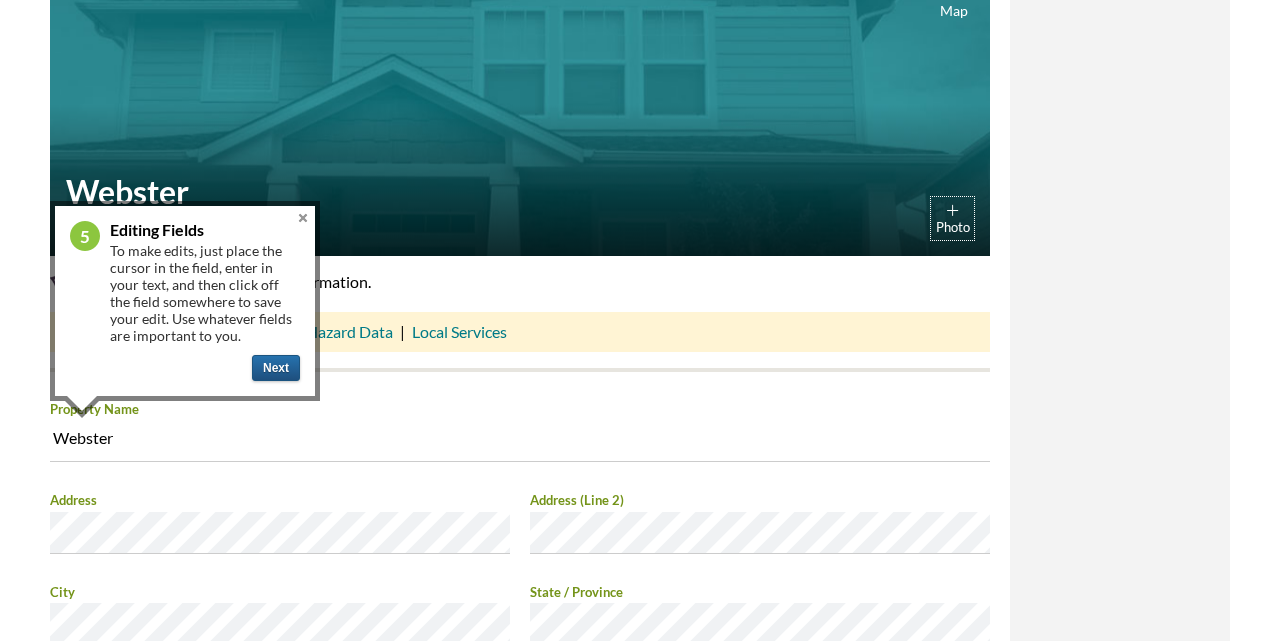 click on "Next" at bounding box center (276, 368) 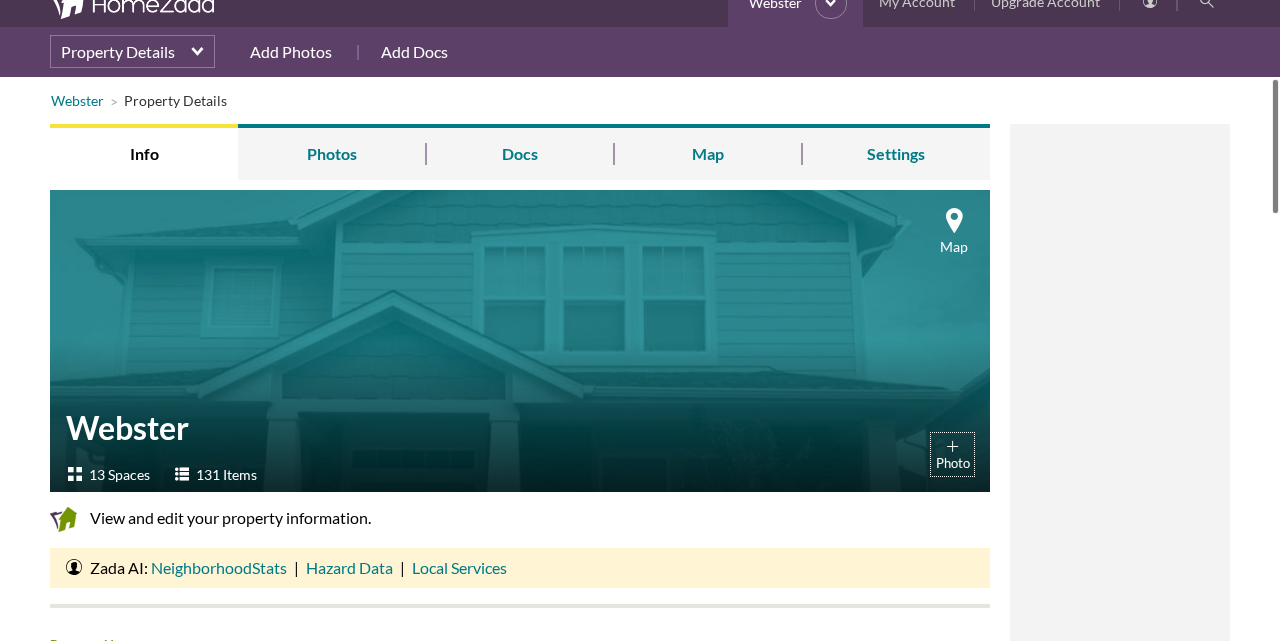 scroll, scrollTop: 0, scrollLeft: 0, axis: both 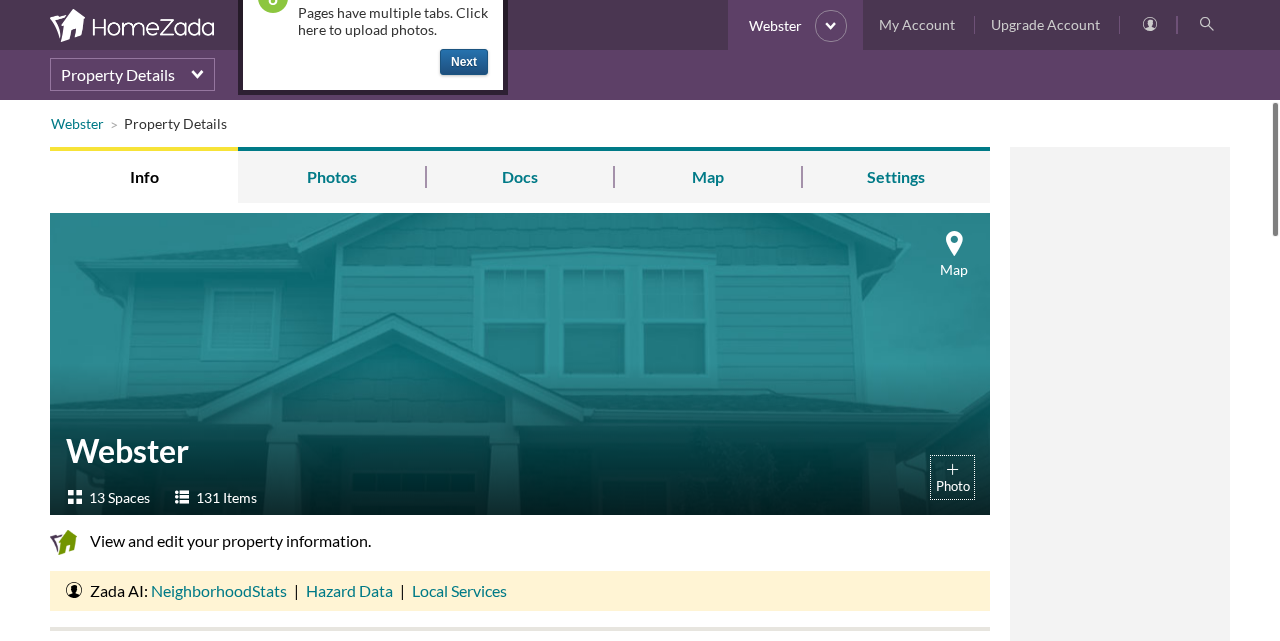 click on "Next" at bounding box center (464, 62) 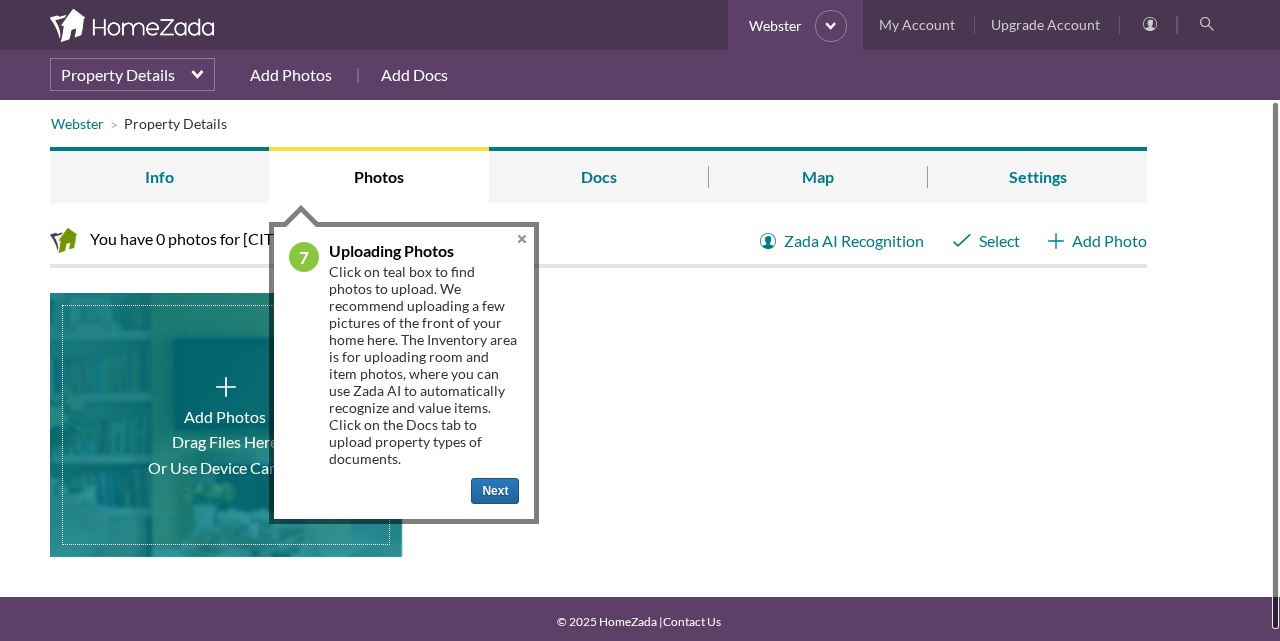 scroll, scrollTop: 0, scrollLeft: 0, axis: both 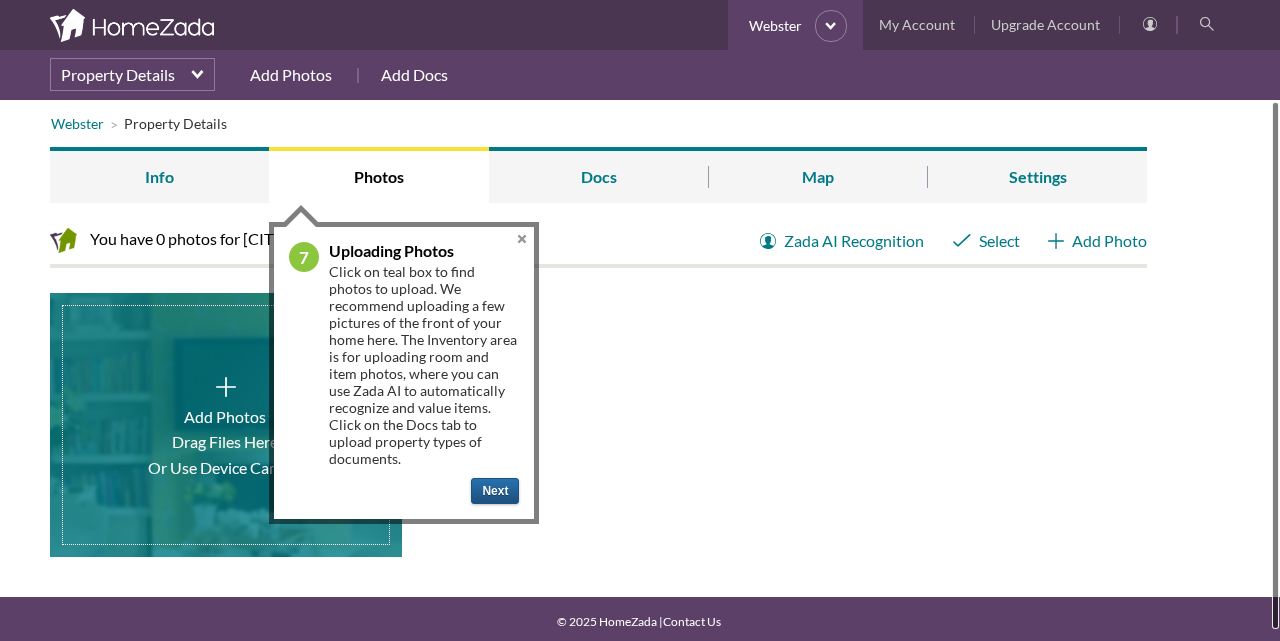 click on "Next" at bounding box center [495, 491] 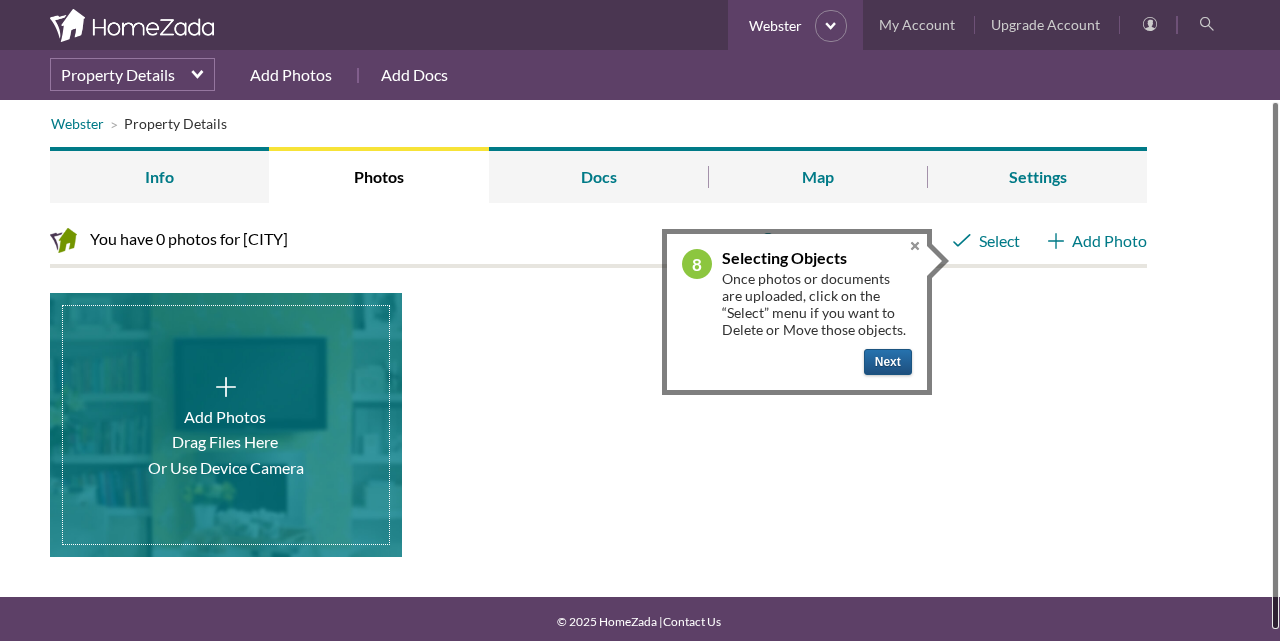 click on "Next" at bounding box center [888, 362] 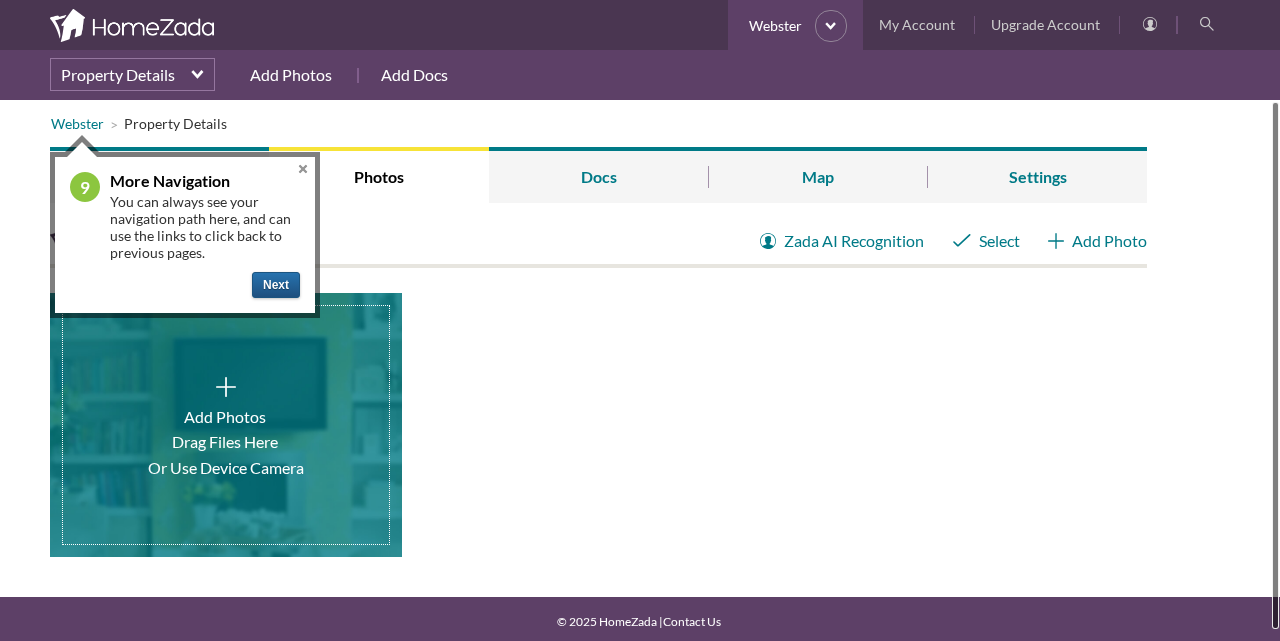 click on "Next" at bounding box center (276, 285) 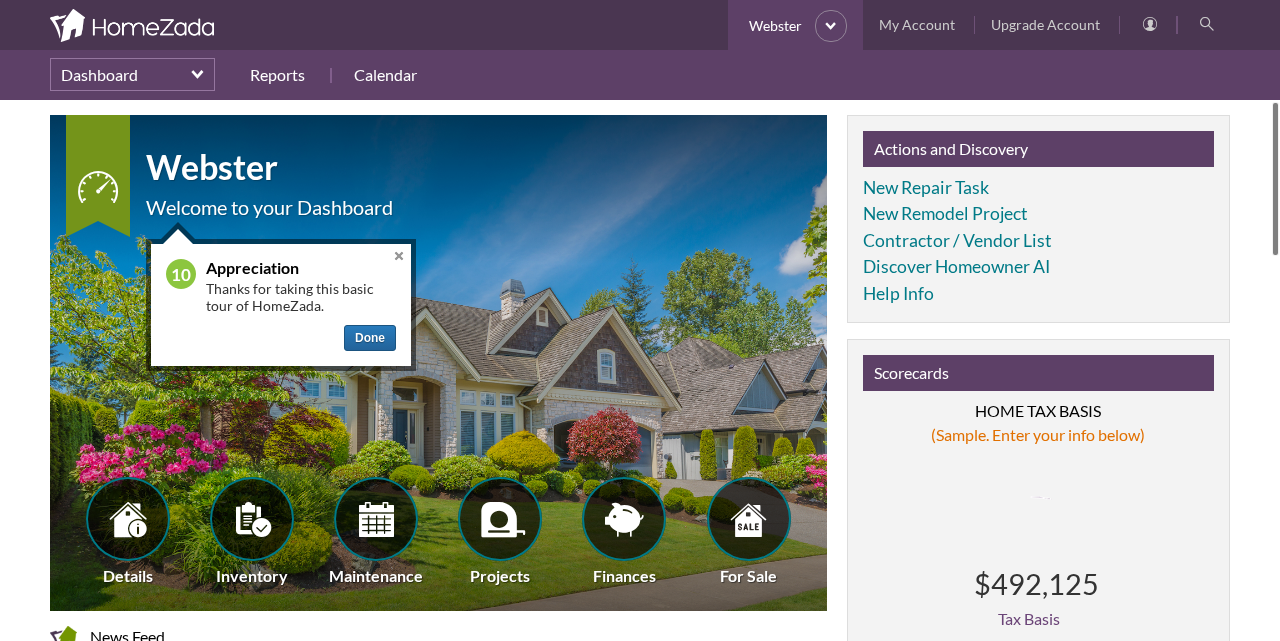 scroll, scrollTop: 0, scrollLeft: 0, axis: both 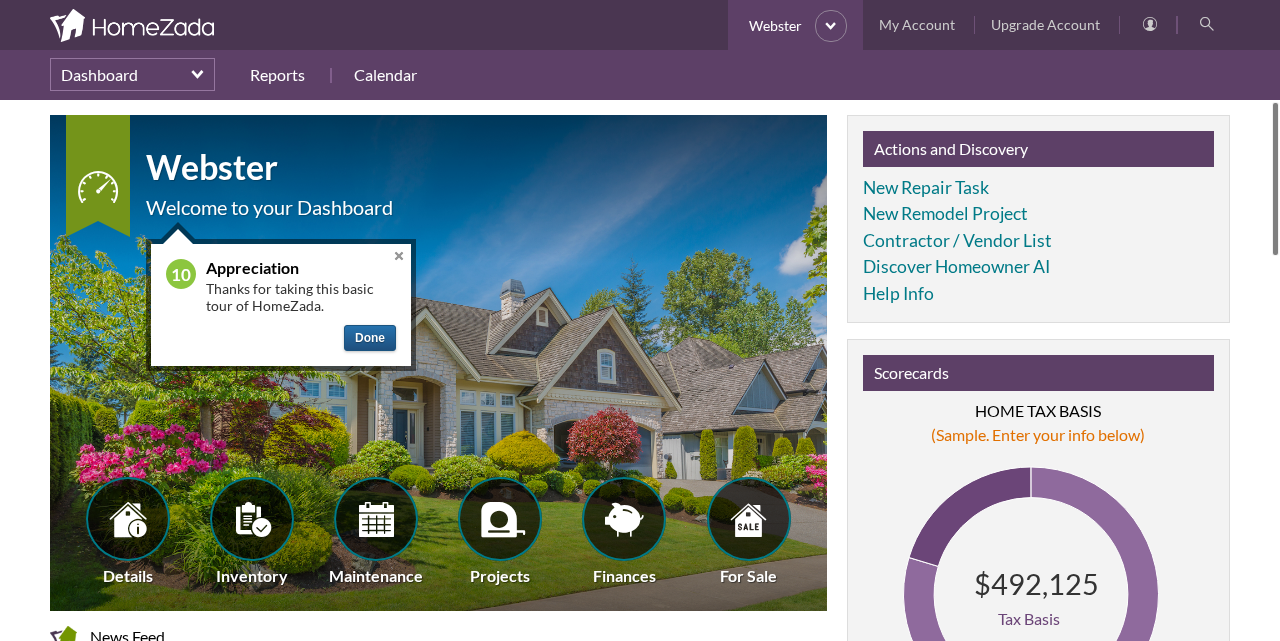 click on "Done" at bounding box center (370, 338) 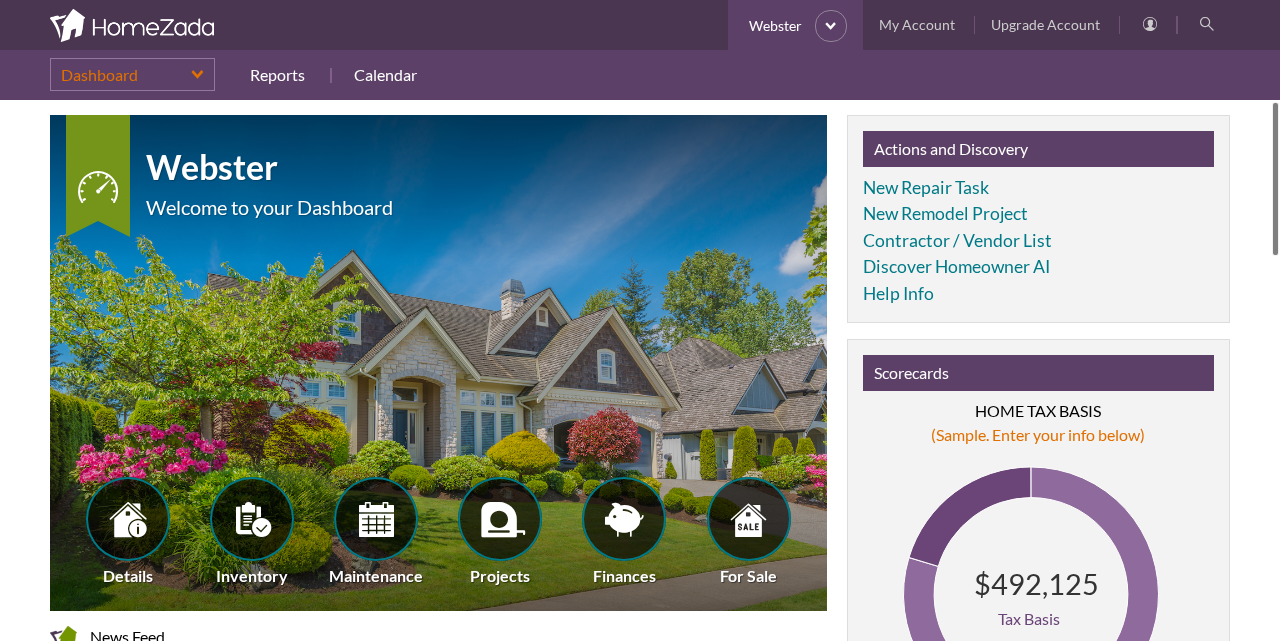 click on "Dashboard" at bounding box center [132, 74] 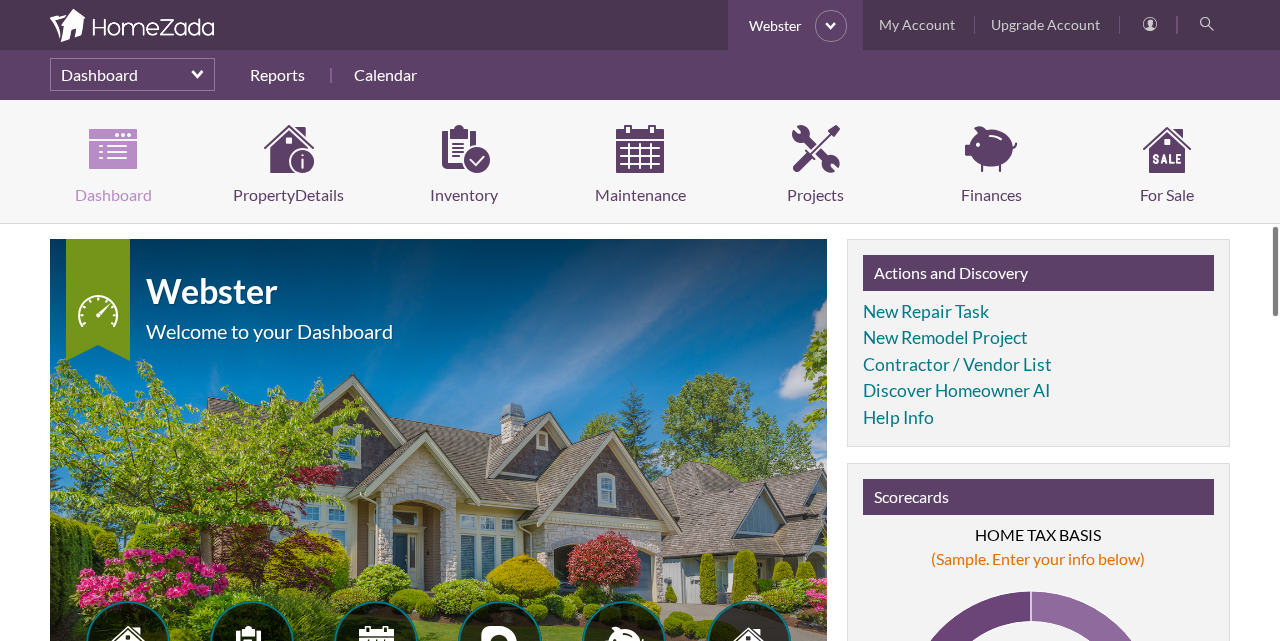 click on "Dashboard" at bounding box center (113, 166) 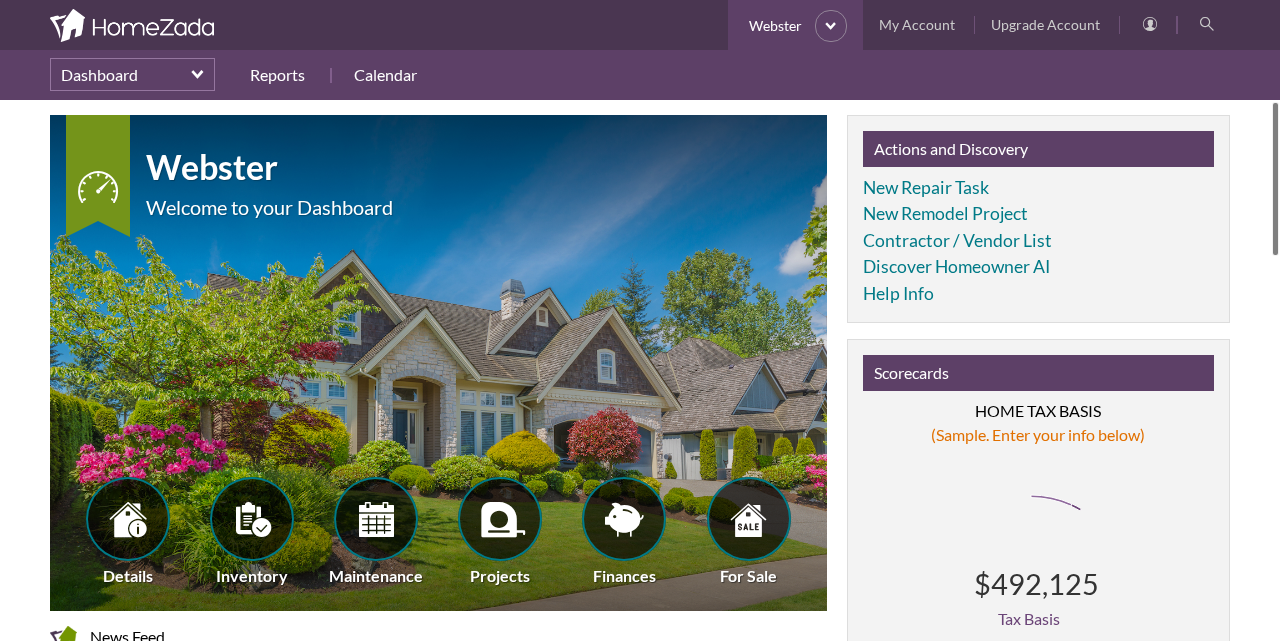 scroll, scrollTop: 0, scrollLeft: 0, axis: both 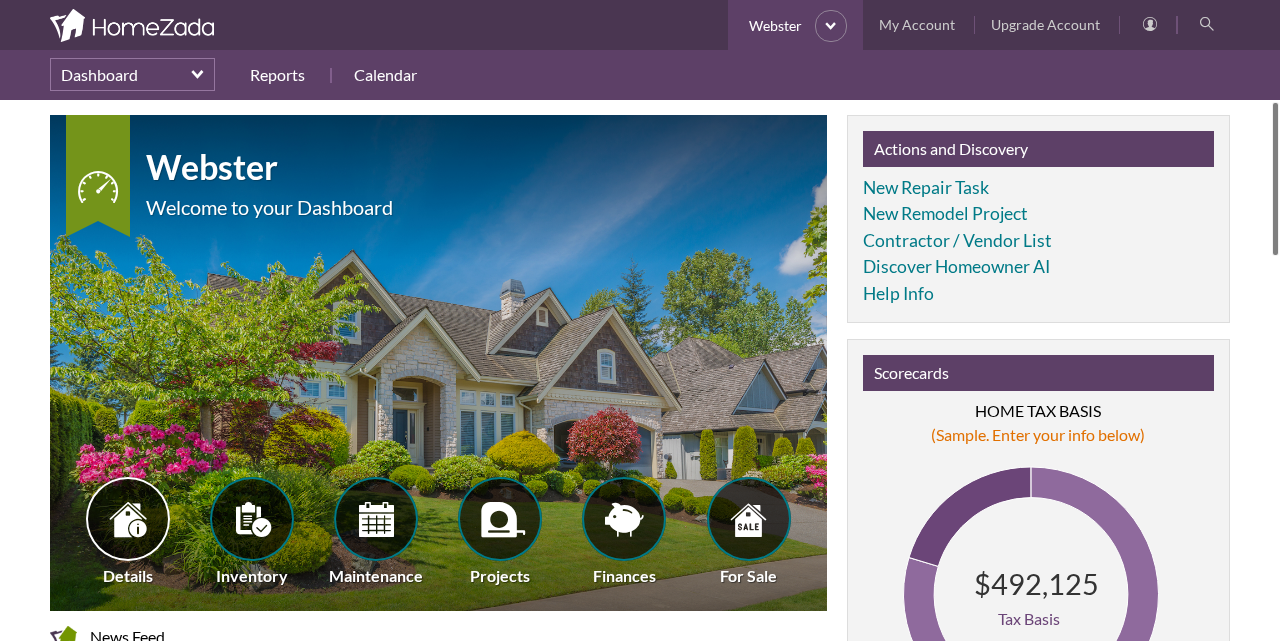 click at bounding box center (128, 519) 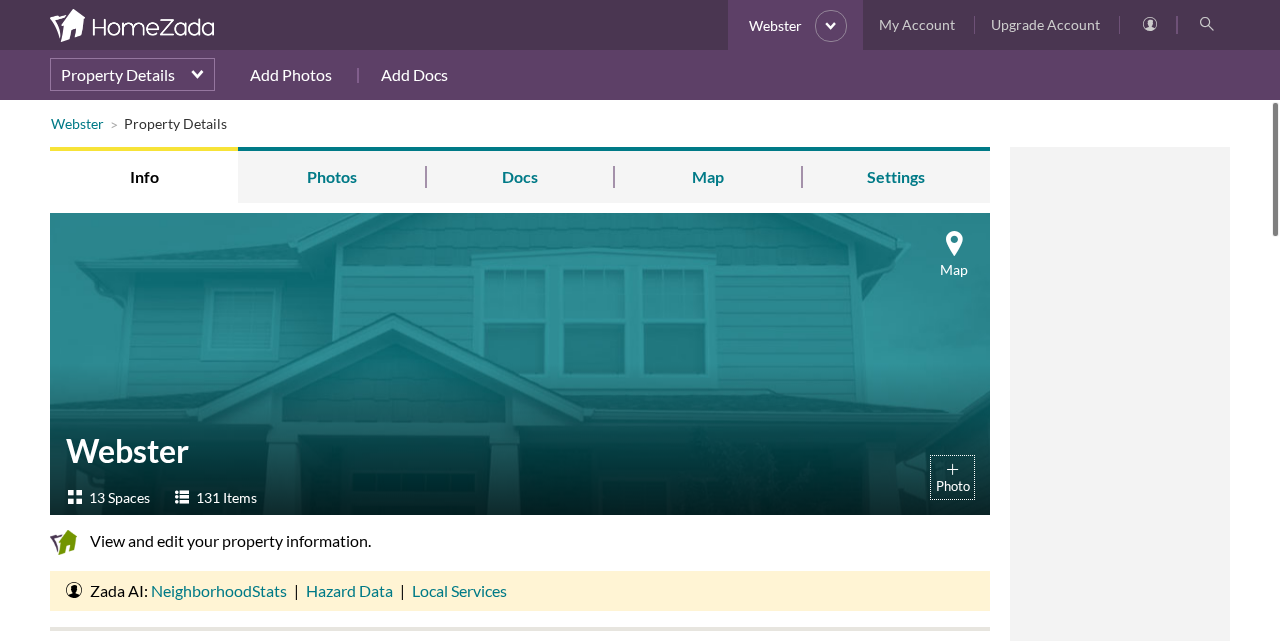 scroll, scrollTop: 0, scrollLeft: 0, axis: both 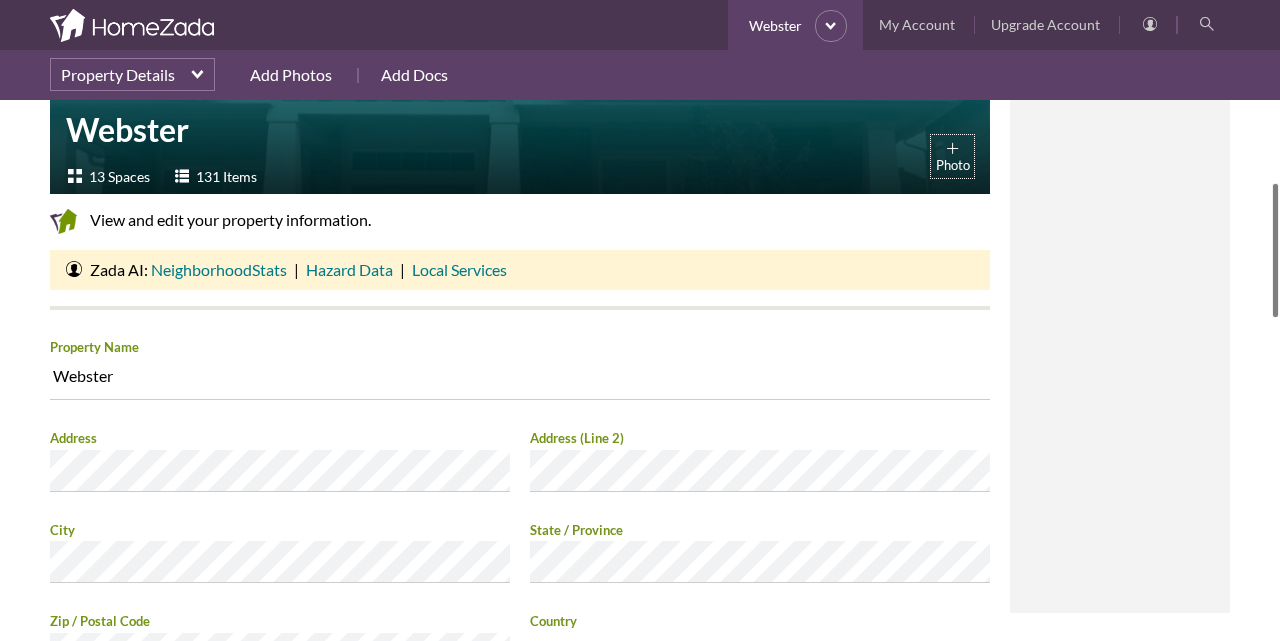 click on "Webster
Property Details
Info
Photos
Docs
Map
Settings
Photo
Map
13 Spaces
131 Items
Webster
Property info
View and edit your property information.
Zada AI:
Neighborhood  Stats
|
Hazard Data Hazards
|
Local Services
Property Name Webster
Address
Address (Line 2)
City
State / Province
Zip / Postal Code
Country US
Description
Property Statistics
Date Built select
Square Footage
Lot Size
Bedrooms 3 3 Increase value Decrease value
Bathrooms 2 2 Increase value Decrease value
Co-op" at bounding box center (640, 370) 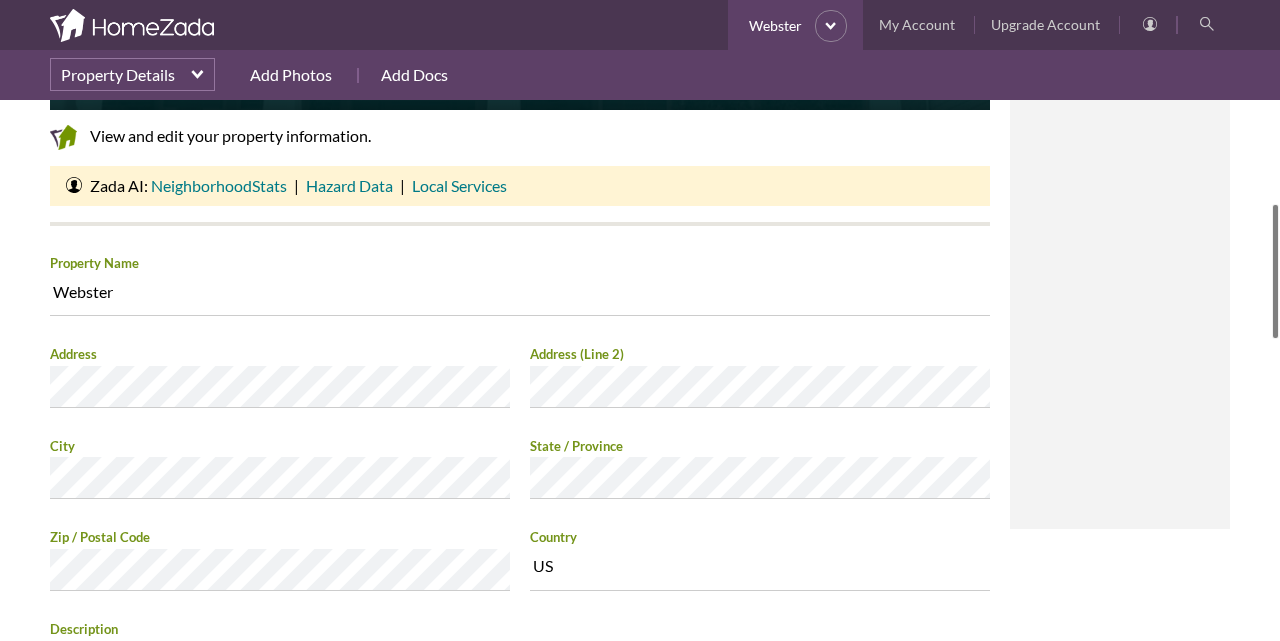 click at bounding box center (1275, 370) 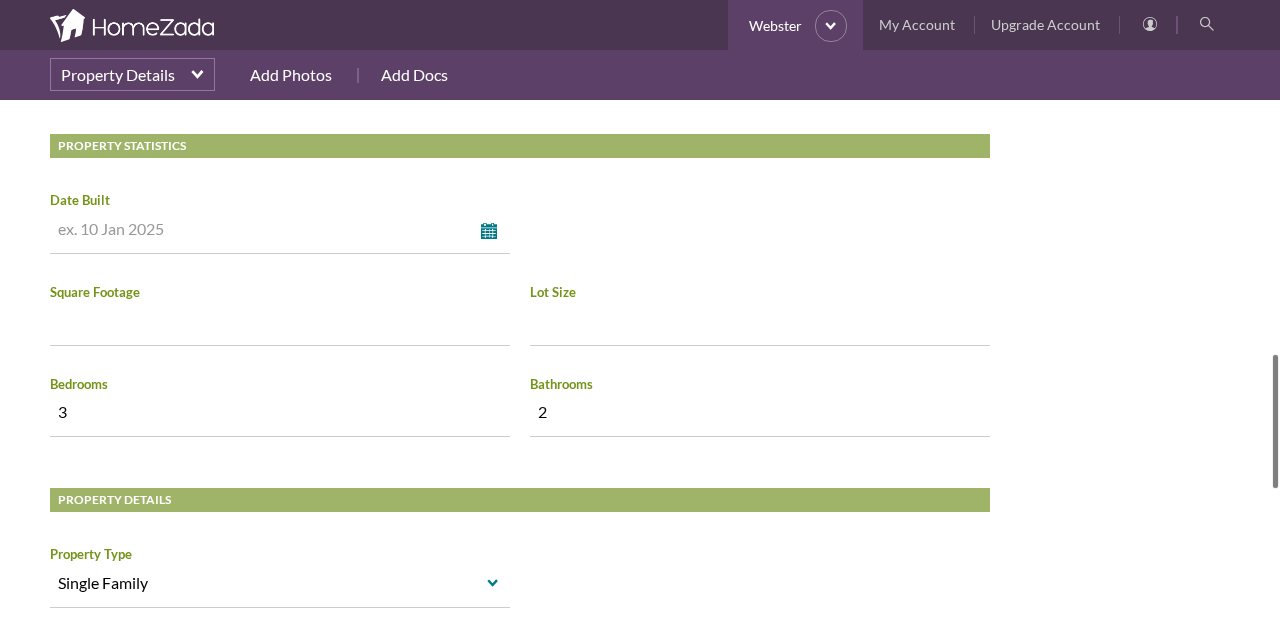 click at bounding box center [1275, 421] 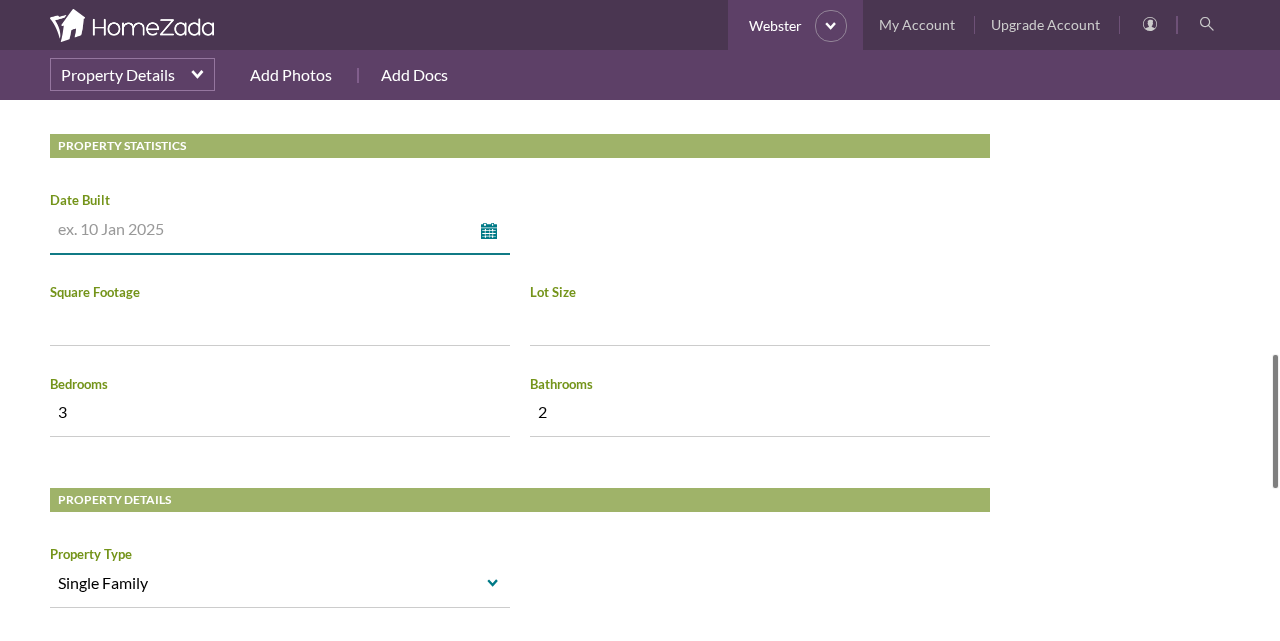 click at bounding box center (265, 229) 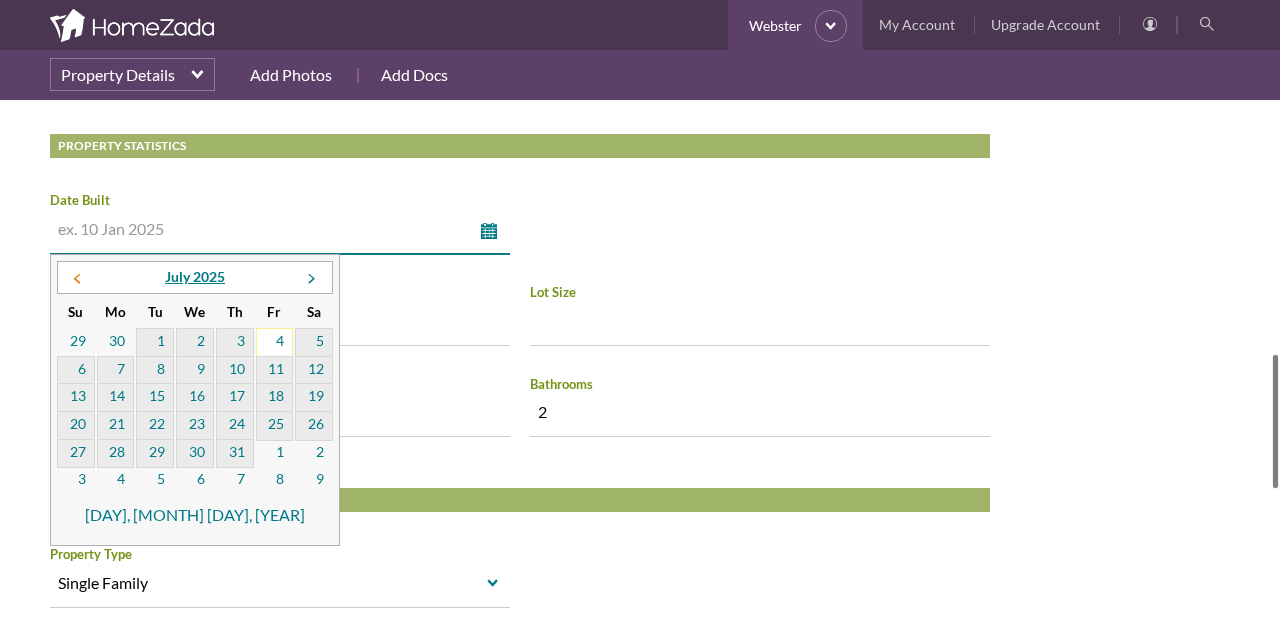 click at bounding box center [77, 279] 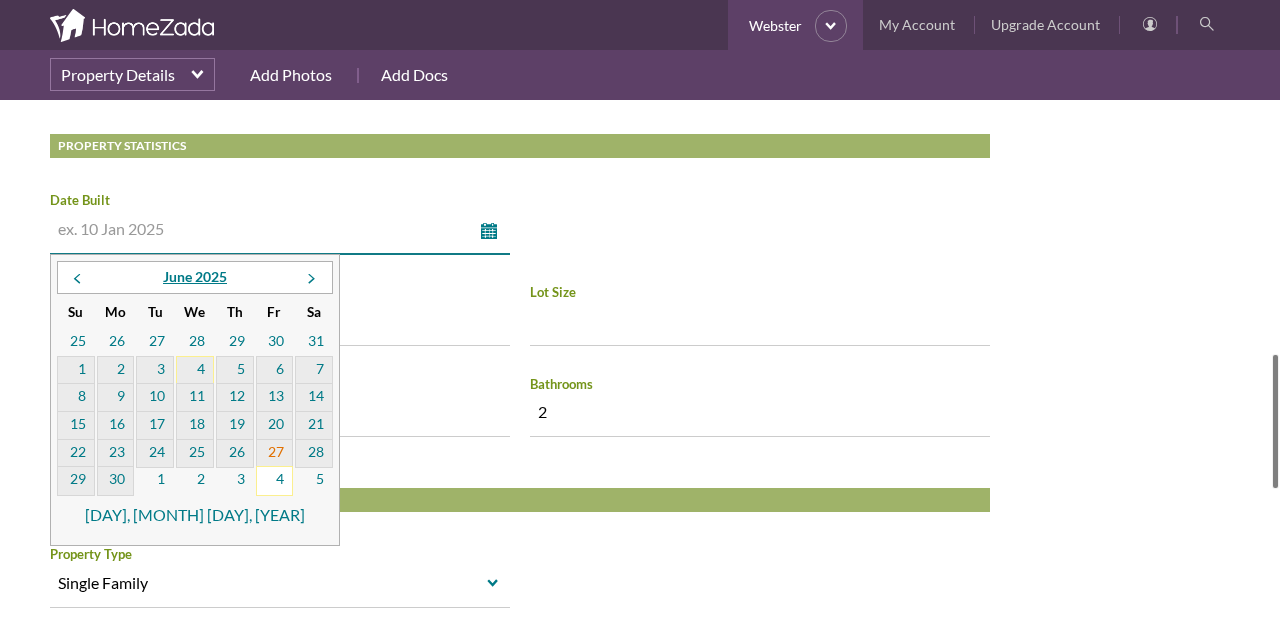 click on "27" at bounding box center [275, 454] 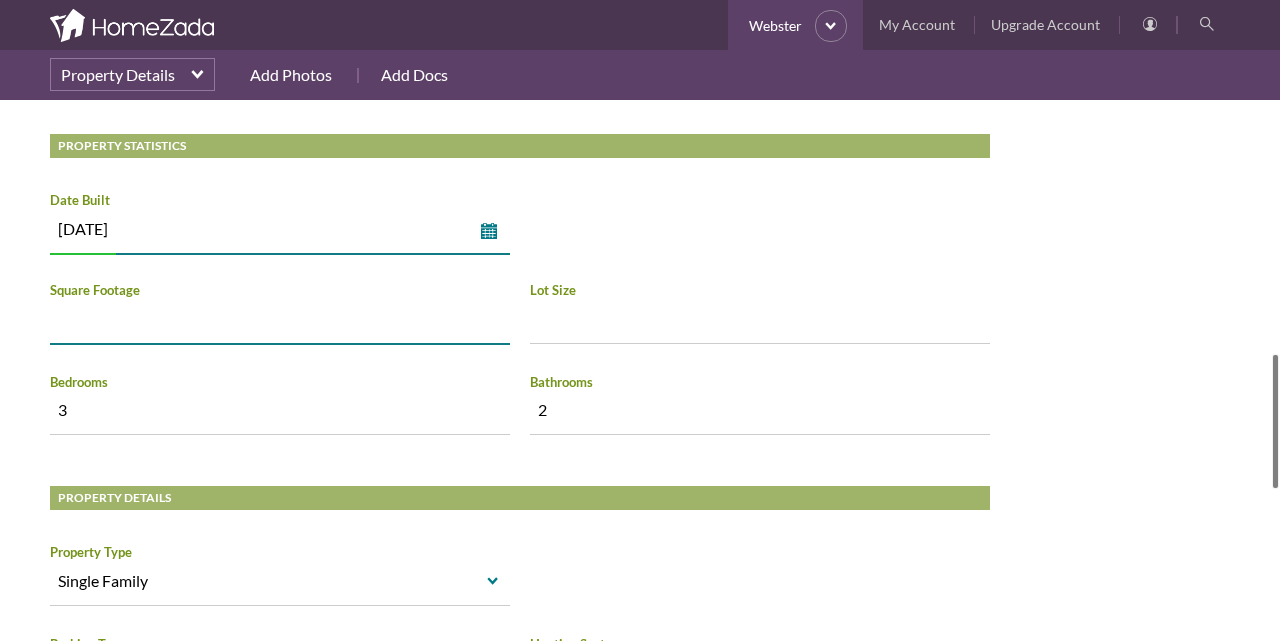 click at bounding box center (280, 323) 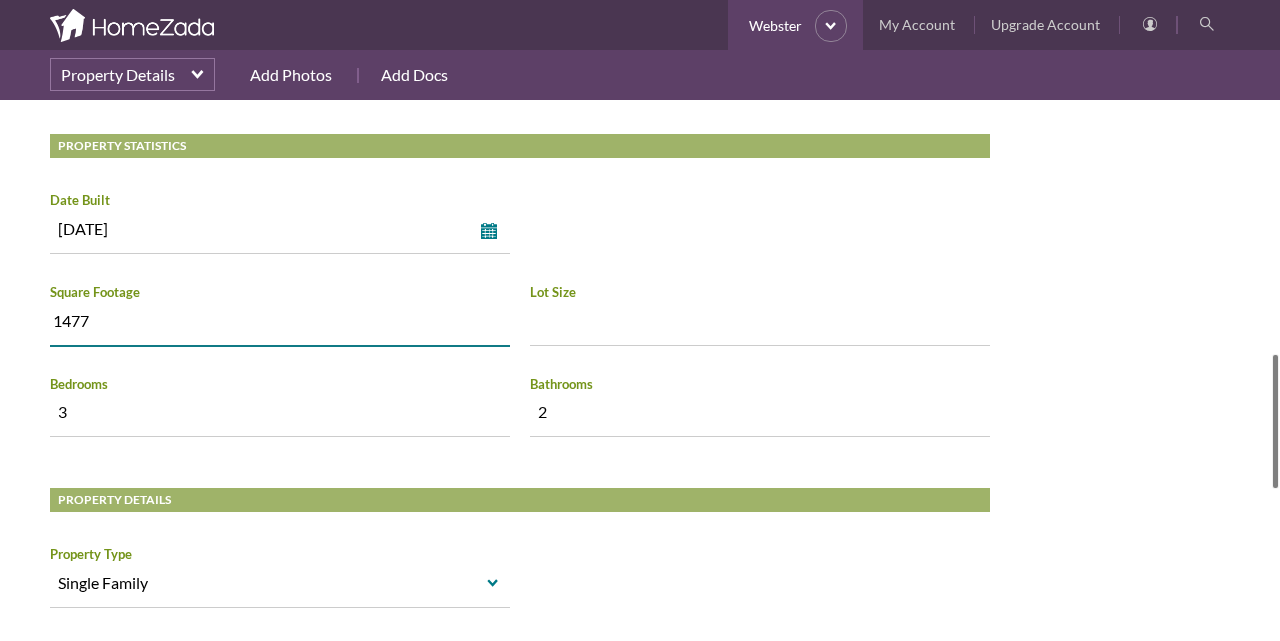 type on "1477" 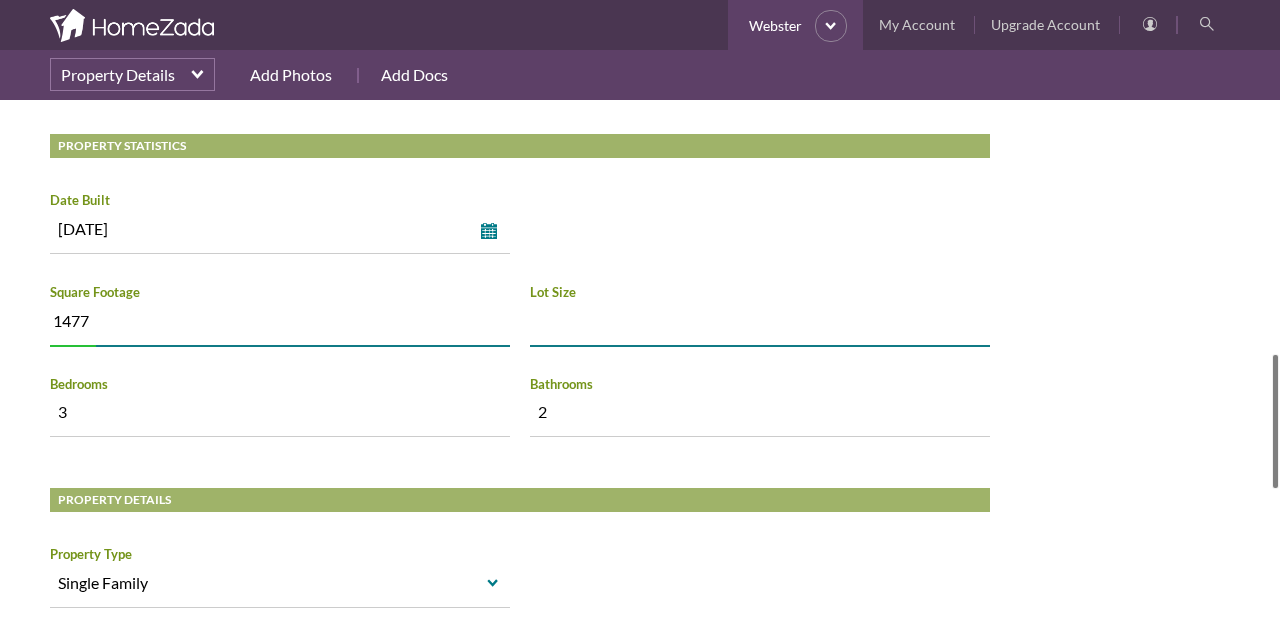 click at bounding box center [760, 325] 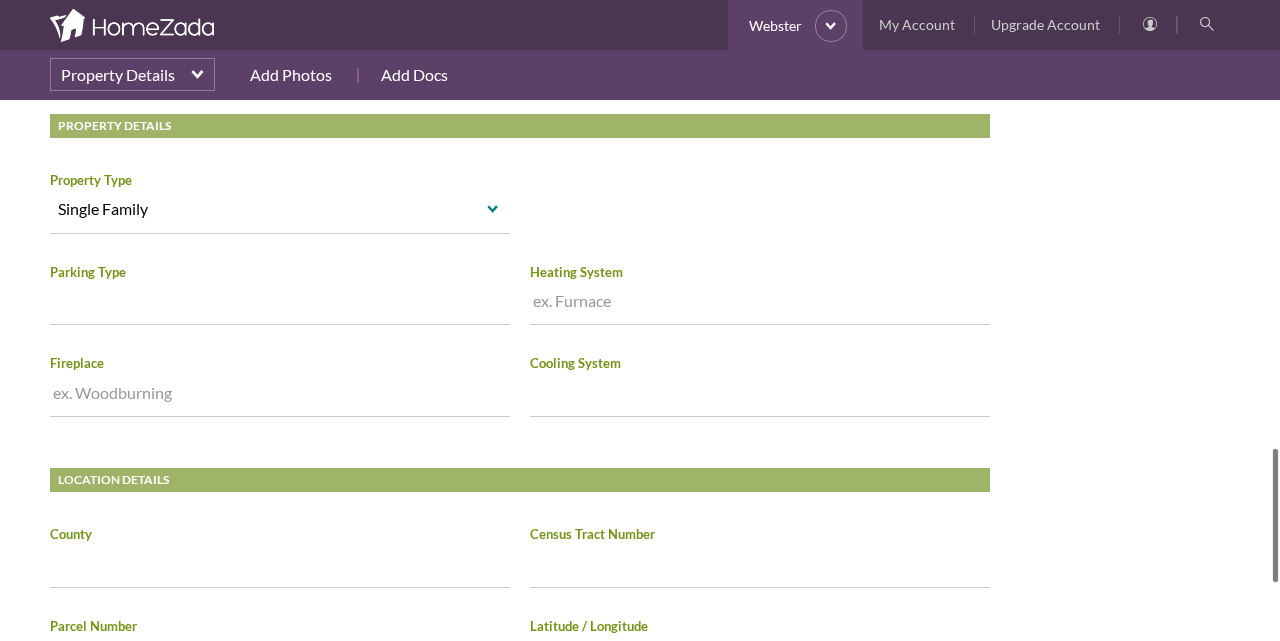 click on "Webster
Property Details
Info
Photos
Docs
Map
Settings
Photo
Map
13 Spaces
131 Items
Webster
Property info
View and edit your property information.
Zada AI:
Neighborhood  Stats
|
Hazard Data Hazards
|
Local Services
Property Name Webster
Address
Address (Line 2)
City
State / Province
Zip / Postal Code
Country US
Description
Property Statistics
Date Built 27 Jun 2025 select
Square Footage 1477
Lot Size 14000
Bedrooms 3 3 Increase value Decrease value
Bathrooms 2 2 Increase value" at bounding box center [640, 370] 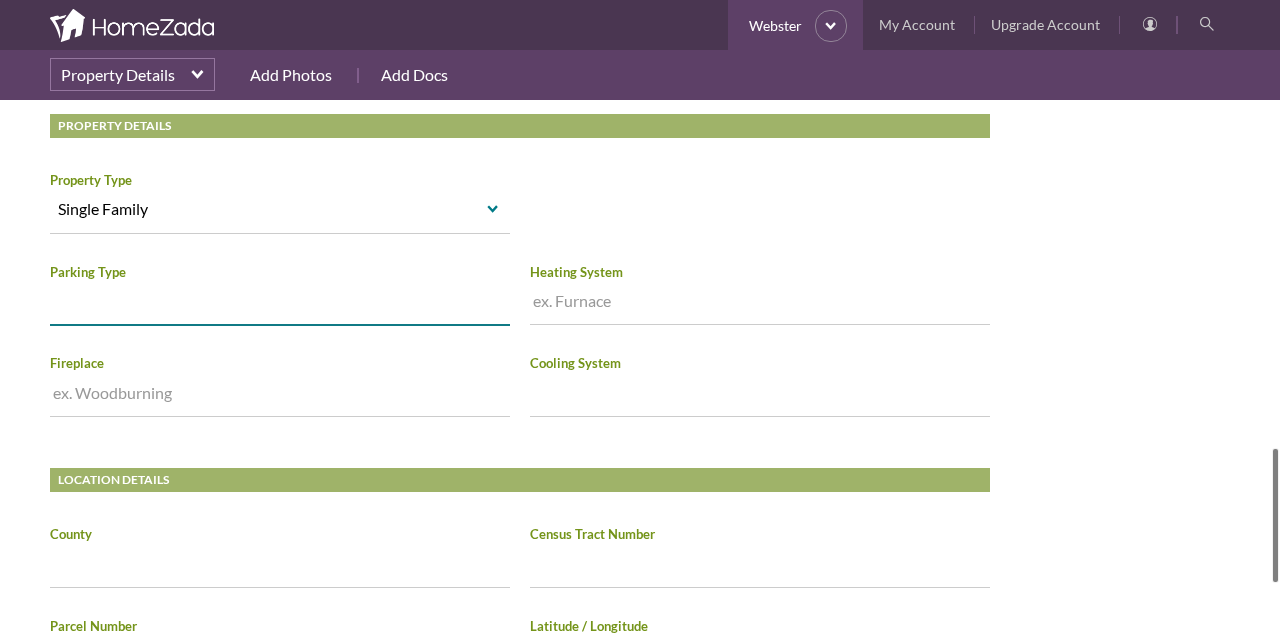 click at bounding box center [280, 304] 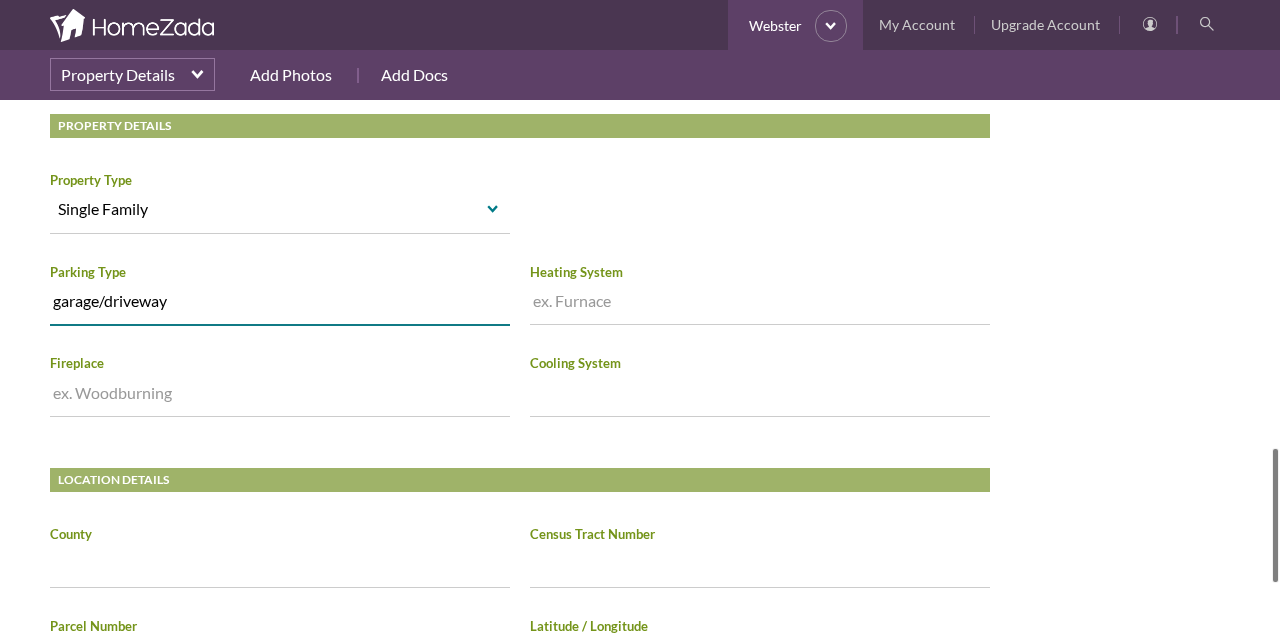 type on "garage/driveway" 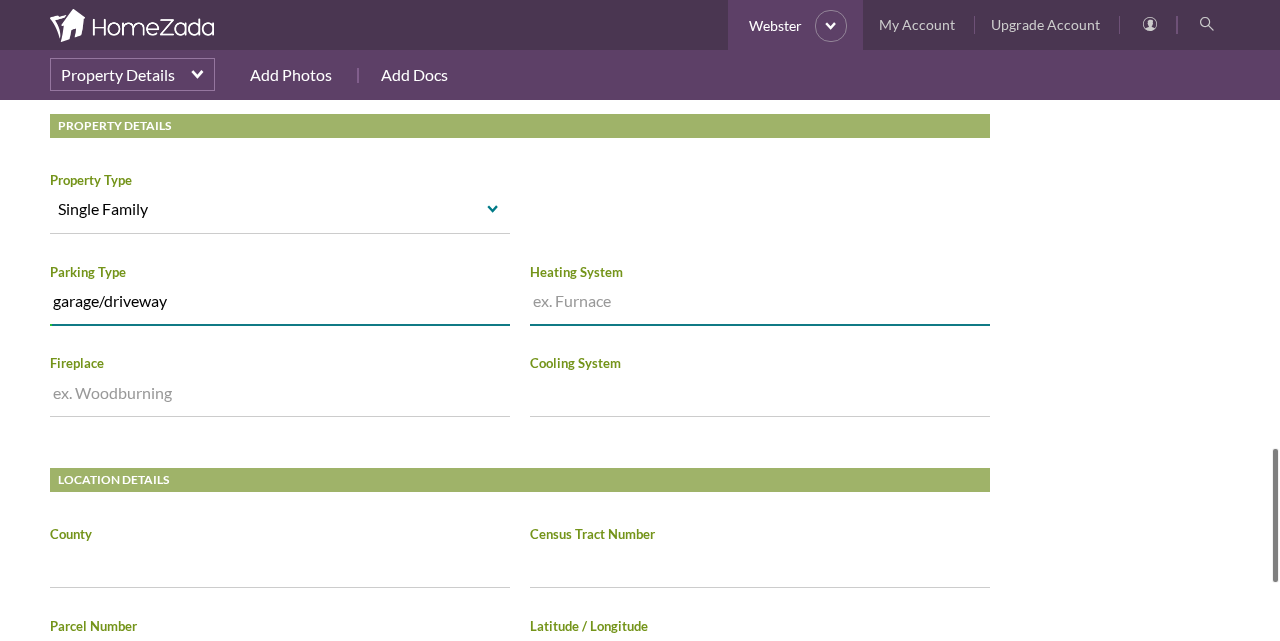 click at bounding box center (760, 304) 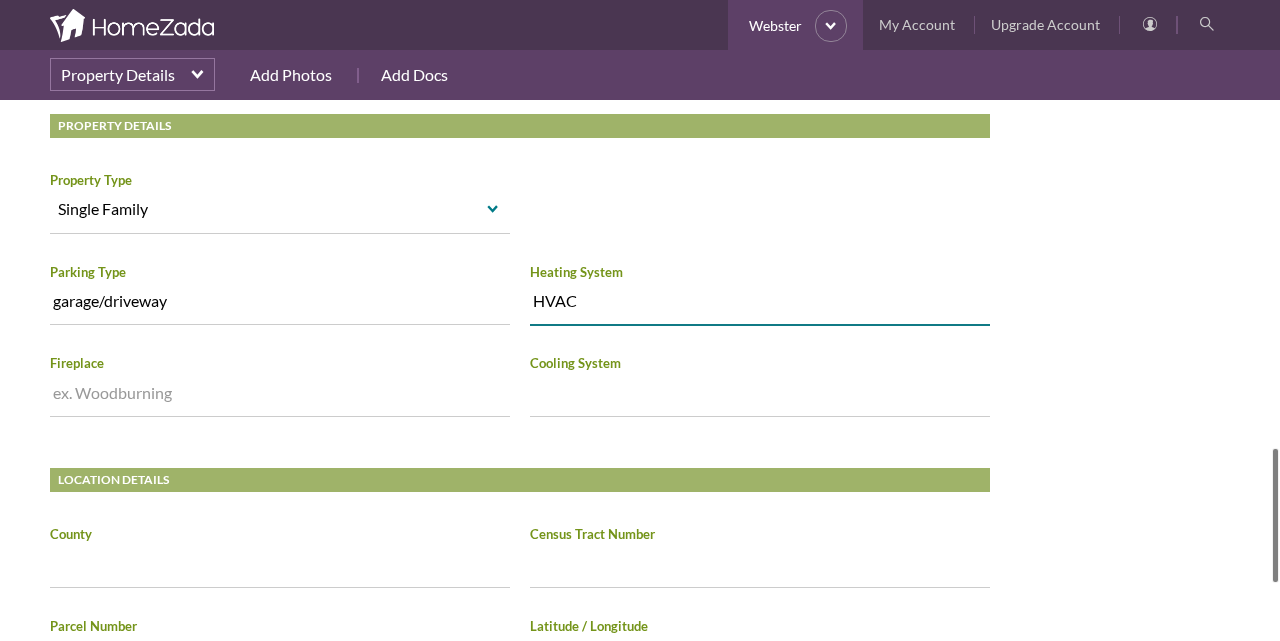 type on "HVAC" 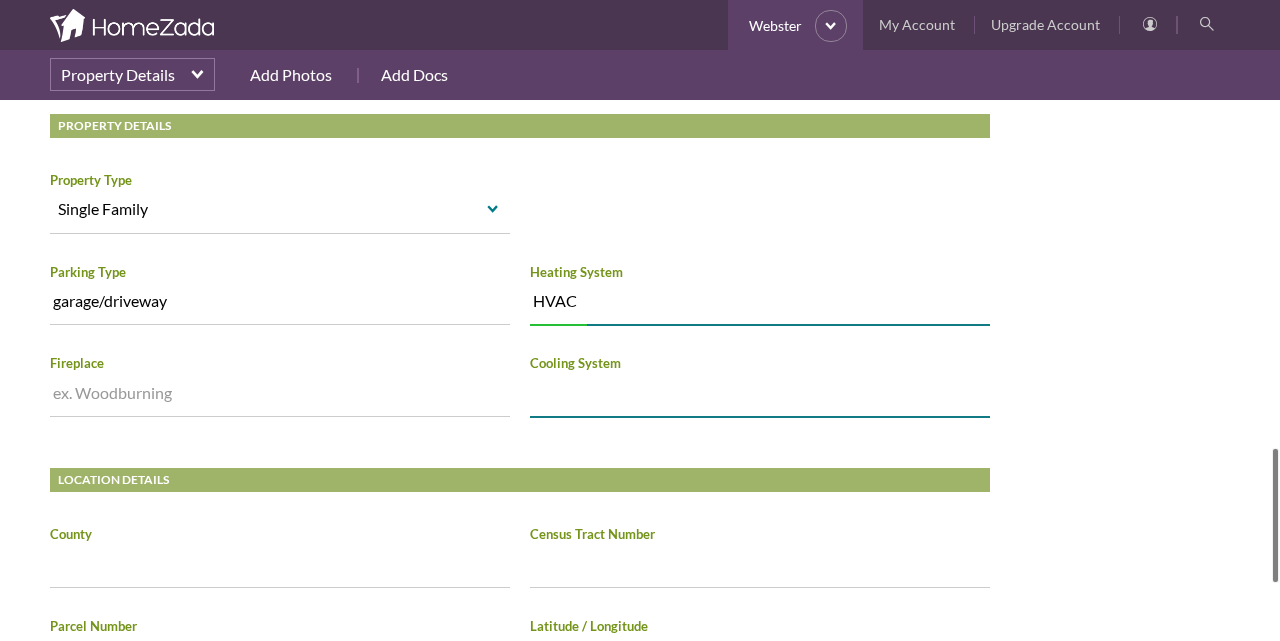 click at bounding box center (760, 396) 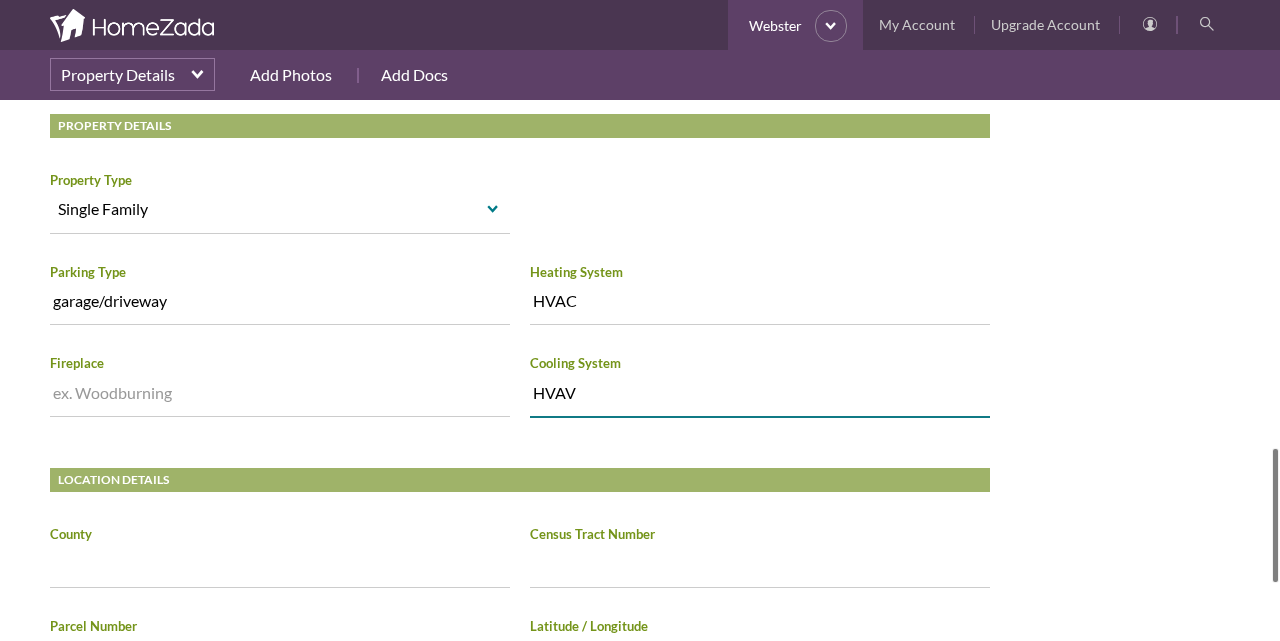 type on "HVAV" 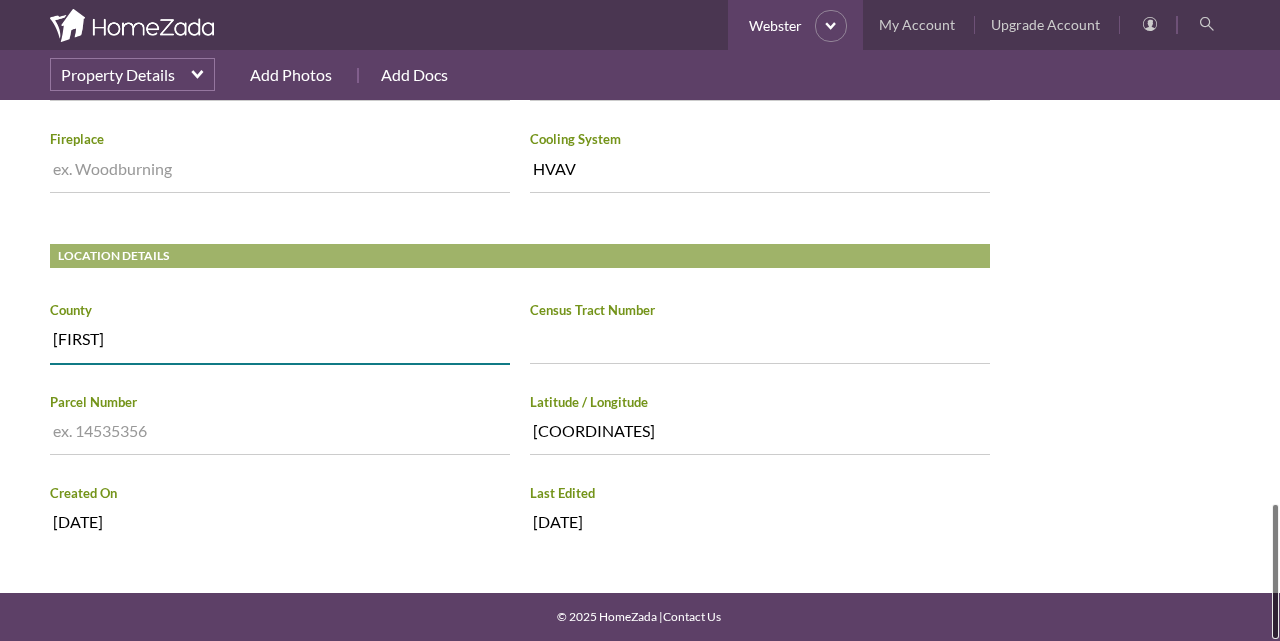 click on "Webster
Property Details
Info
Photos
Docs
Map
Settings
Photo
Map
13 Spaces
131 Items
Webster
Property info
View and edit your property information.
Zada AI:
Neighborhood  Stats
|
Hazard Data Hazards
|
Local Services
Property Name Webster
Address
Address (Line 2)
City
State / Province
Zip / Postal Code
Country US
Description
Property Statistics
Date Built 27 Jun 2025 select
Square Footage 1477
Lot Size 14000
Bedrooms 3 3 Increase value Decrease value
Bathrooms 2 2 Increase value" at bounding box center [640, 370] 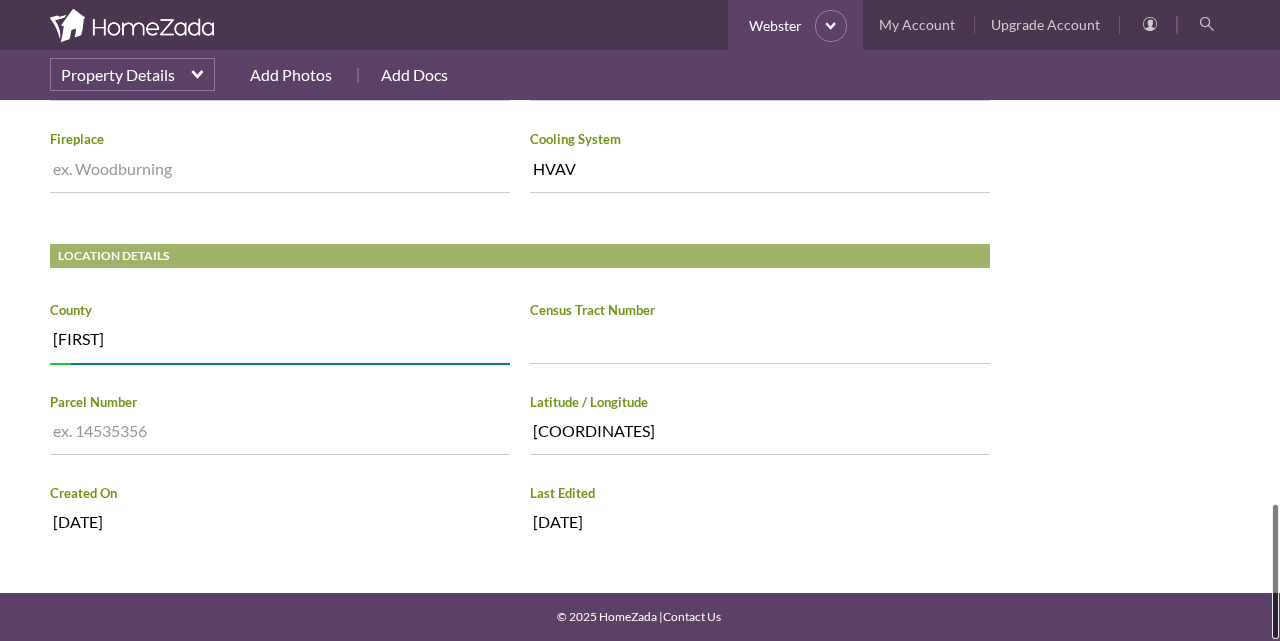 click on "Webster
Property Details
Info
Photos
Docs
Map
Settings
Photo
Map
13 Spaces
131 Items
Webster
Property info
View and edit your property information.
Zada AI:
Neighborhood  Stats
|
Hazard Data Hazards
|
Local Services
Property Name Webster
Address
Address (Line 2)
City
State / Province
Zip / Postal Code
Country US
Description
Property Statistics
Date Built 27 Jun 2025 select
Square Footage 1477
Lot Size 14000
Bedrooms 3 3 Increase value Decrease value
Bathrooms 2 2 Increase value Decrease value" at bounding box center [640, -430] 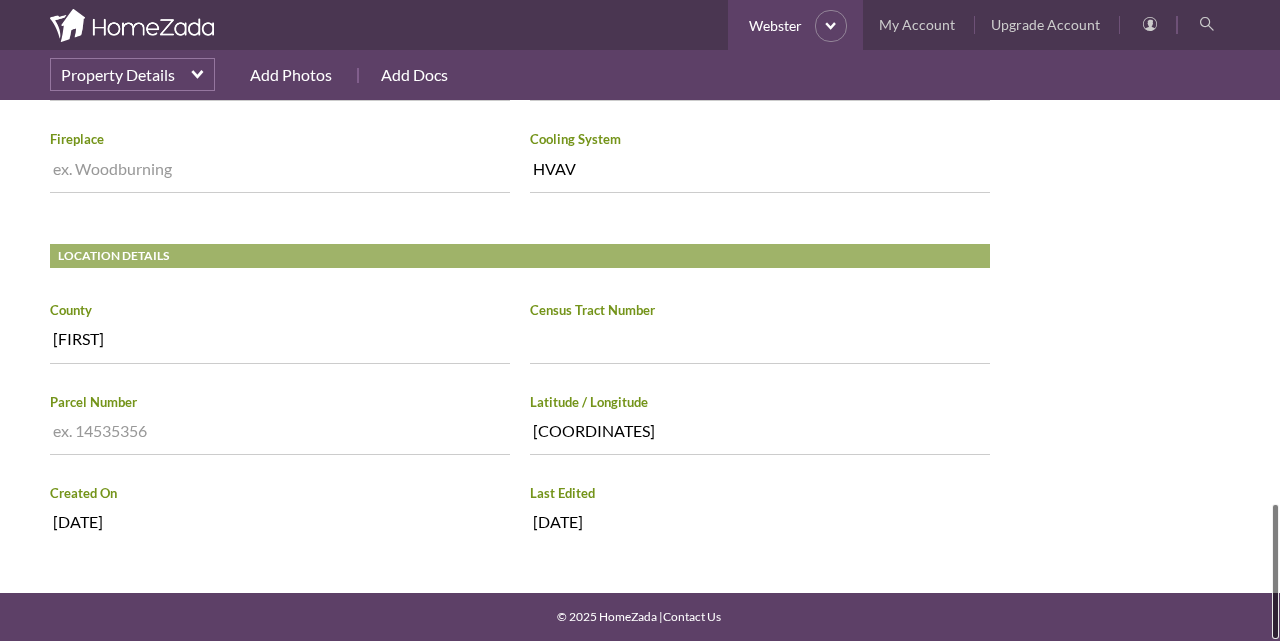 click on "Webster
Property Details
Info
Photos
Docs
Map
Settings
Photo
Map
13 Spaces
131 Items
Webster
Property info
View and edit your property information.
Zada AI:
Neighborhood  Stats
|
Hazard Data Hazards
|
Local Services
Property Name Webster
Address
Address (Line 2)
City
State / Province
Zip / Postal Code
Country US
Description
Property Statistics
Date Built 27 Jun 2025 select
Square Footage 1477
Lot Size 14000
Bedrooms 3 3 Increase value Decrease value
Bathrooms 2 2 Increase value Decrease value" at bounding box center [640, -430] 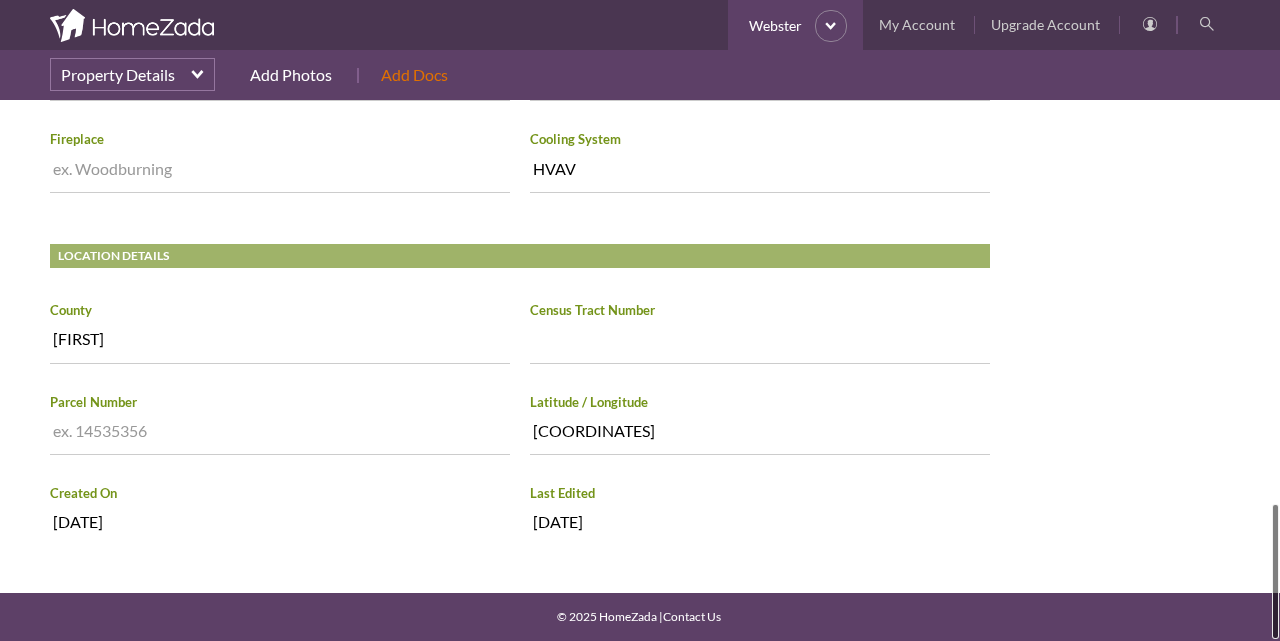 click on "Add Docs" at bounding box center (414, 75) 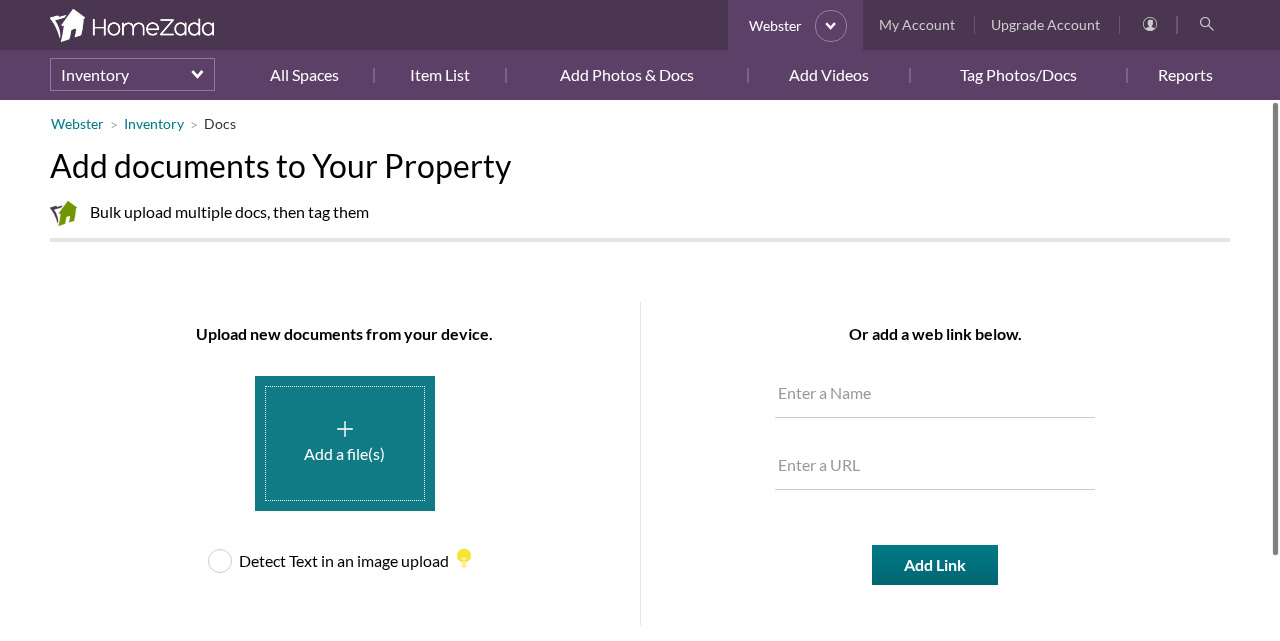 scroll, scrollTop: 0, scrollLeft: 0, axis: both 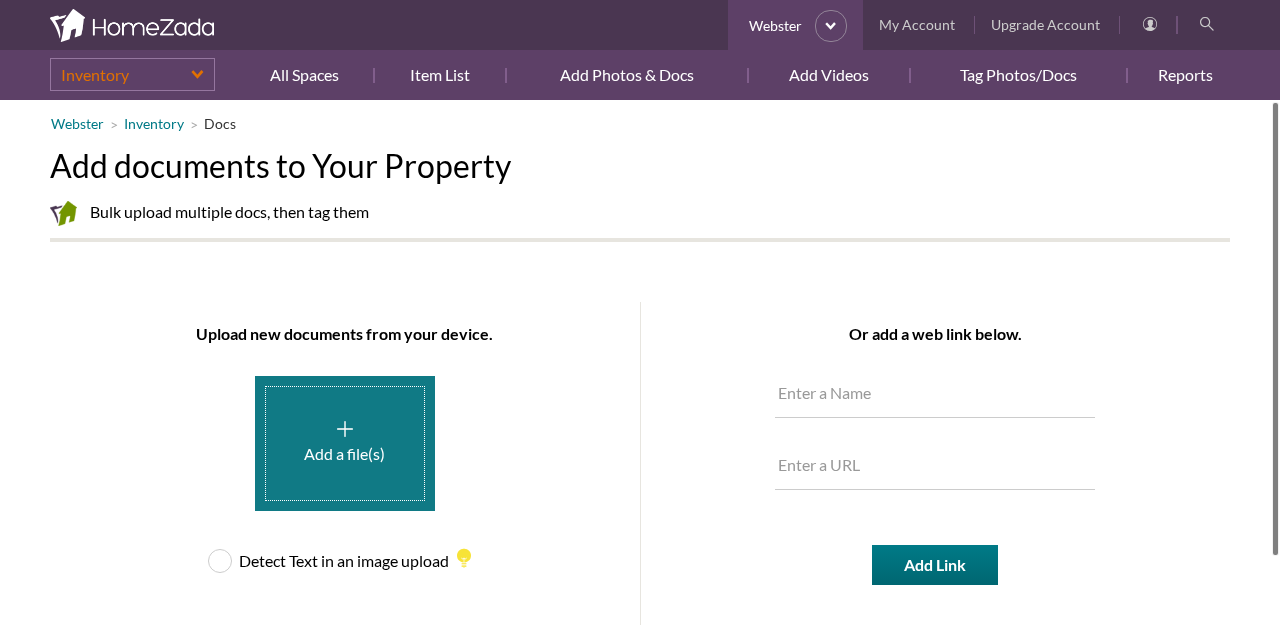 click on "Inventory" at bounding box center [132, 74] 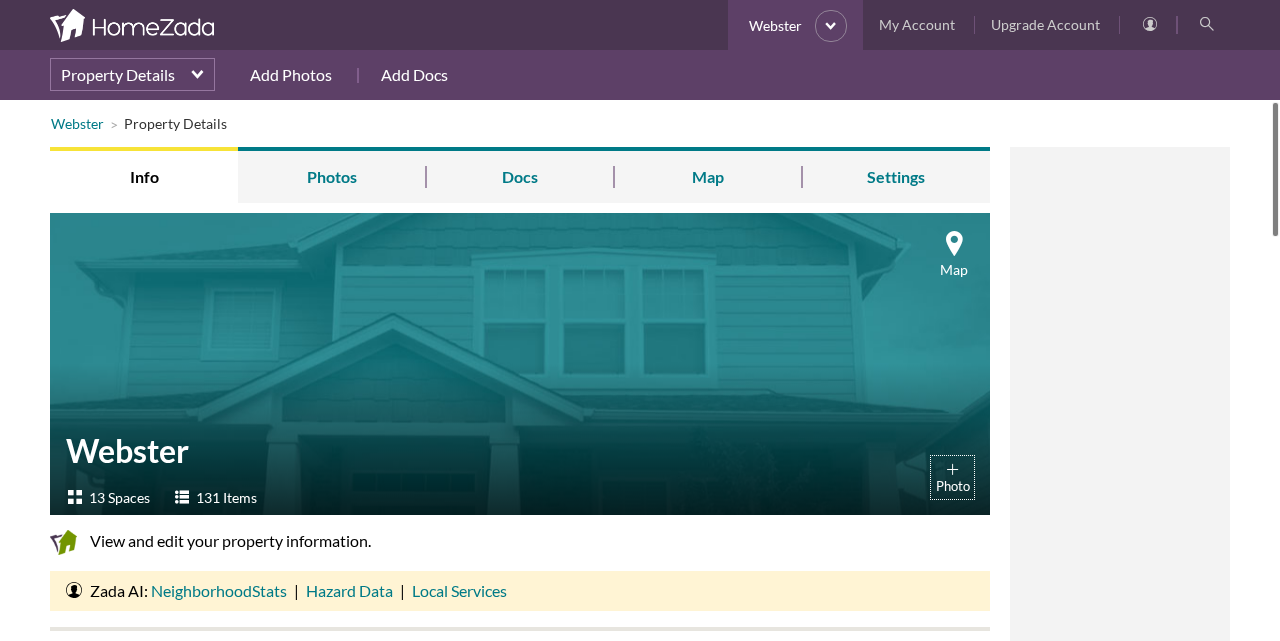scroll, scrollTop: 0, scrollLeft: 0, axis: both 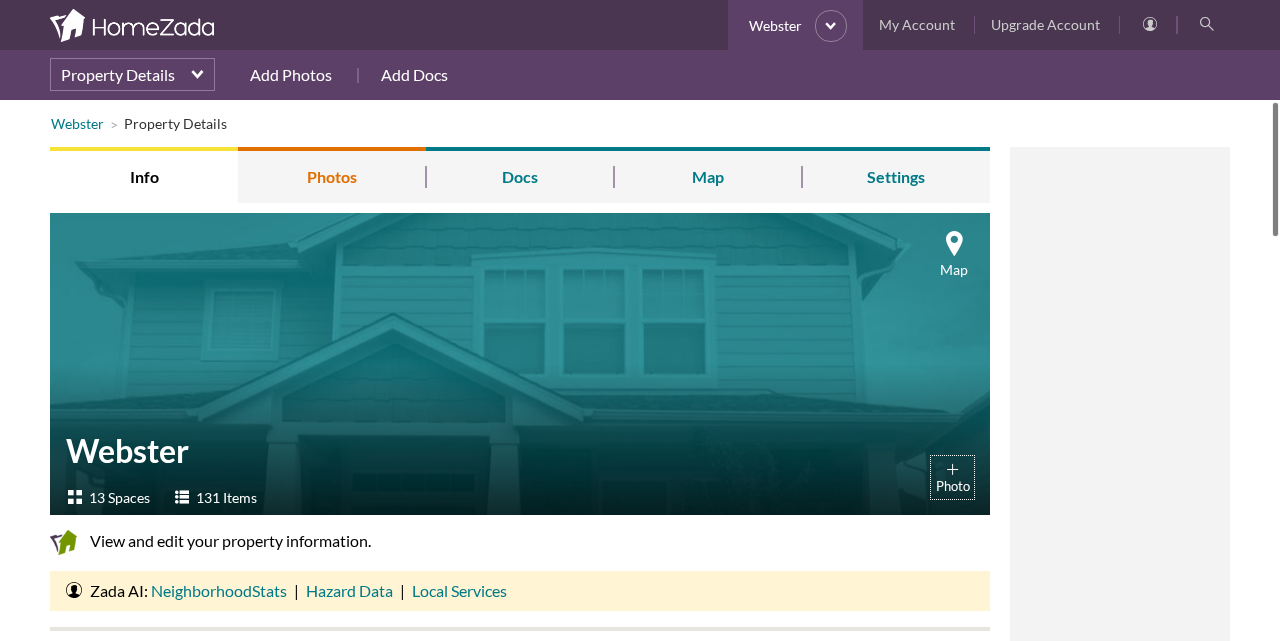 click on "Photos" at bounding box center (332, 175) 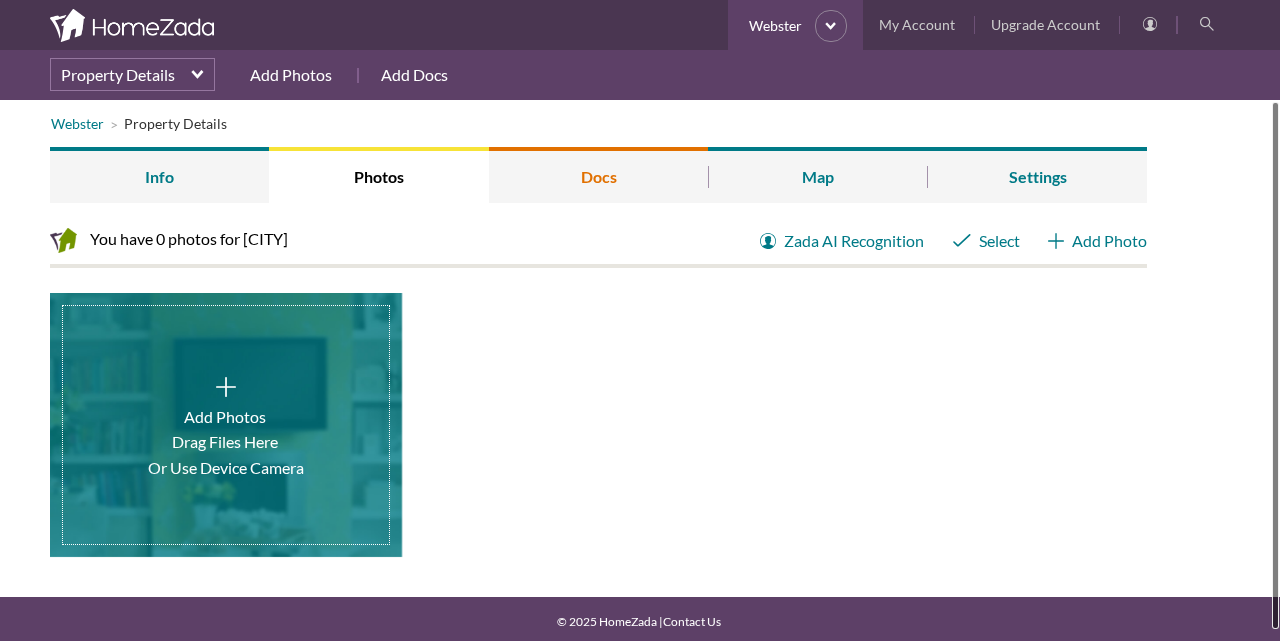 click on "Docs" at bounding box center (598, 175) 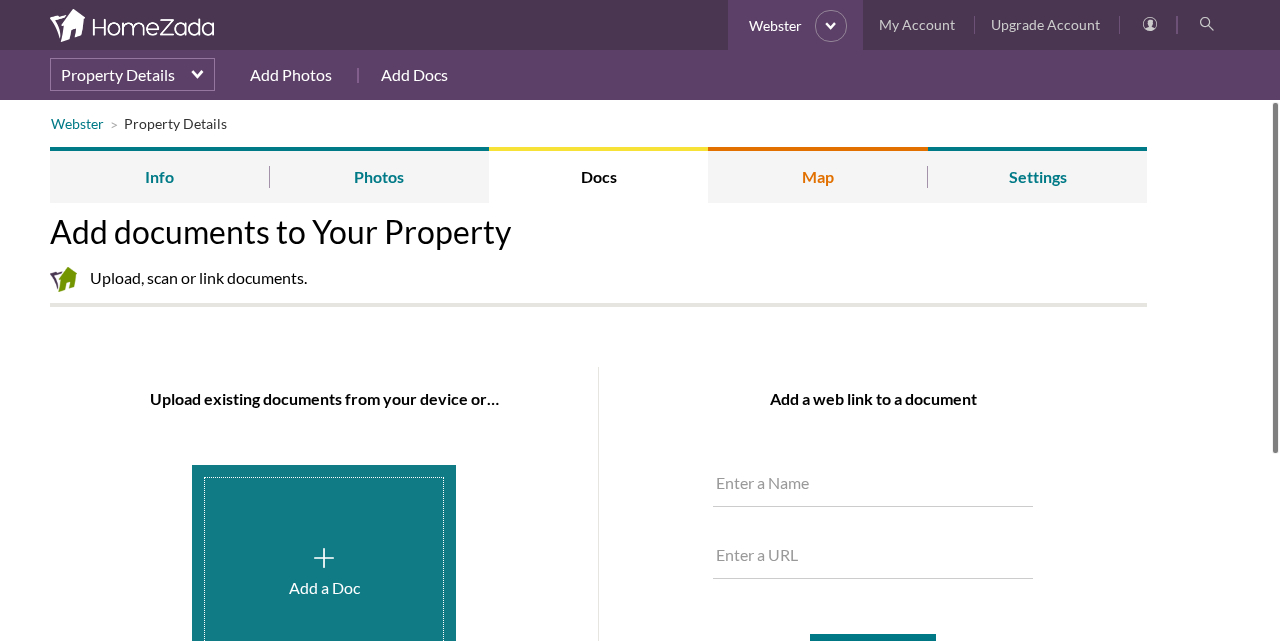 click on "Map" at bounding box center [817, 175] 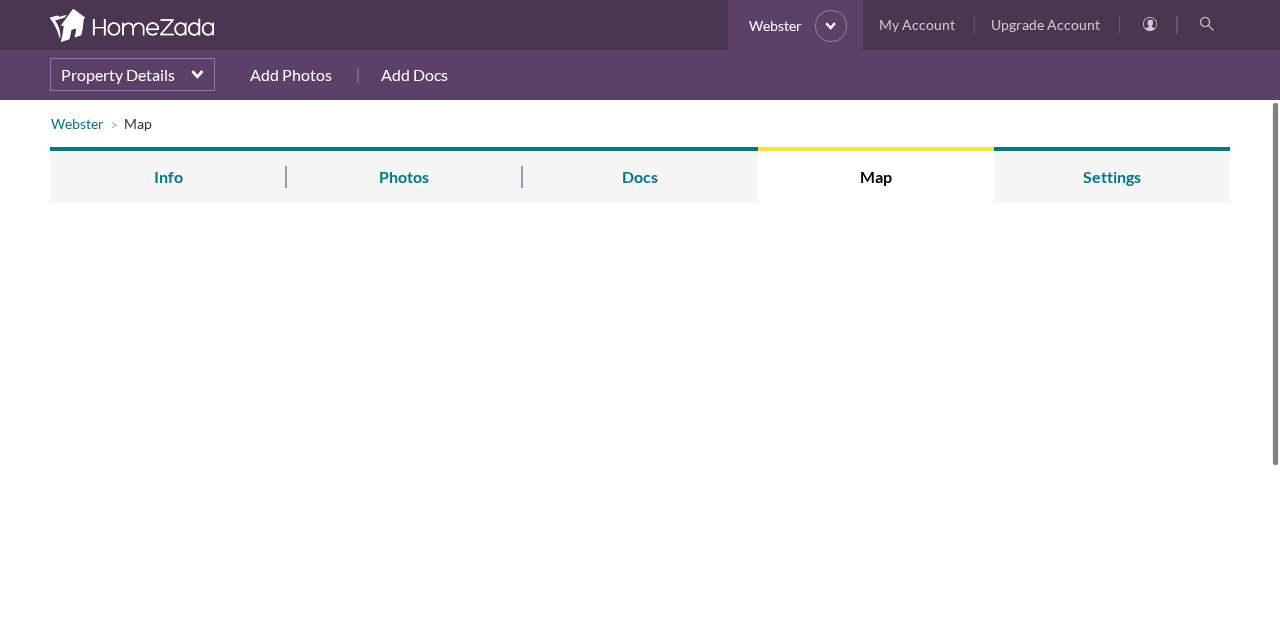 scroll, scrollTop: 0, scrollLeft: 0, axis: both 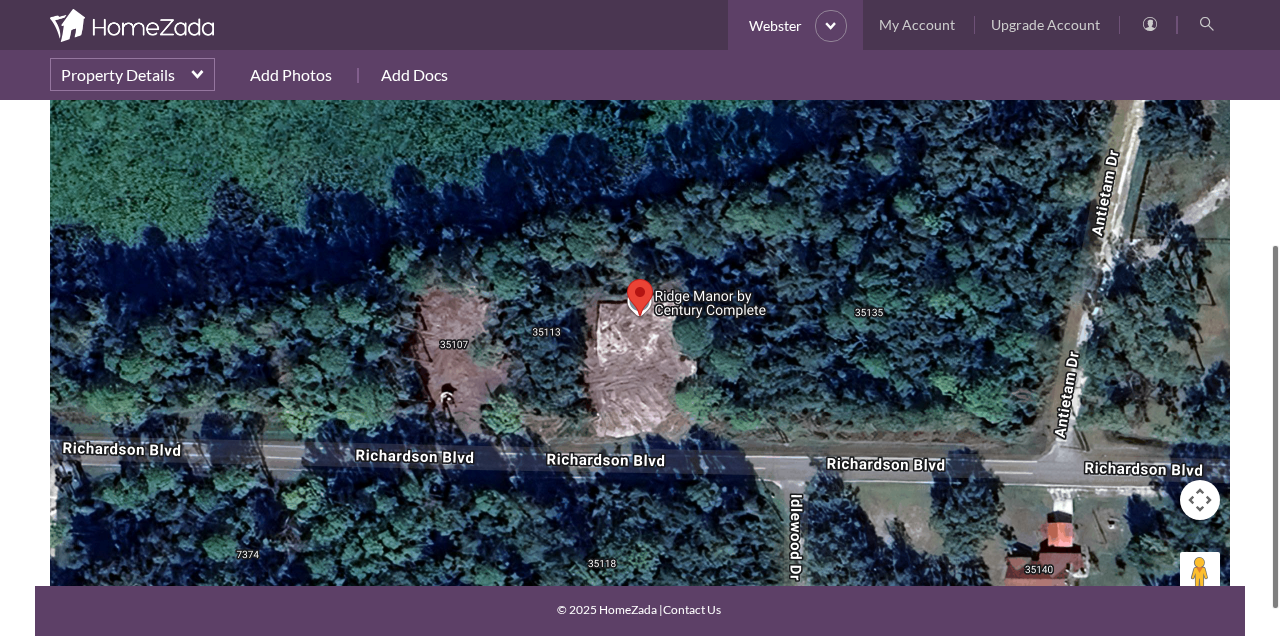 click on "[CITY]
Map
Info
Photos
Docs
Map
Settings
To navigate the map with touch gestures double-tap and hold your finger on the map, then drag the map. ← Move left → Move right ↑ Move up ↓ Move down + Zoom in - Zoom out Home Jump left by 75% End Jump right by 75% Page Up Jump up by 75% Page Down Jump down by 75% To navigate, press the arrow keys. Map Terrain Satellite Labels Keyboard shortcuts Map Data Map data ©2025 Imagery ©2025 Airbus, Maxar Technologies Map data ©2025 Imagery ©2025 Airbus, Maxar Technologies 20 m  Click to toggle between metric and imperial units Terms Report a map error
© 2025 HomeZada, Inc |  Contact Us
© 2025 HomeZada |  Contact Us
The proper way to print this page is to click the print icon." at bounding box center [640, 370] 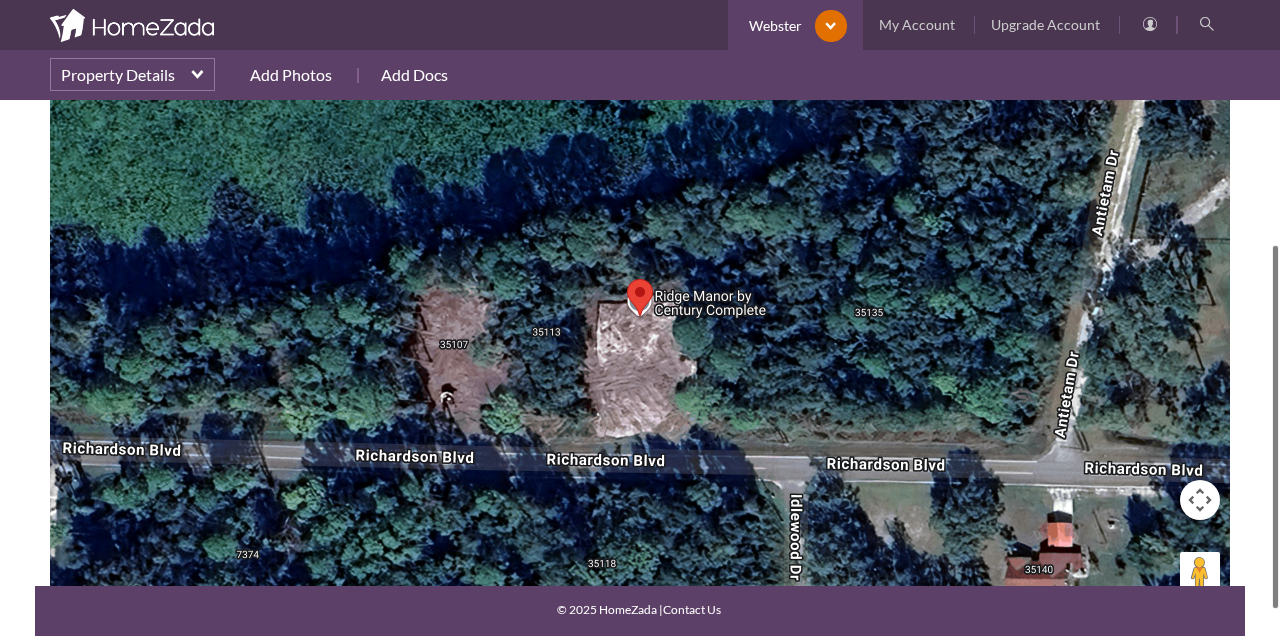 click on "select" at bounding box center (831, 27) 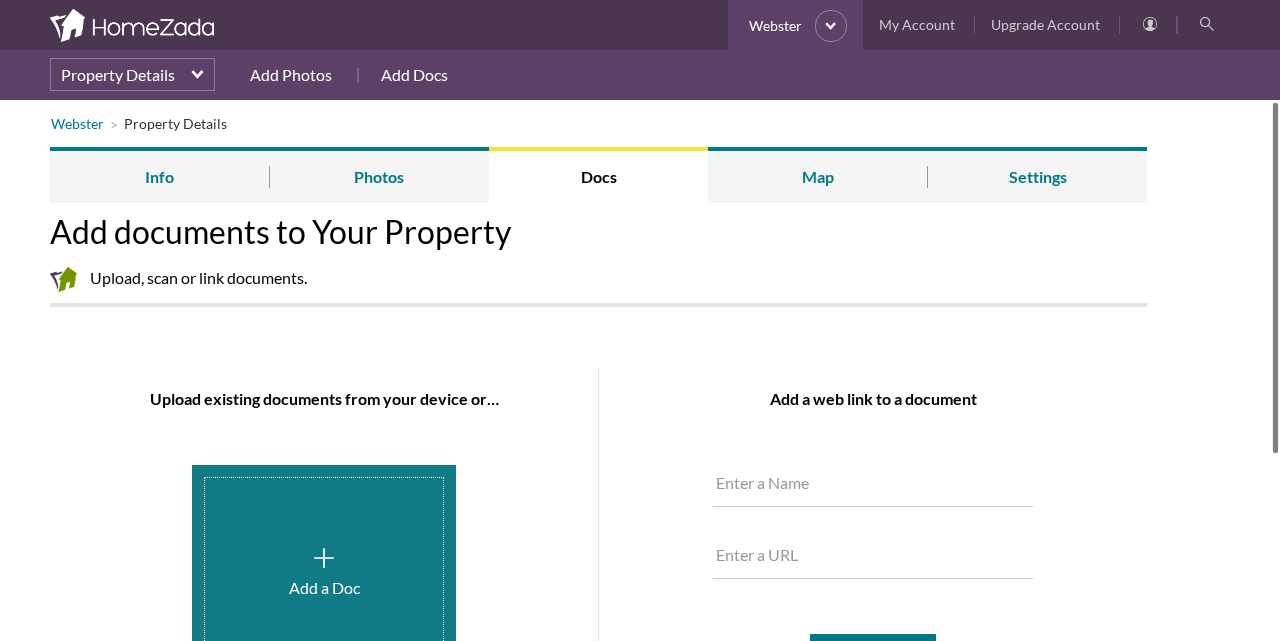 scroll, scrollTop: 0, scrollLeft: 0, axis: both 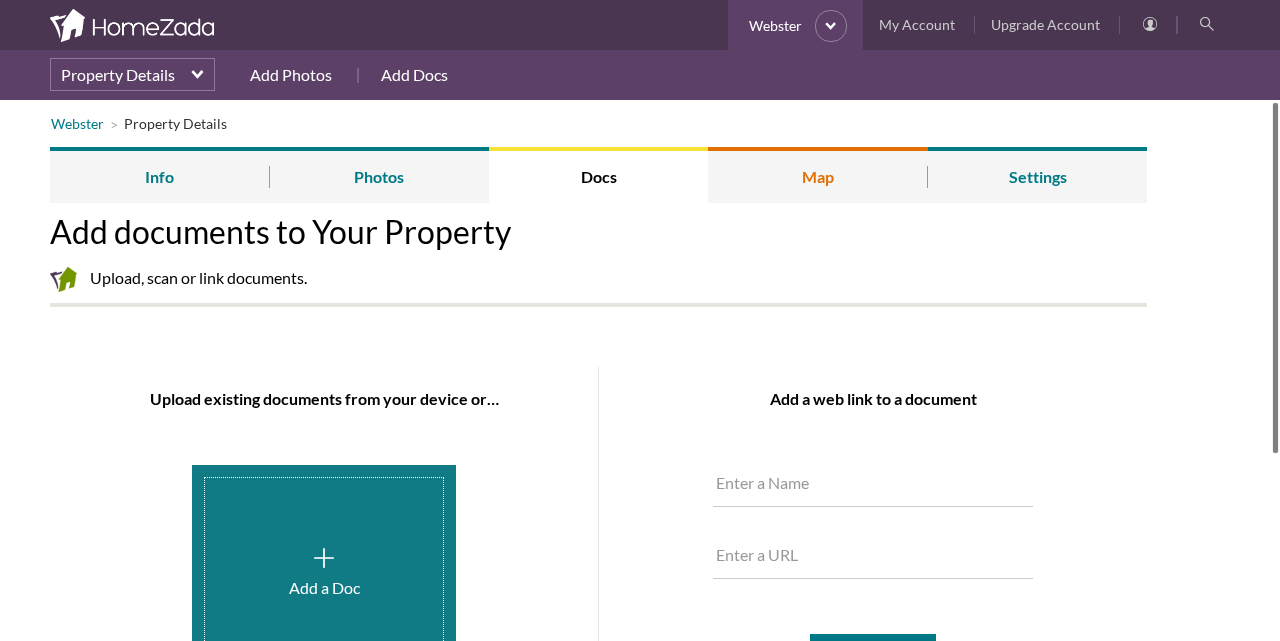 click on "Map" at bounding box center (817, 175) 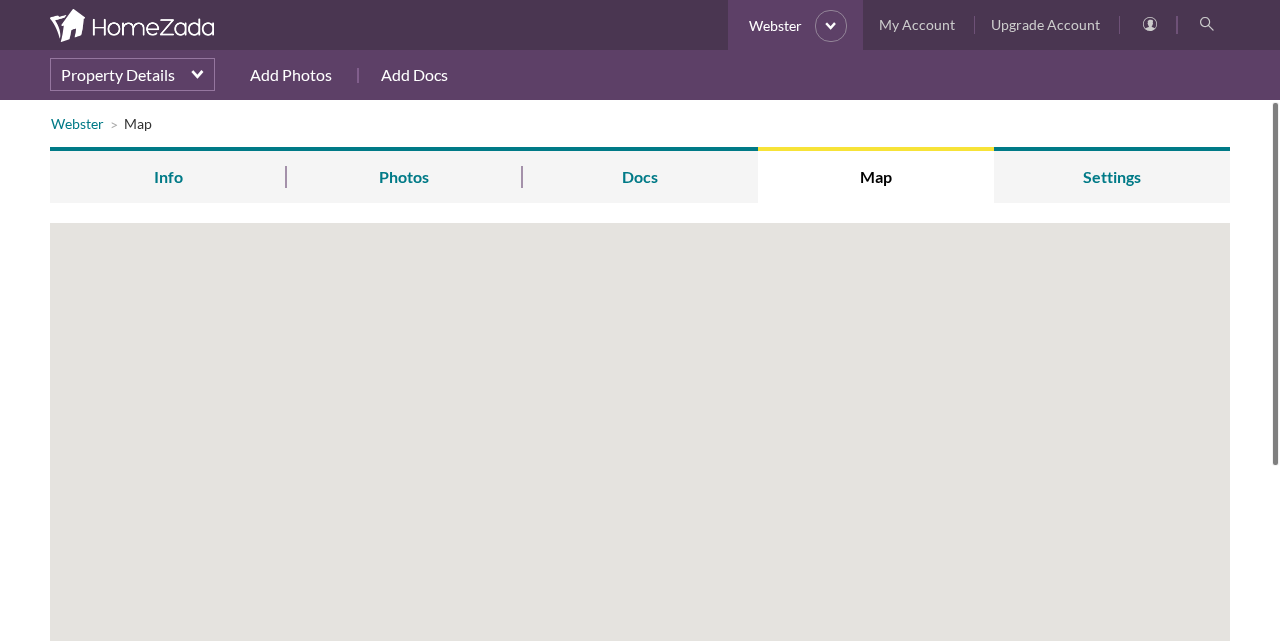 scroll, scrollTop: 0, scrollLeft: 0, axis: both 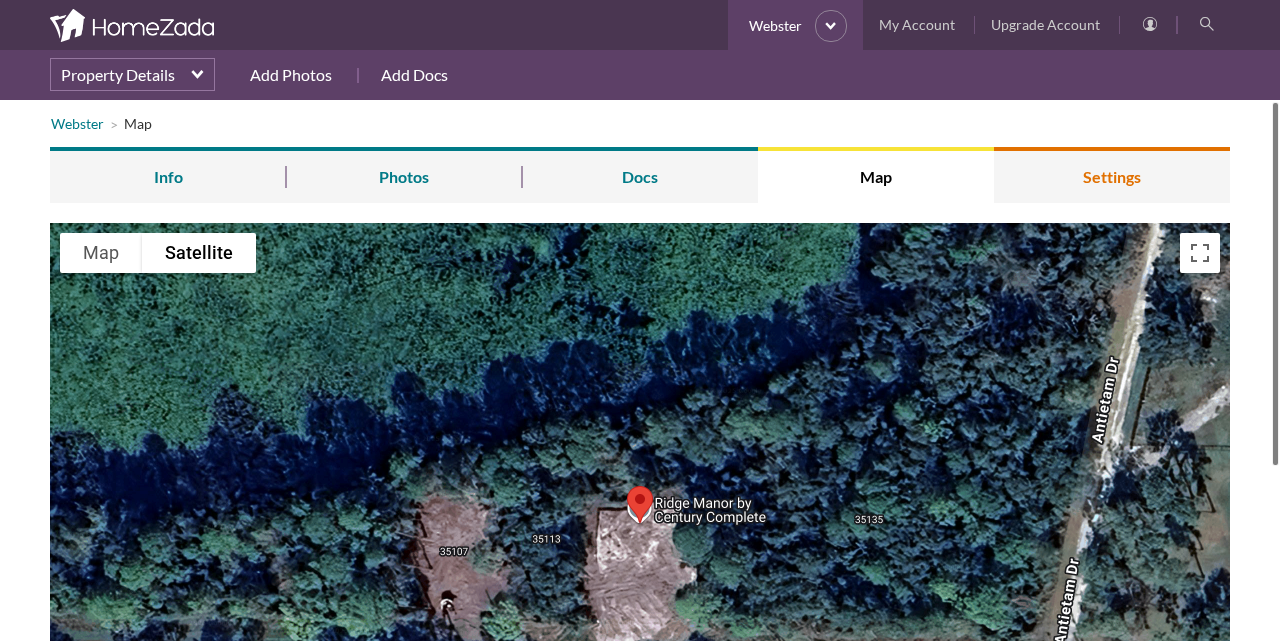 click on "Settings" at bounding box center [1112, 175] 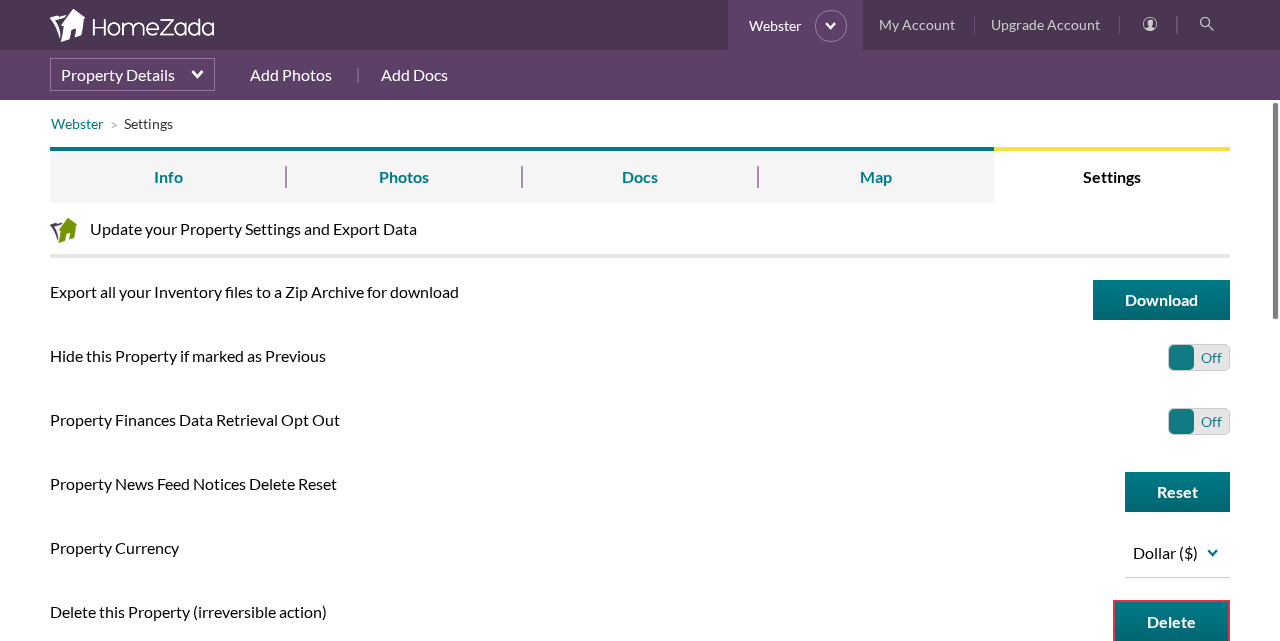scroll, scrollTop: 0, scrollLeft: 0, axis: both 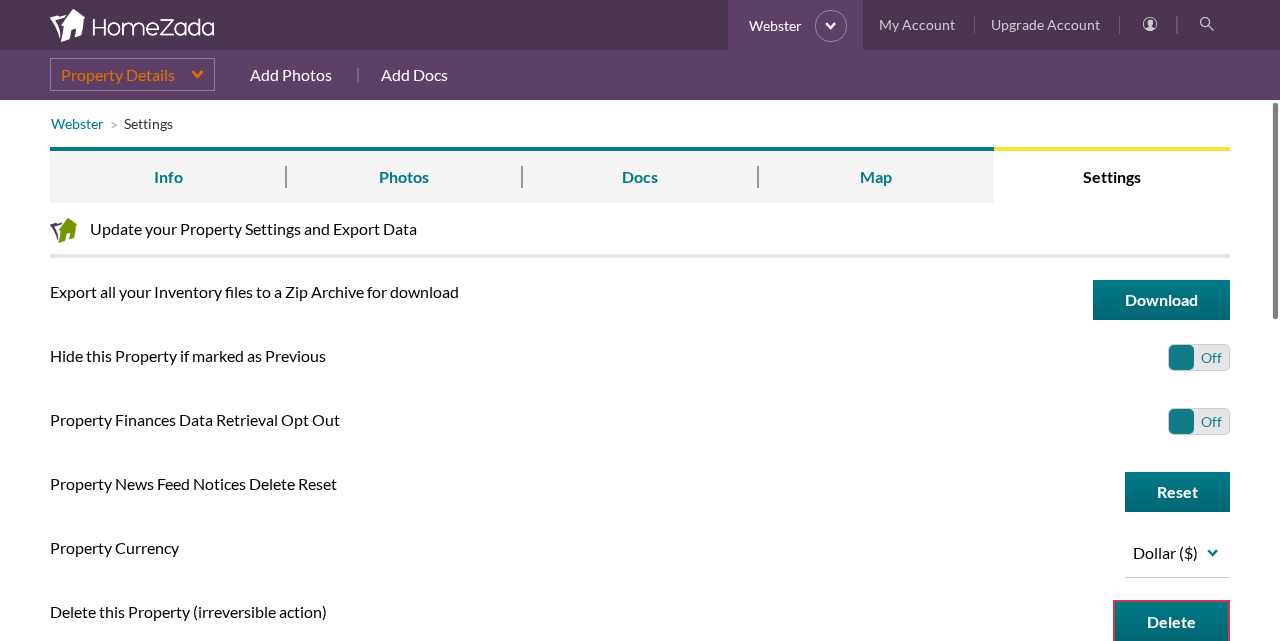 click on "Property Details" at bounding box center (132, 74) 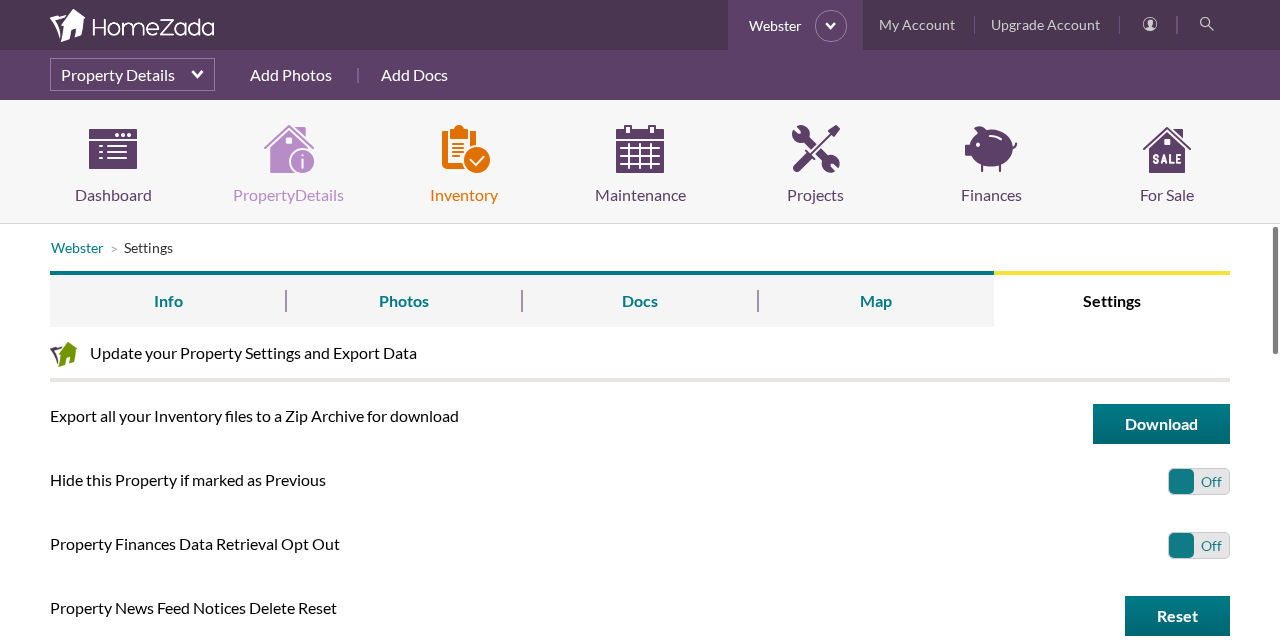 click on "Inventory" at bounding box center [464, 166] 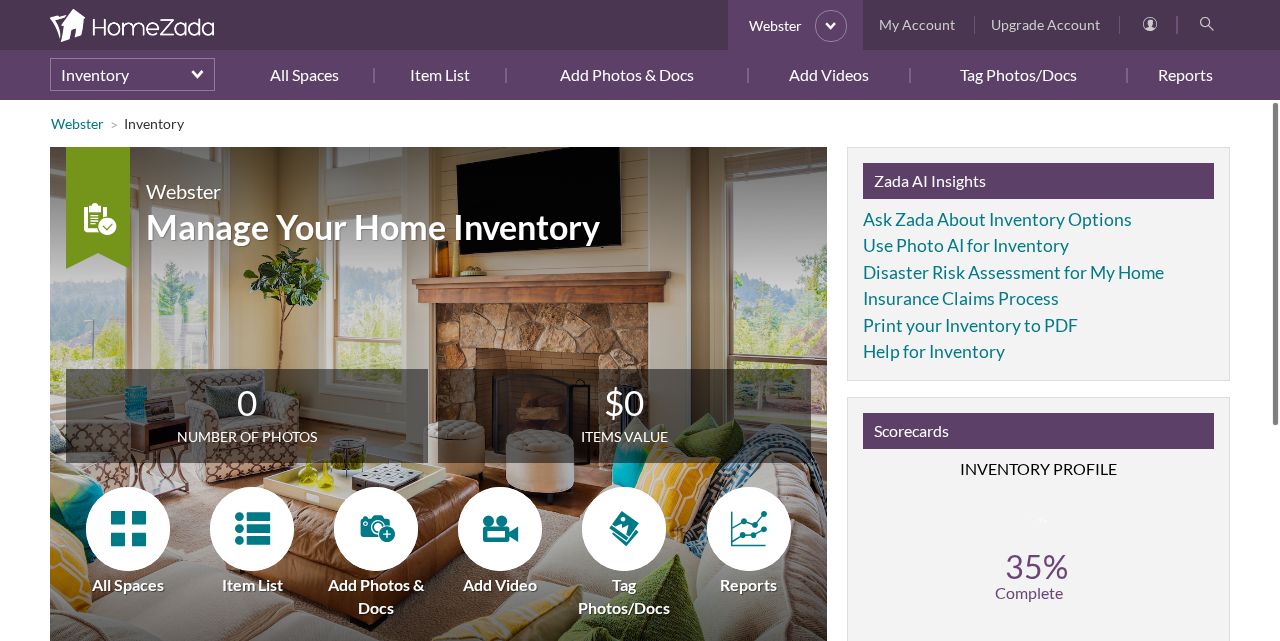 scroll, scrollTop: 0, scrollLeft: 0, axis: both 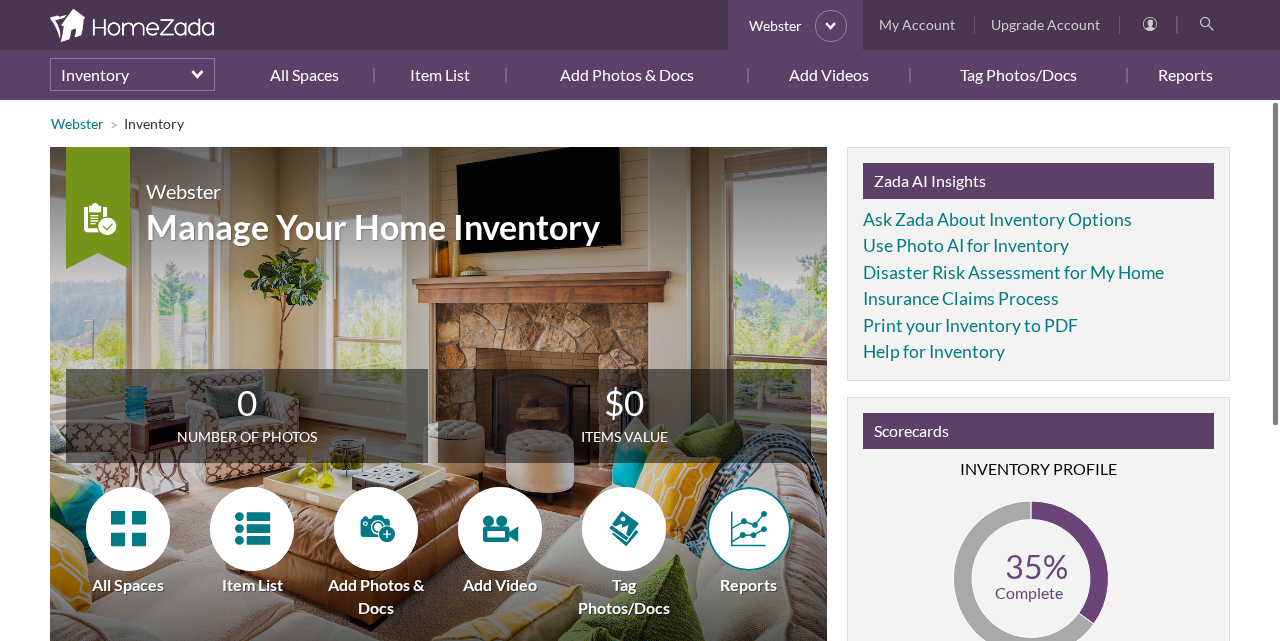 click at bounding box center [748, 528] 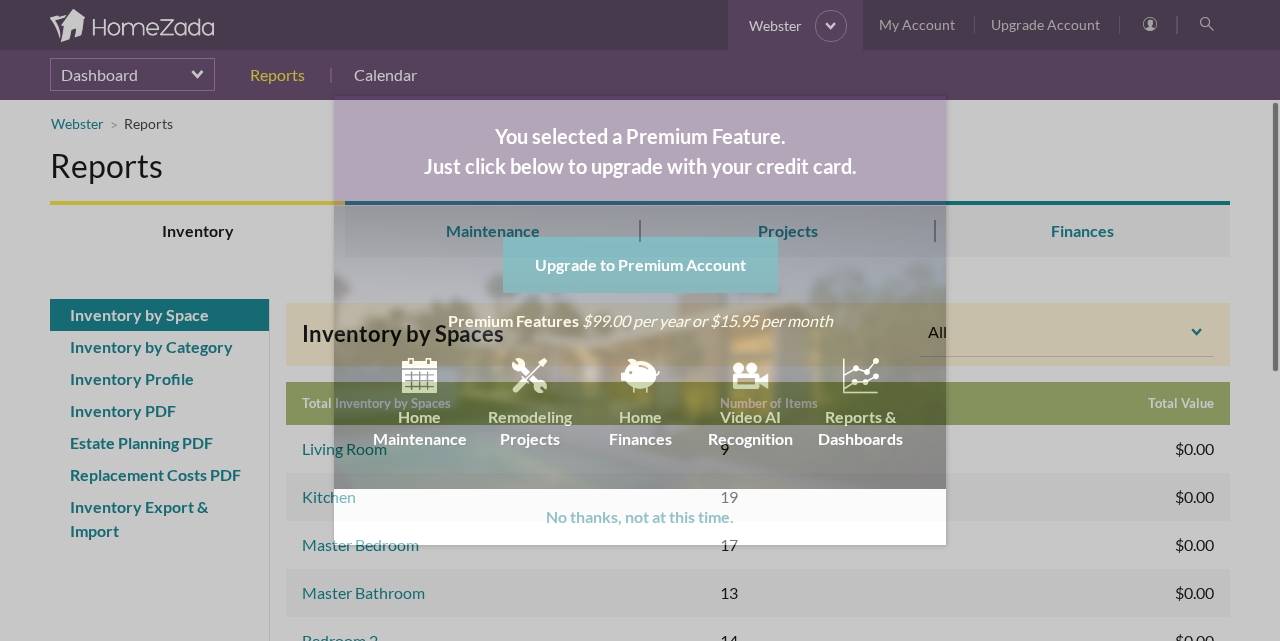 scroll, scrollTop: 0, scrollLeft: 0, axis: both 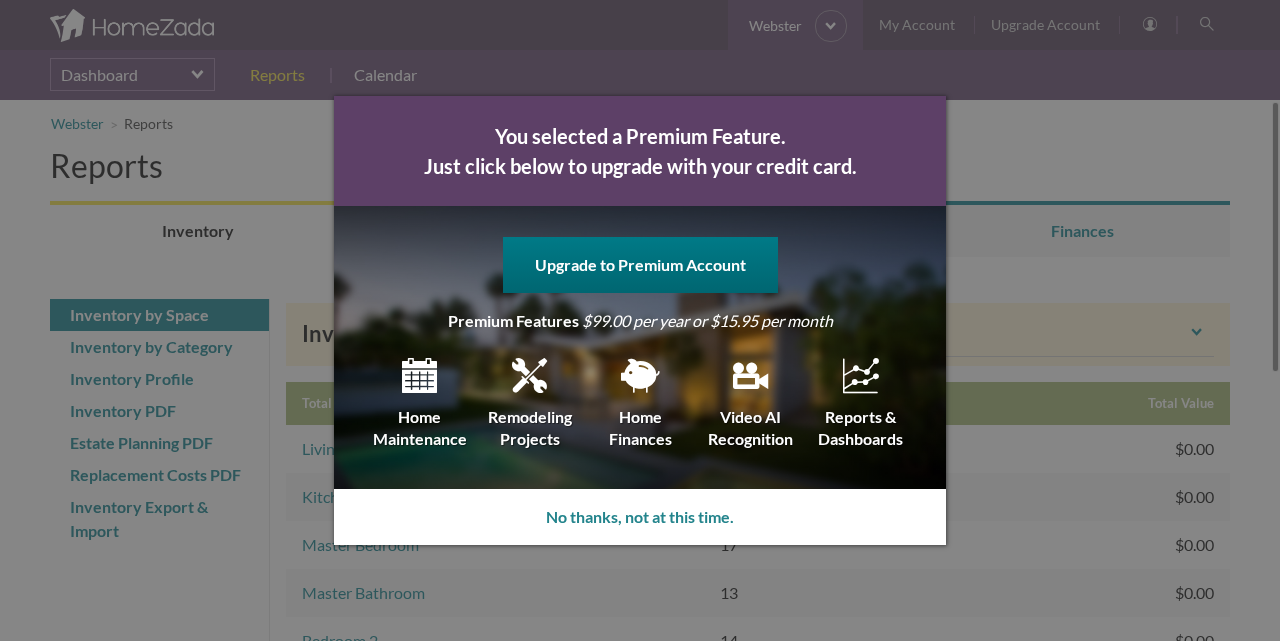 click on "No thanks, not at this time." at bounding box center [640, 517] 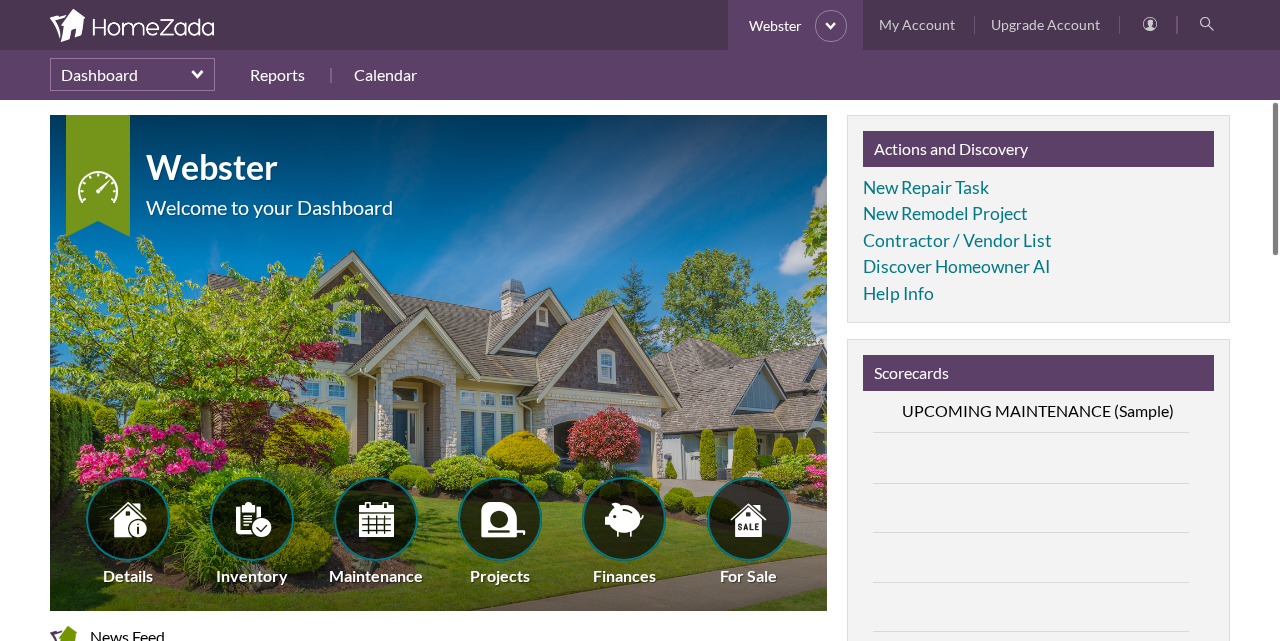 scroll, scrollTop: 0, scrollLeft: 0, axis: both 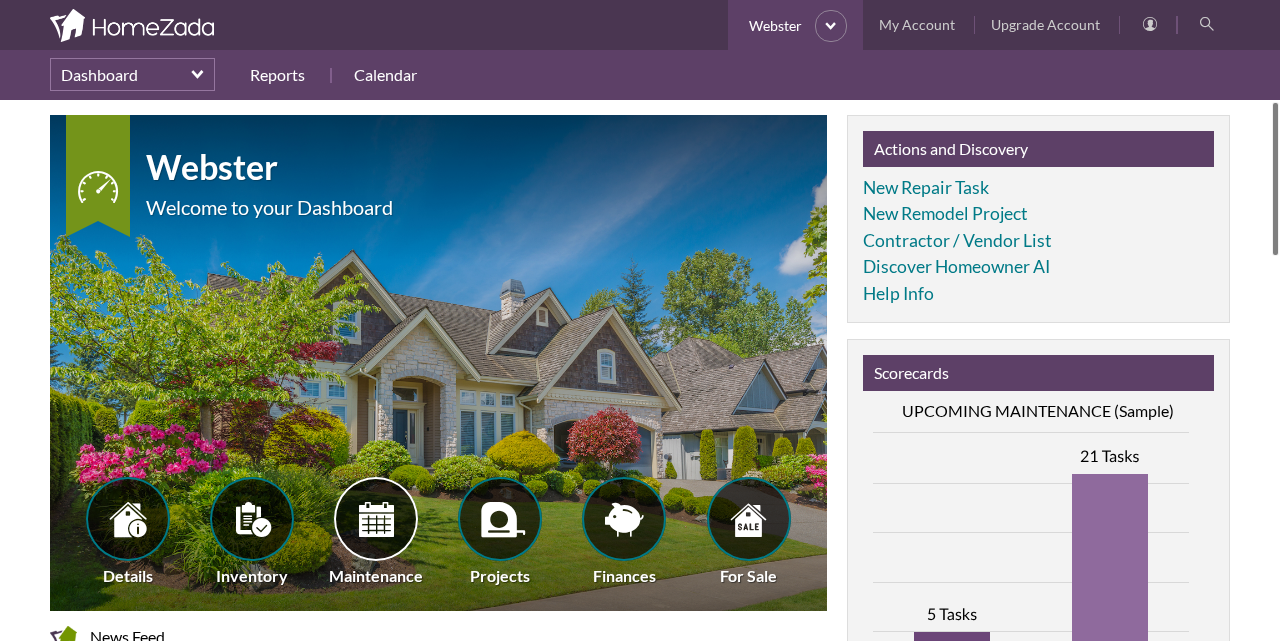 click at bounding box center (376, 519) 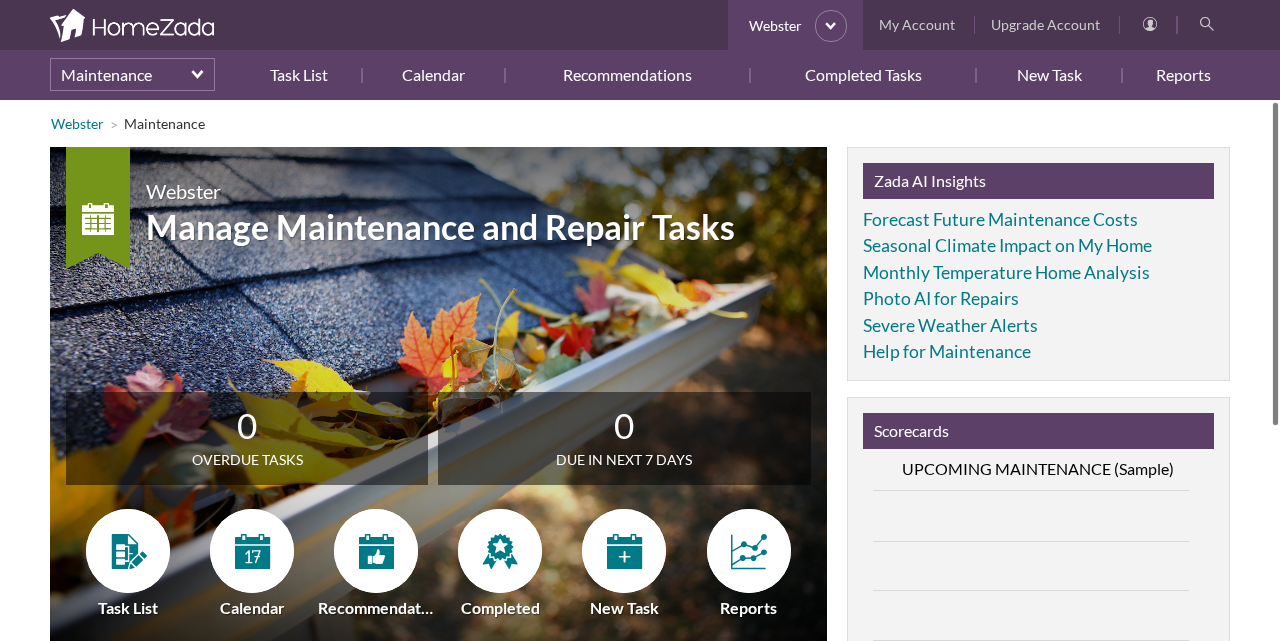 scroll, scrollTop: 0, scrollLeft: 0, axis: both 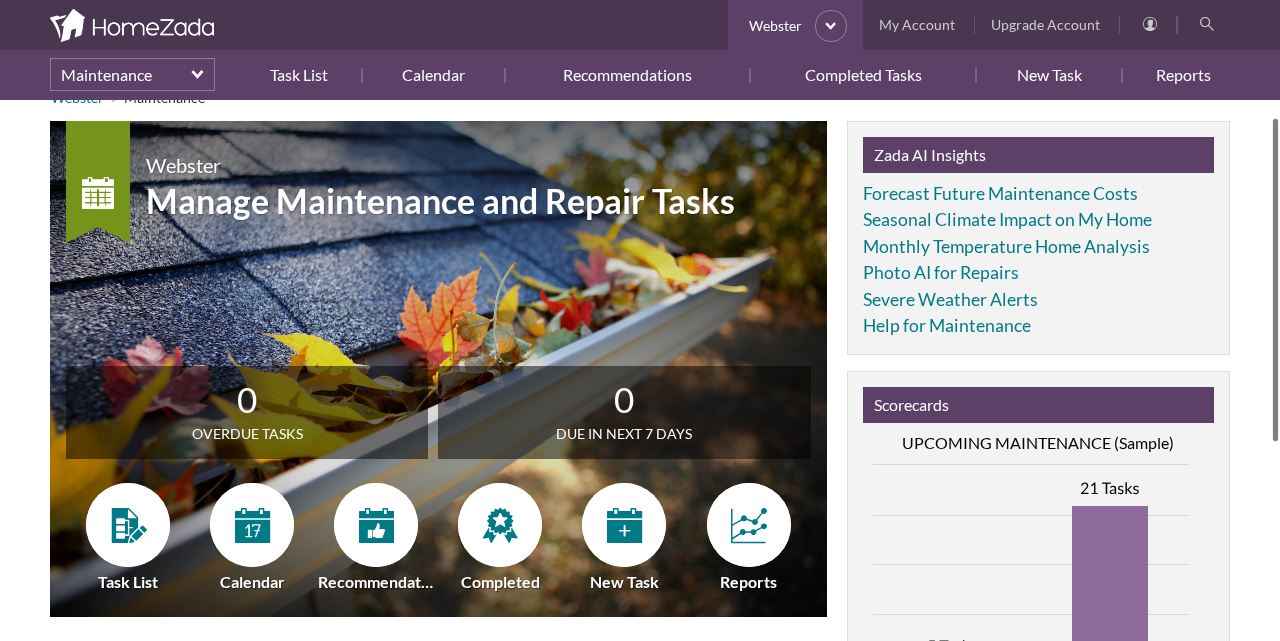 click on "Webster
Maintenance
Webster
Manage Maintenance and Repair Tasks
0
Overdue Tasks
0
Due in next 7 days
Task List
Calendar
Recommendations
Completed
New Task
Reports" at bounding box center [640, 370] 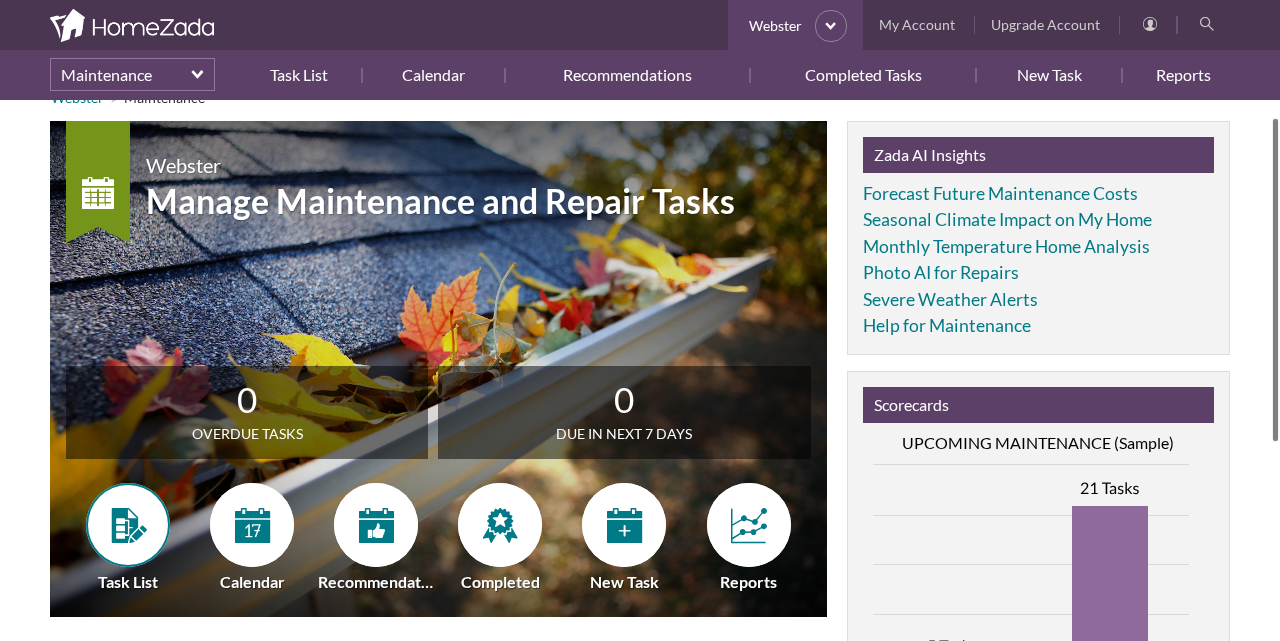 click at bounding box center (128, 525) 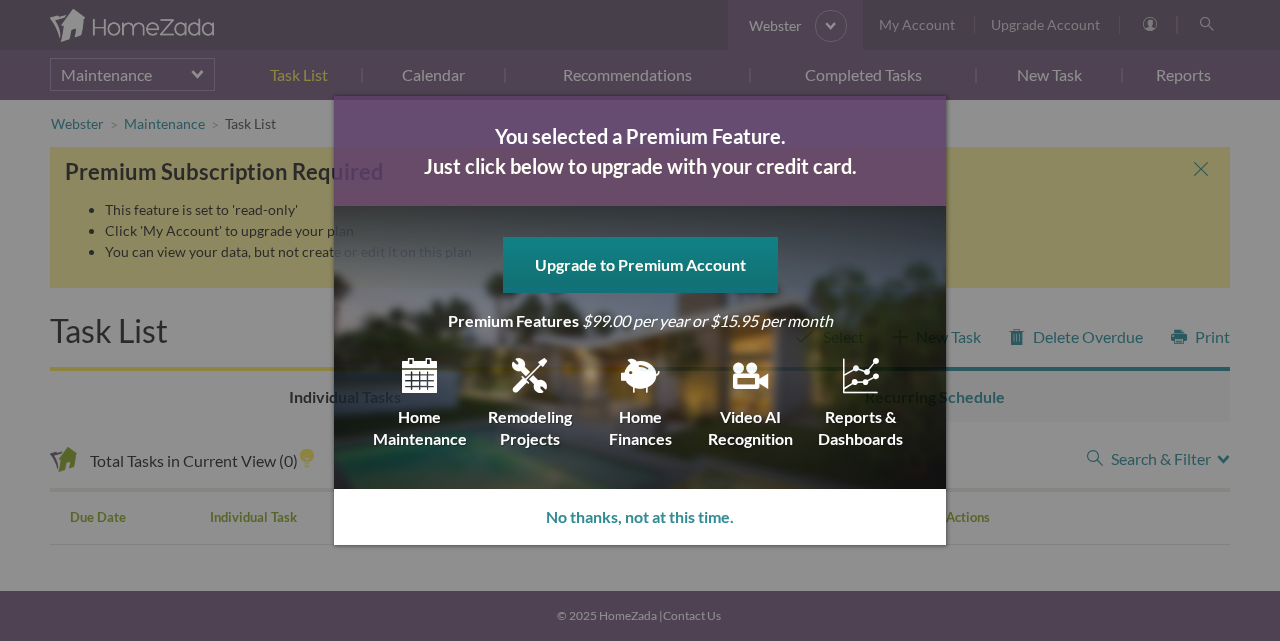 scroll, scrollTop: 0, scrollLeft: 0, axis: both 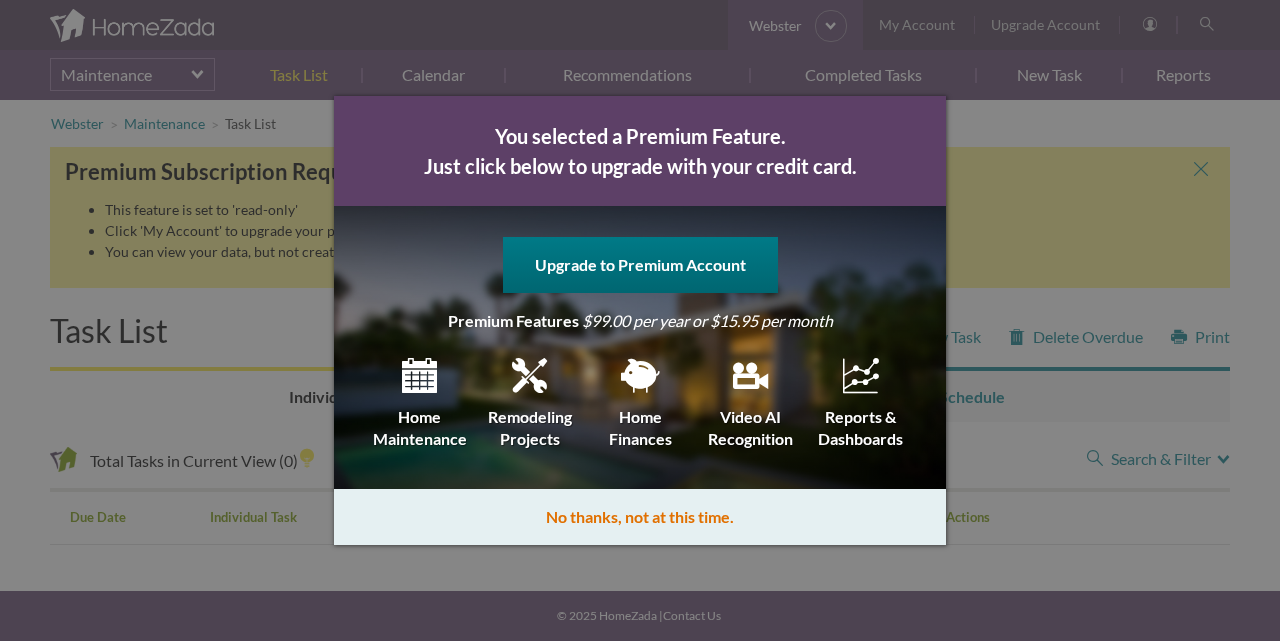click on "No thanks, not at this time." at bounding box center [640, 517] 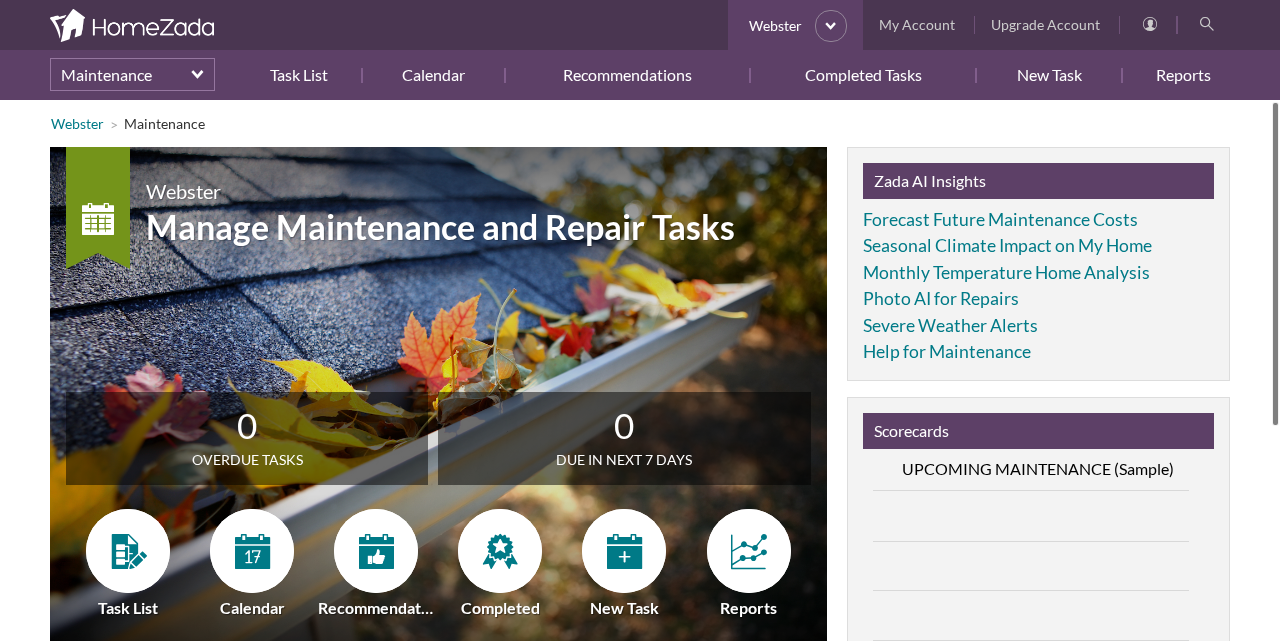 scroll, scrollTop: 0, scrollLeft: 0, axis: both 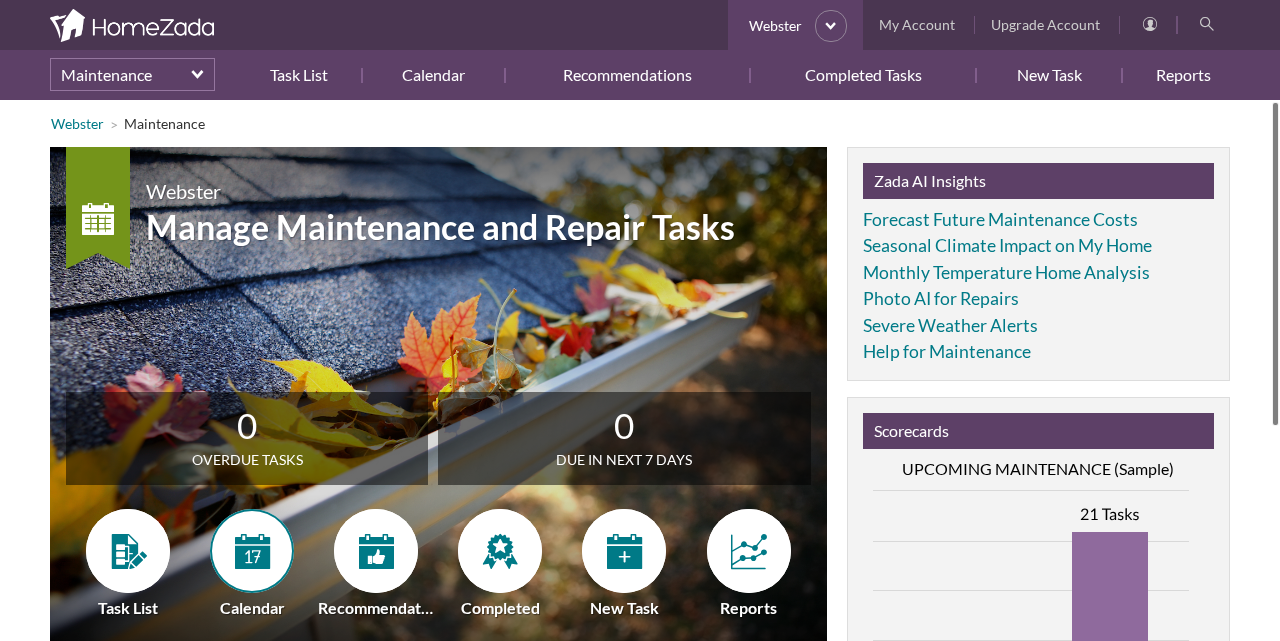click at bounding box center (252, 551) 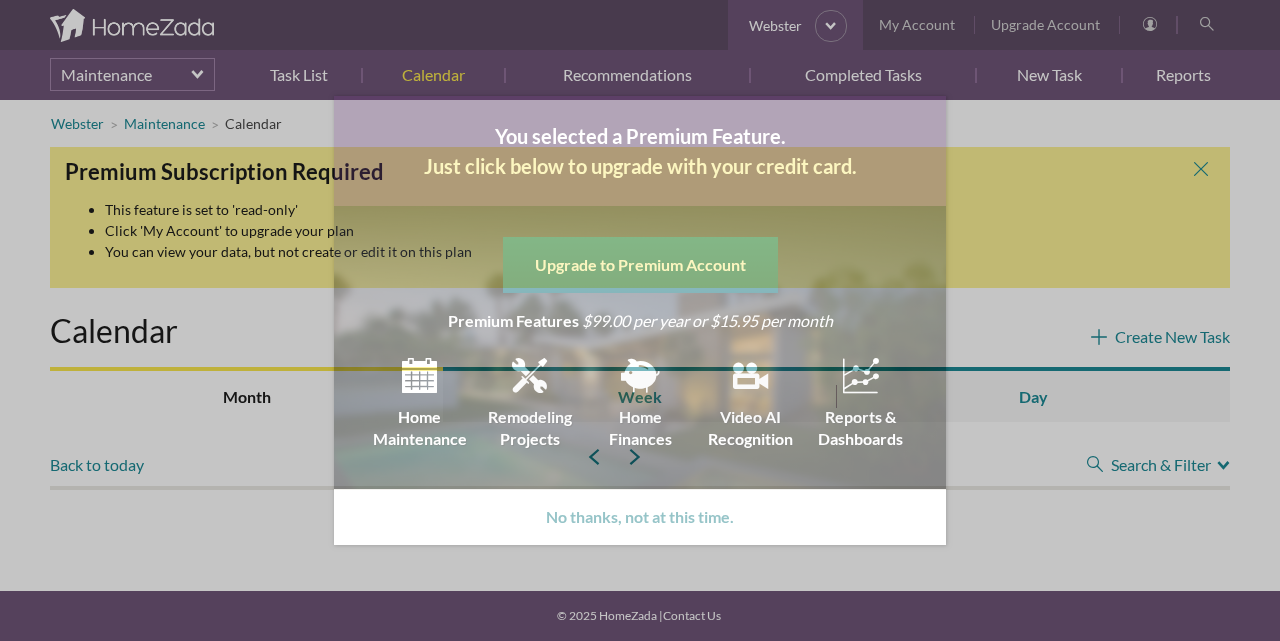 scroll, scrollTop: 0, scrollLeft: 0, axis: both 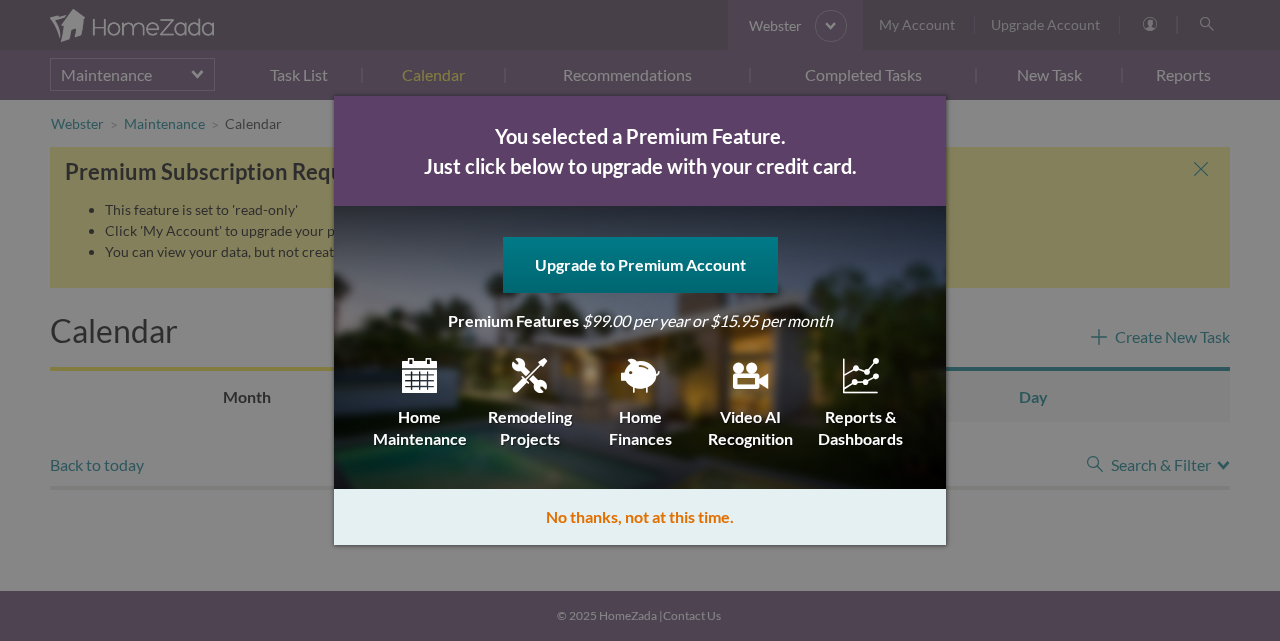 click on "No thanks, not at this time." at bounding box center (640, 517) 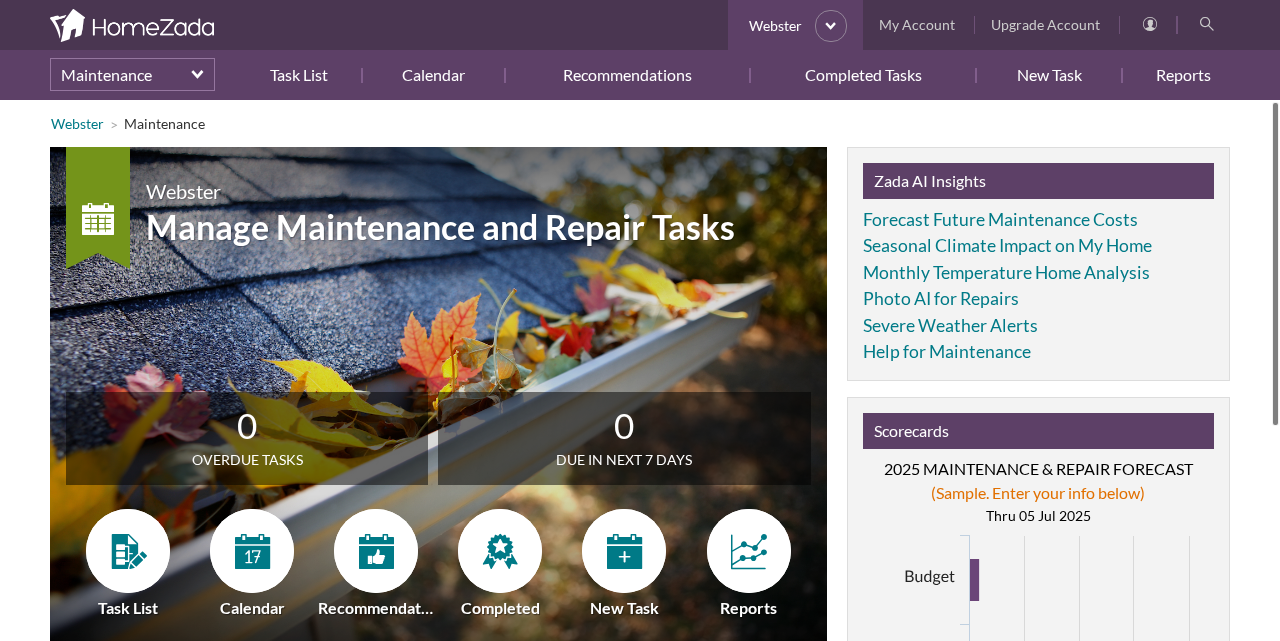 scroll, scrollTop: 0, scrollLeft: 0, axis: both 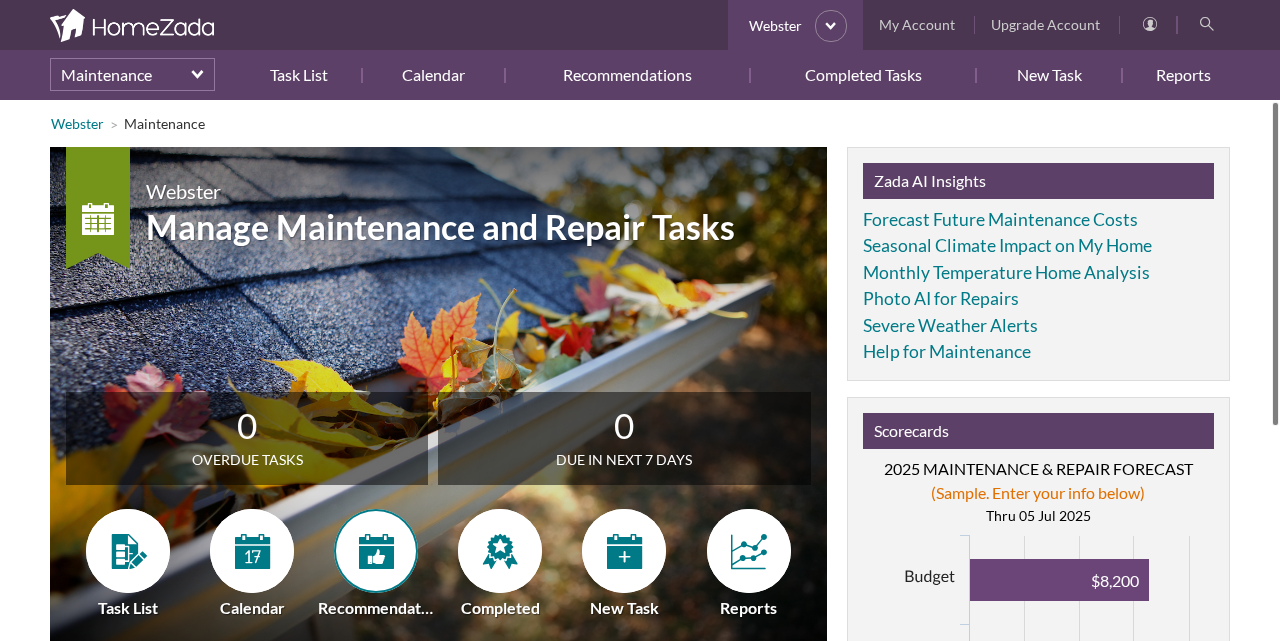 click at bounding box center (376, 551) 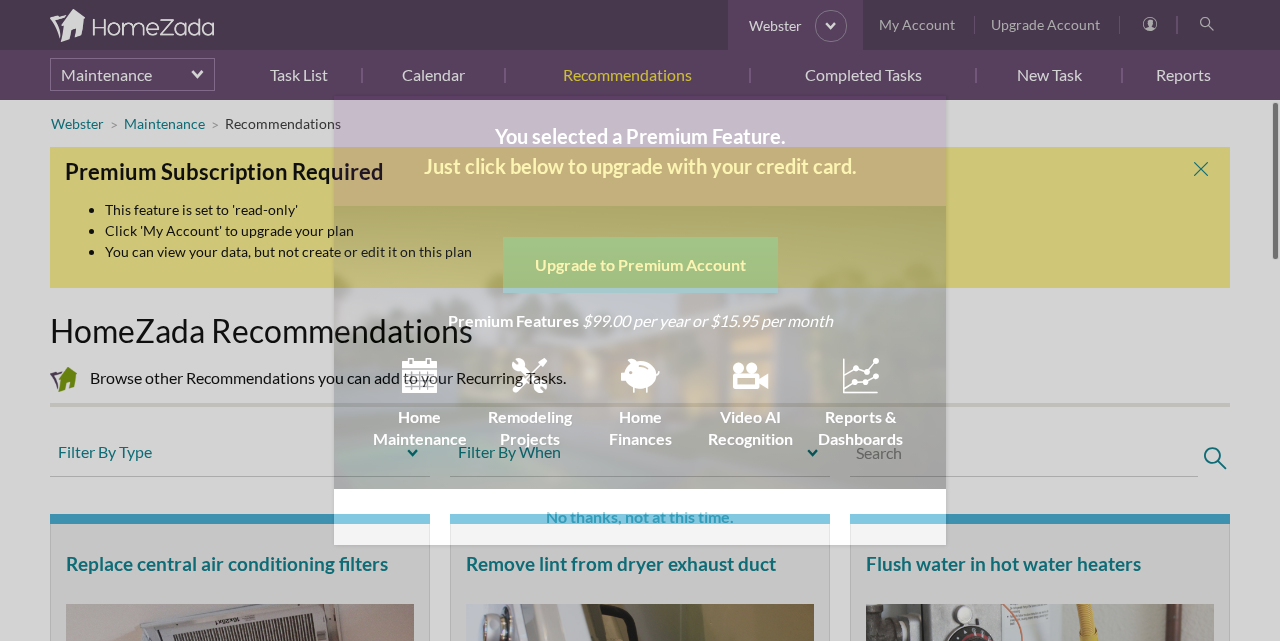 scroll, scrollTop: 0, scrollLeft: 0, axis: both 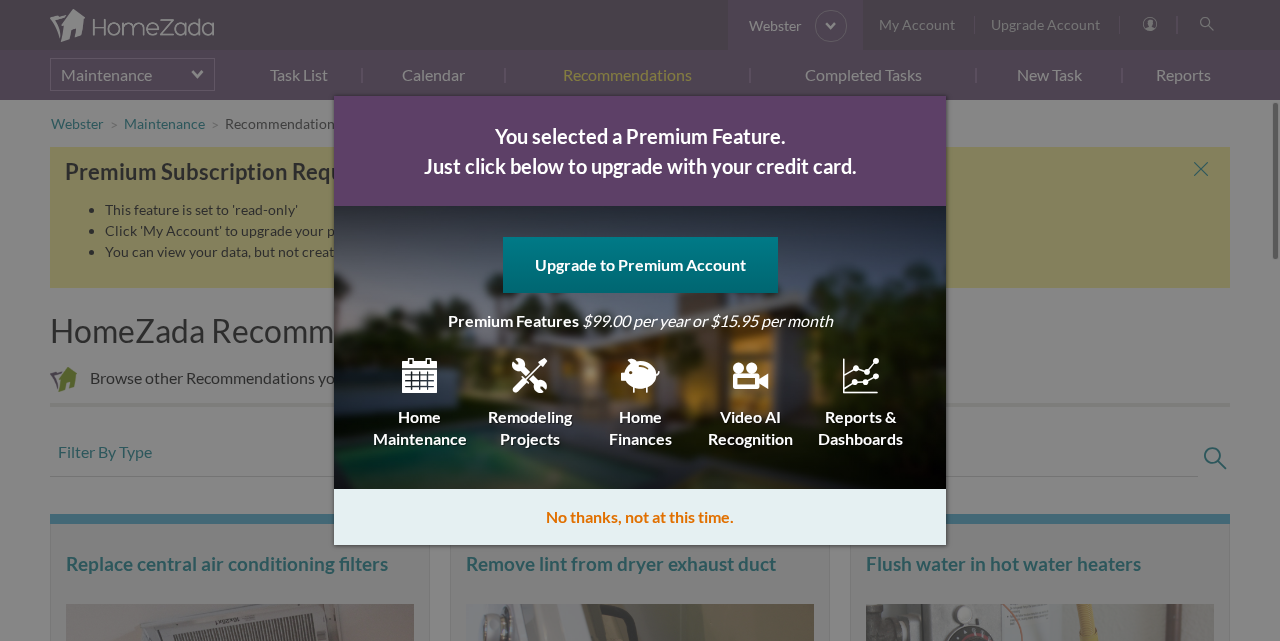 click on "No thanks, not at this time." at bounding box center (640, 517) 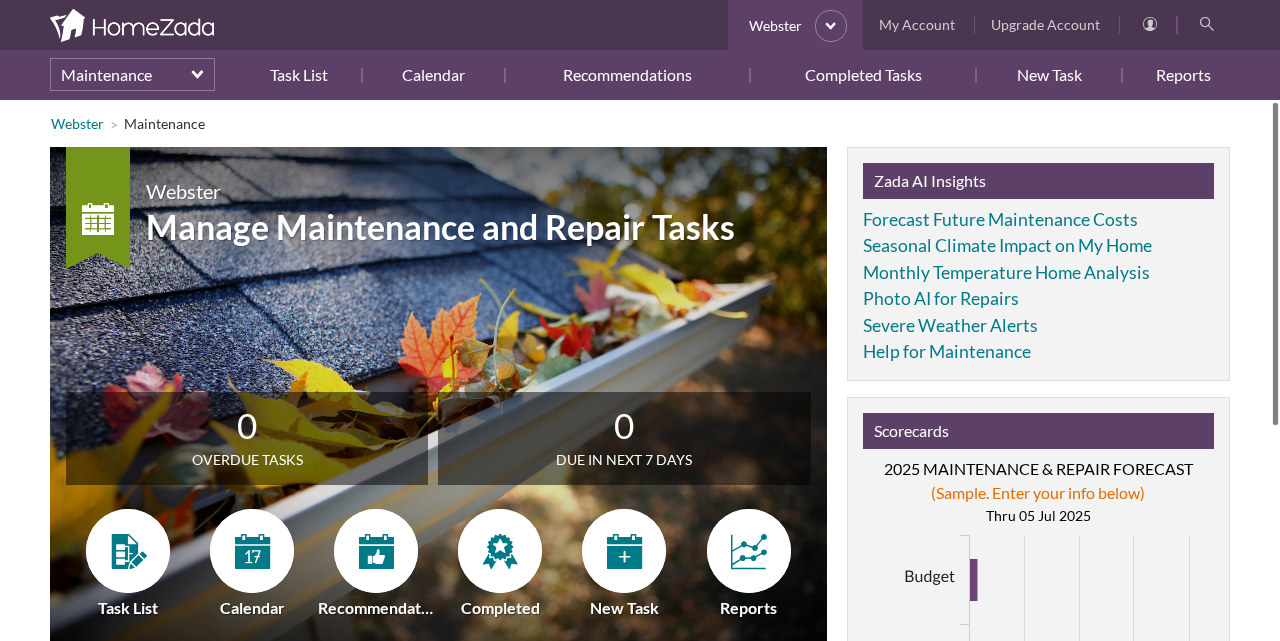scroll, scrollTop: 0, scrollLeft: 0, axis: both 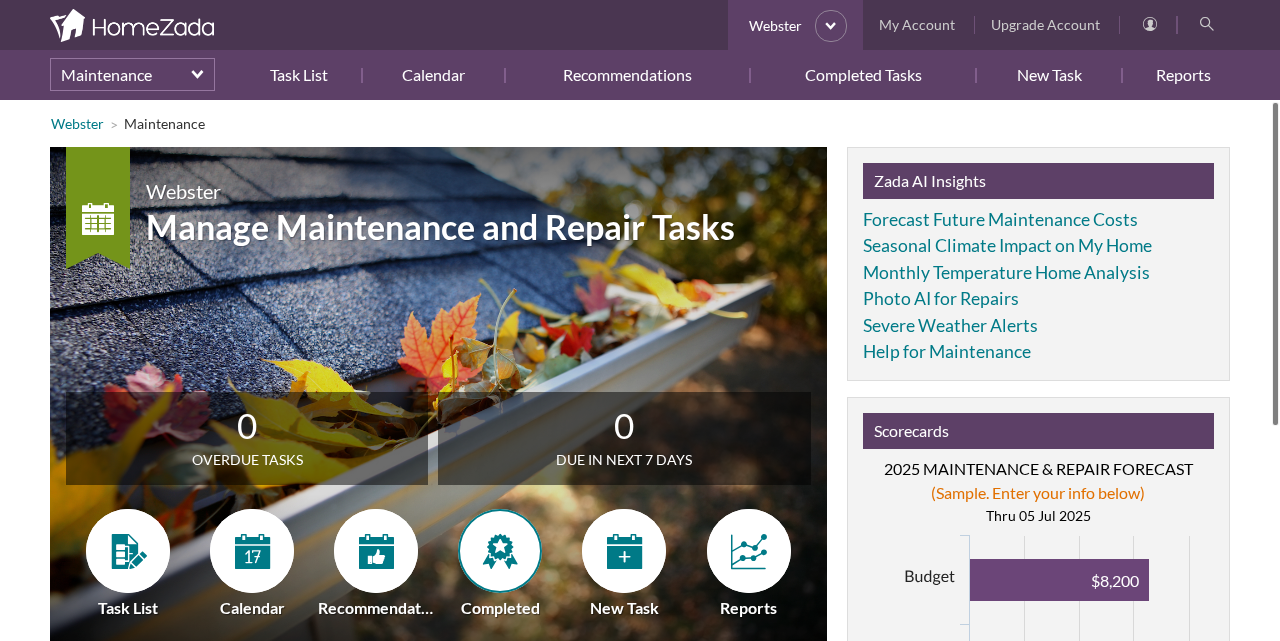 click at bounding box center [500, 551] 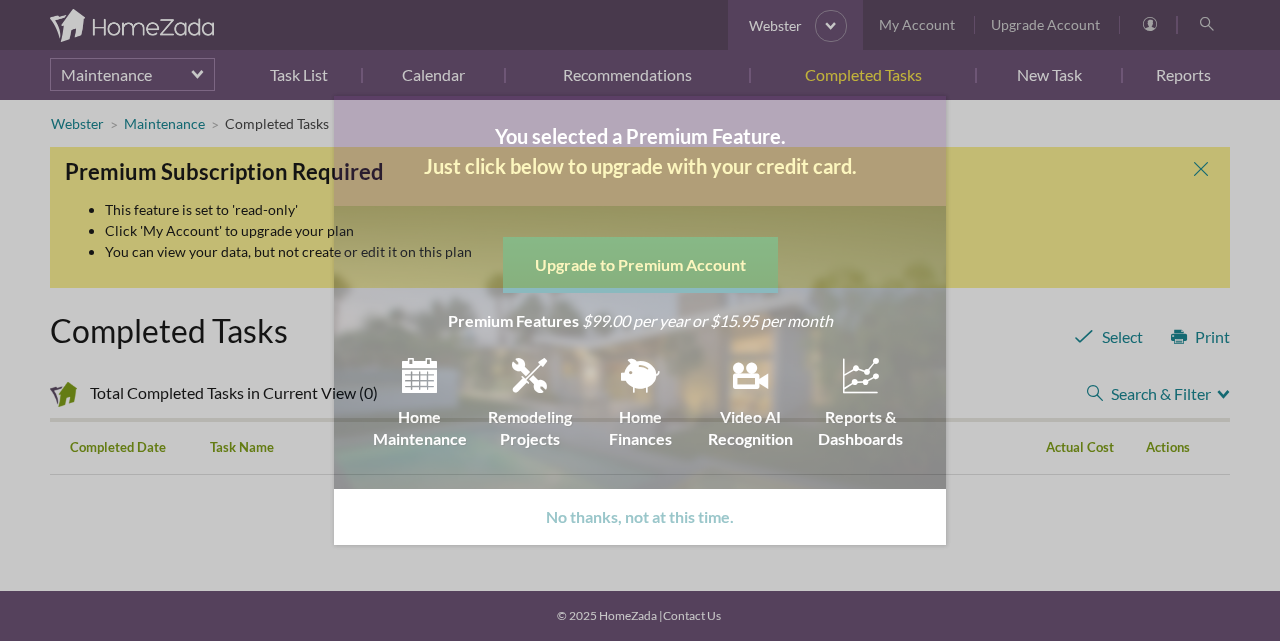 scroll, scrollTop: 0, scrollLeft: 0, axis: both 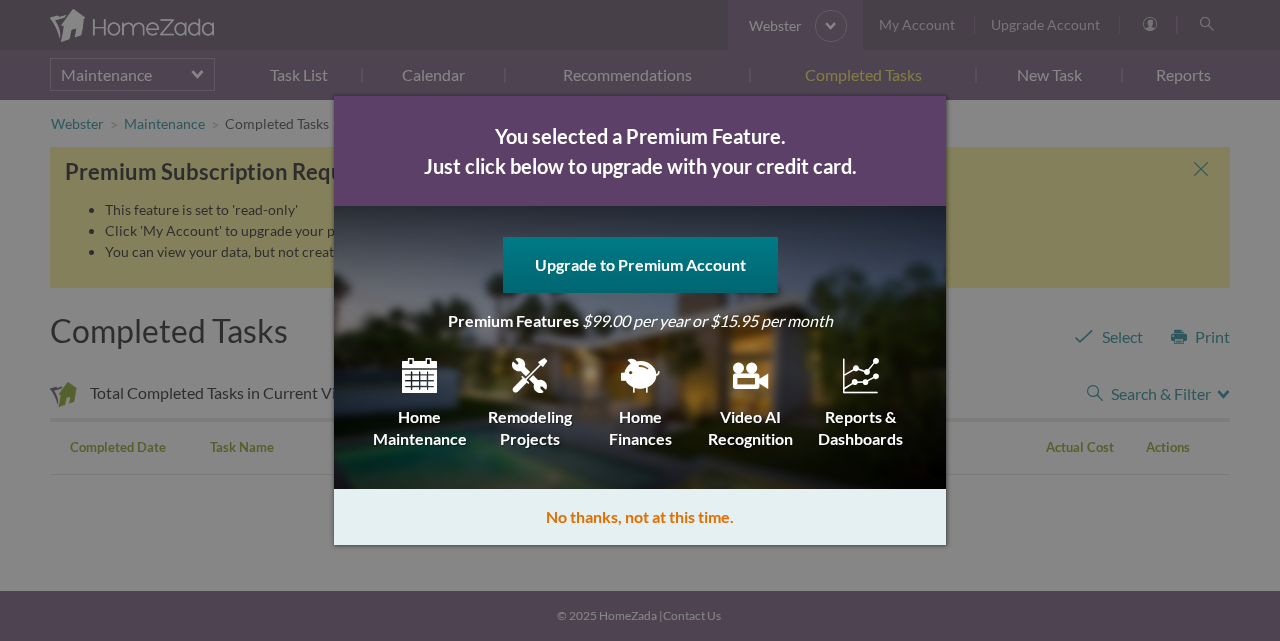 click on "No thanks, not at this time." at bounding box center (640, 517) 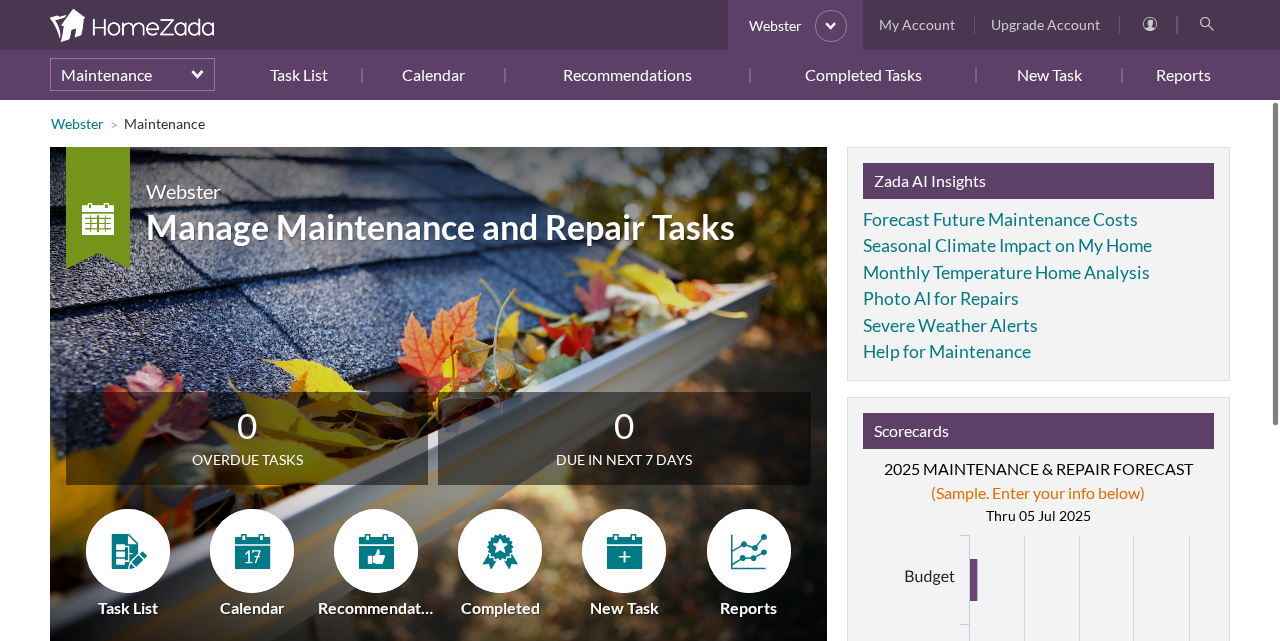 scroll, scrollTop: 0, scrollLeft: 0, axis: both 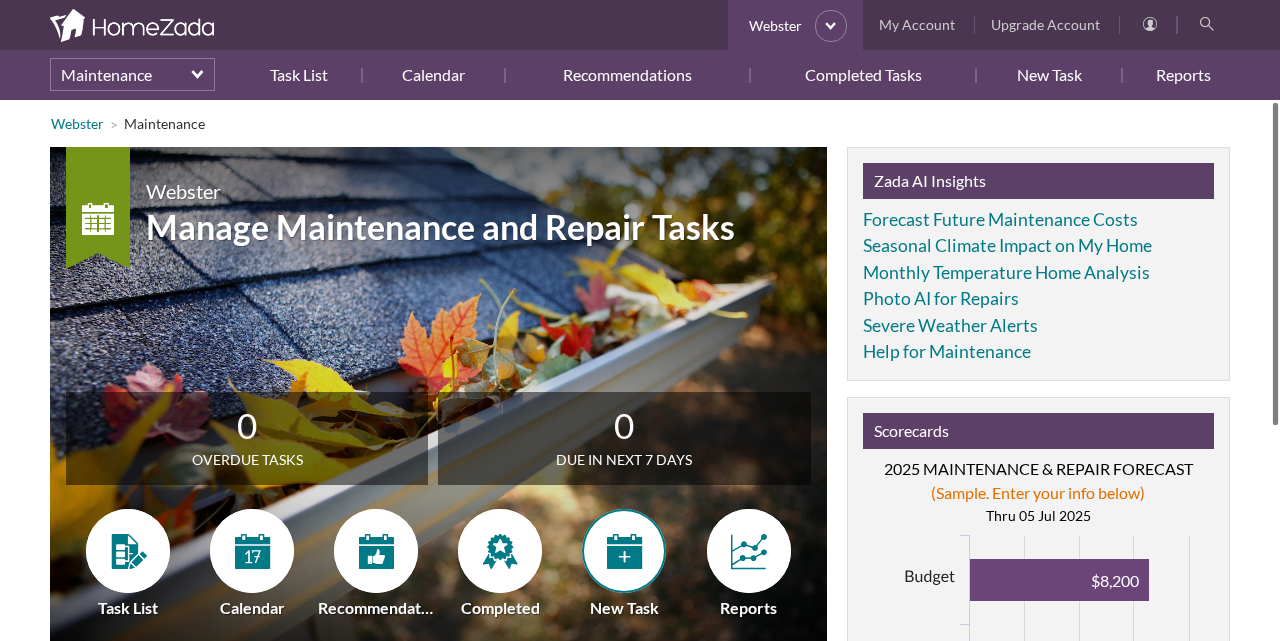 click at bounding box center (624, 551) 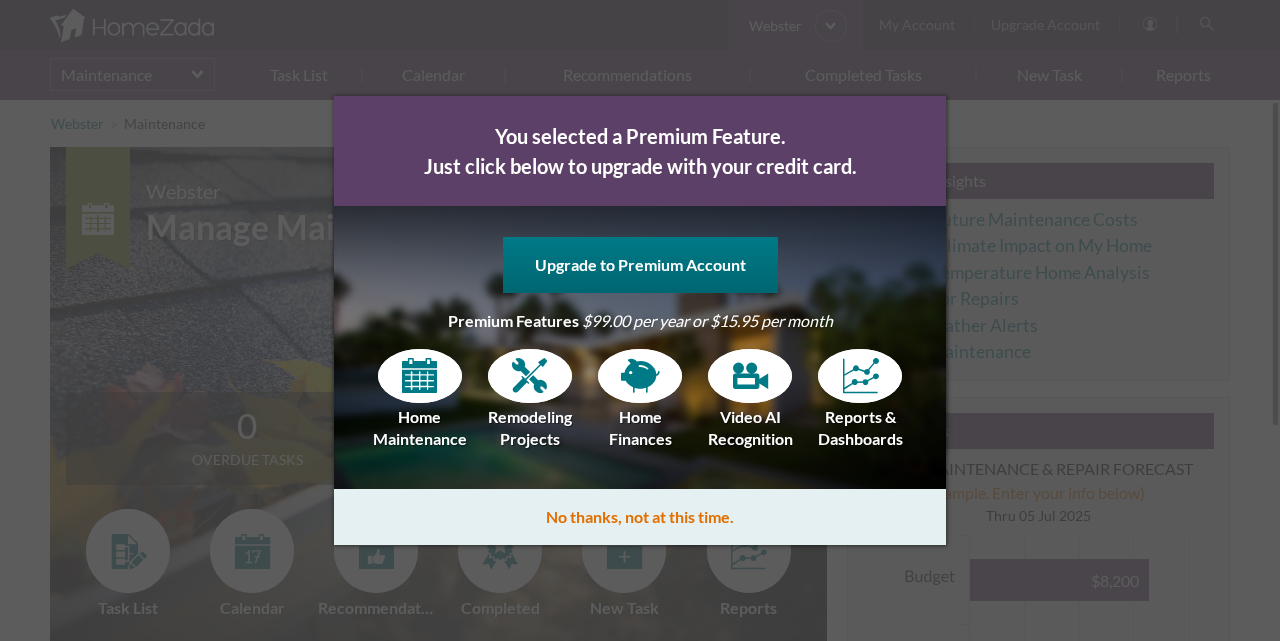 click on "No thanks, not at this time." at bounding box center [640, 517] 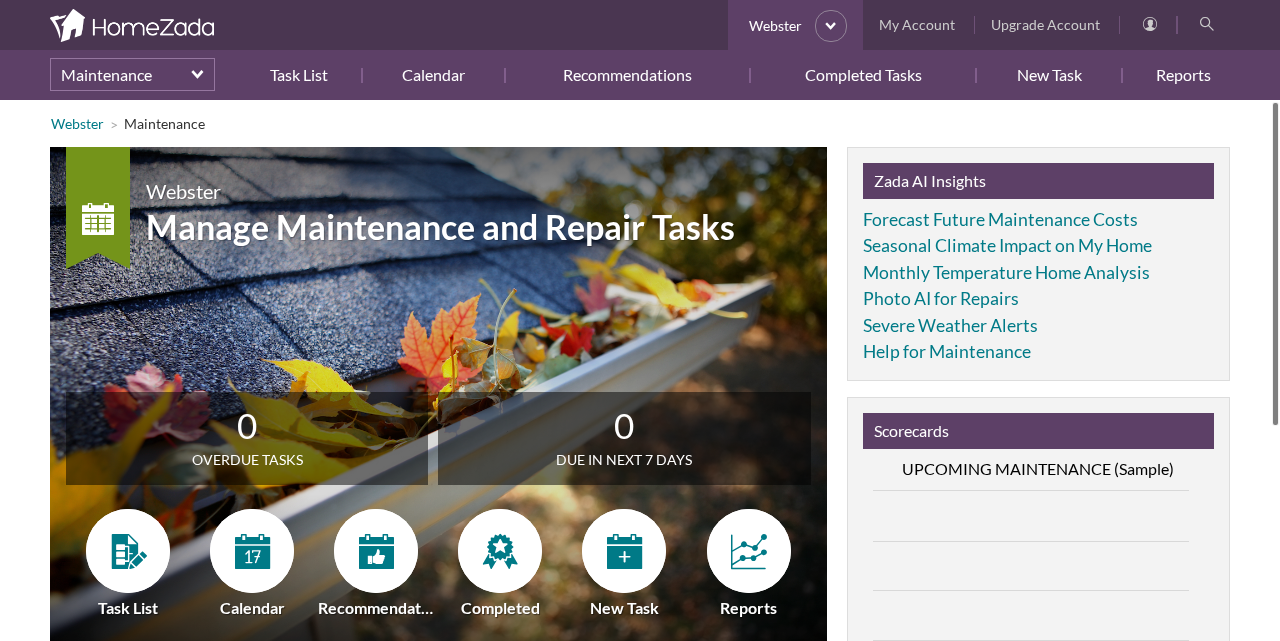 scroll, scrollTop: 0, scrollLeft: 0, axis: both 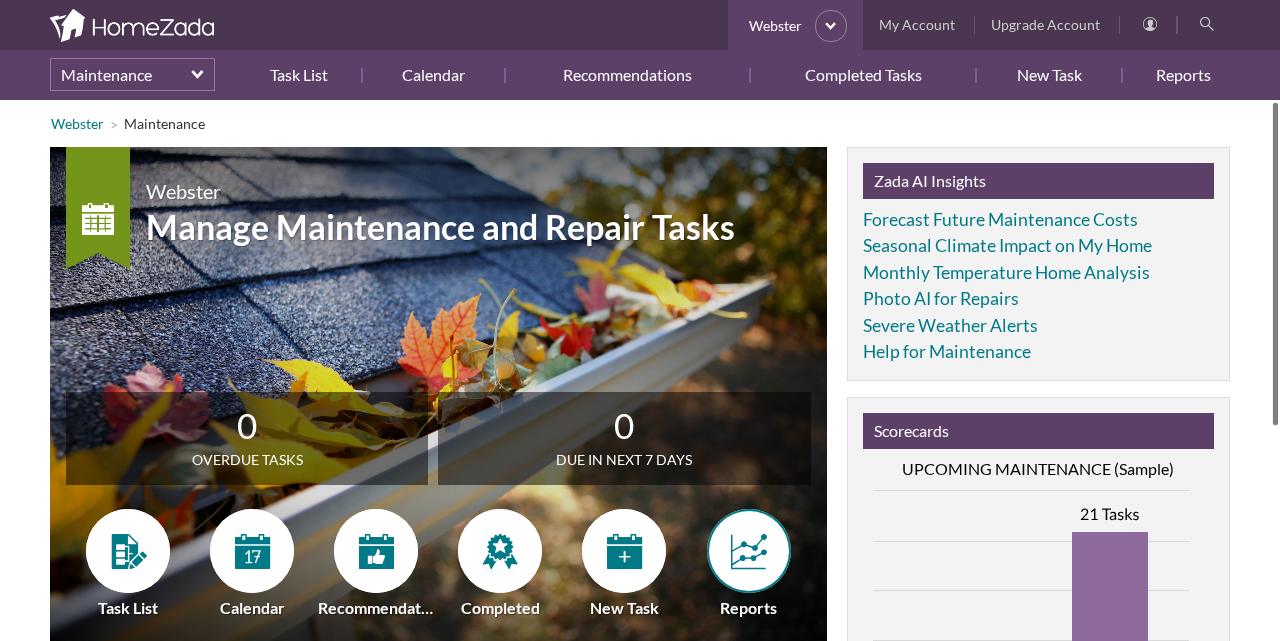 click at bounding box center [748, 551] 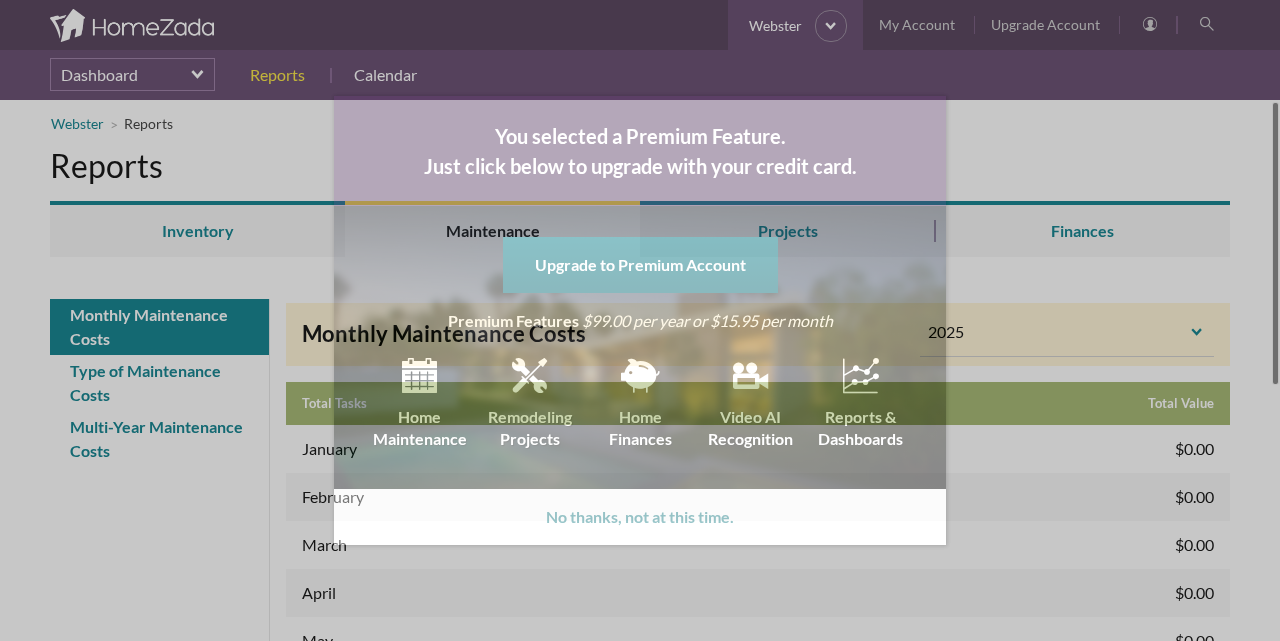 scroll, scrollTop: 0, scrollLeft: 0, axis: both 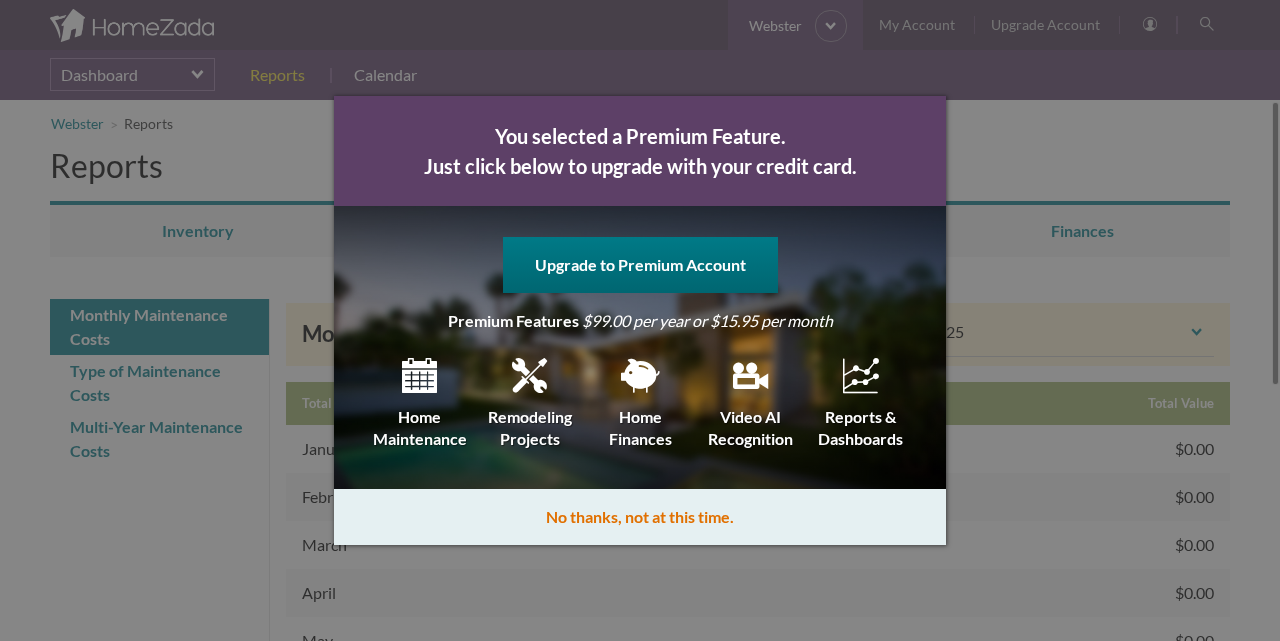 click on "No thanks, not at this time." at bounding box center (640, 517) 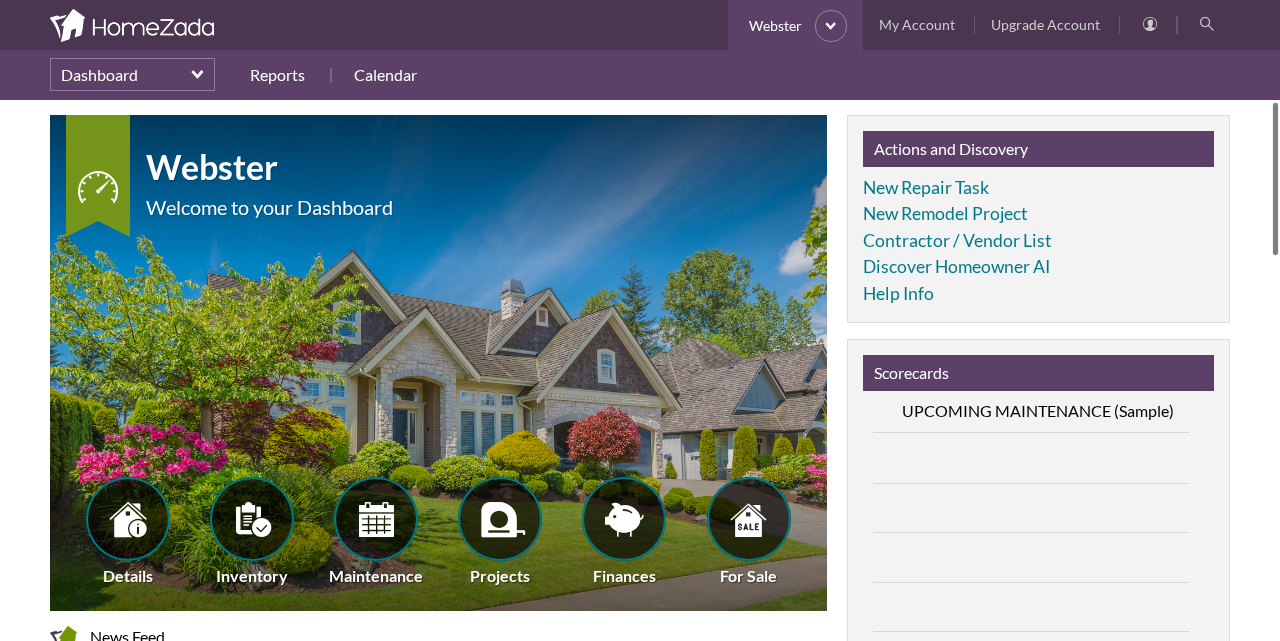 scroll, scrollTop: 0, scrollLeft: 0, axis: both 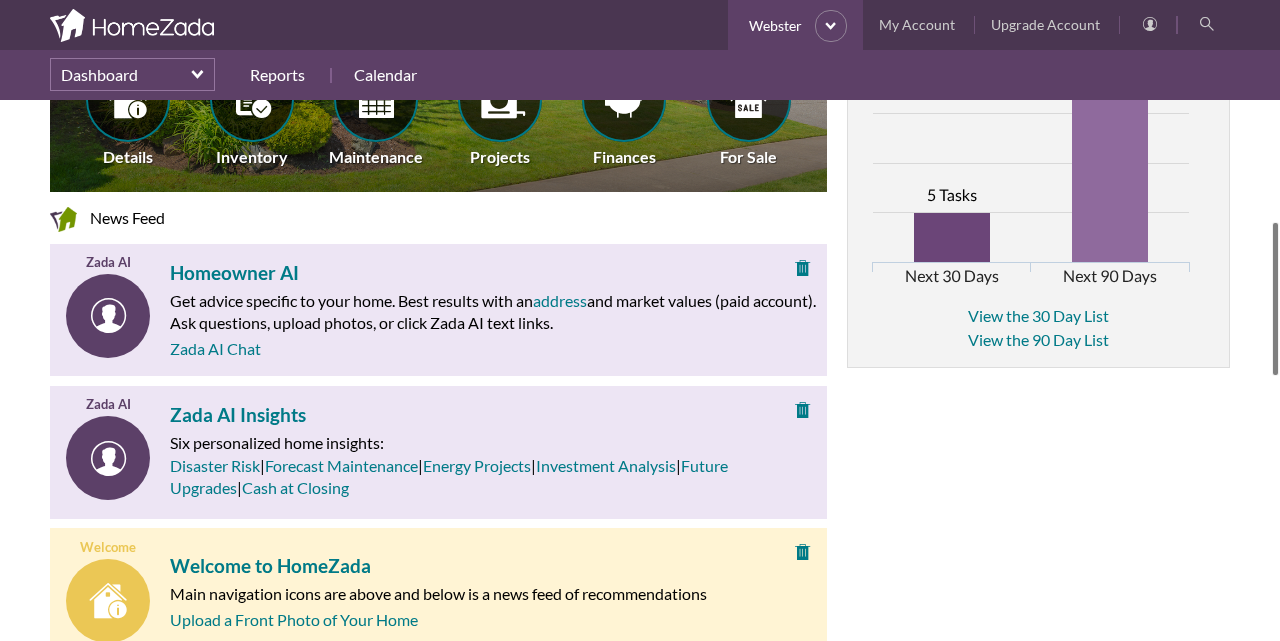 click on "Webster
Welcome to your Dashboard
Details
Inventory
Maintenance
Projects
Finances
For Sale
Reports
Calendar
News Feed
Zada AI
Homeowner AI
address" at bounding box center [640, 370] 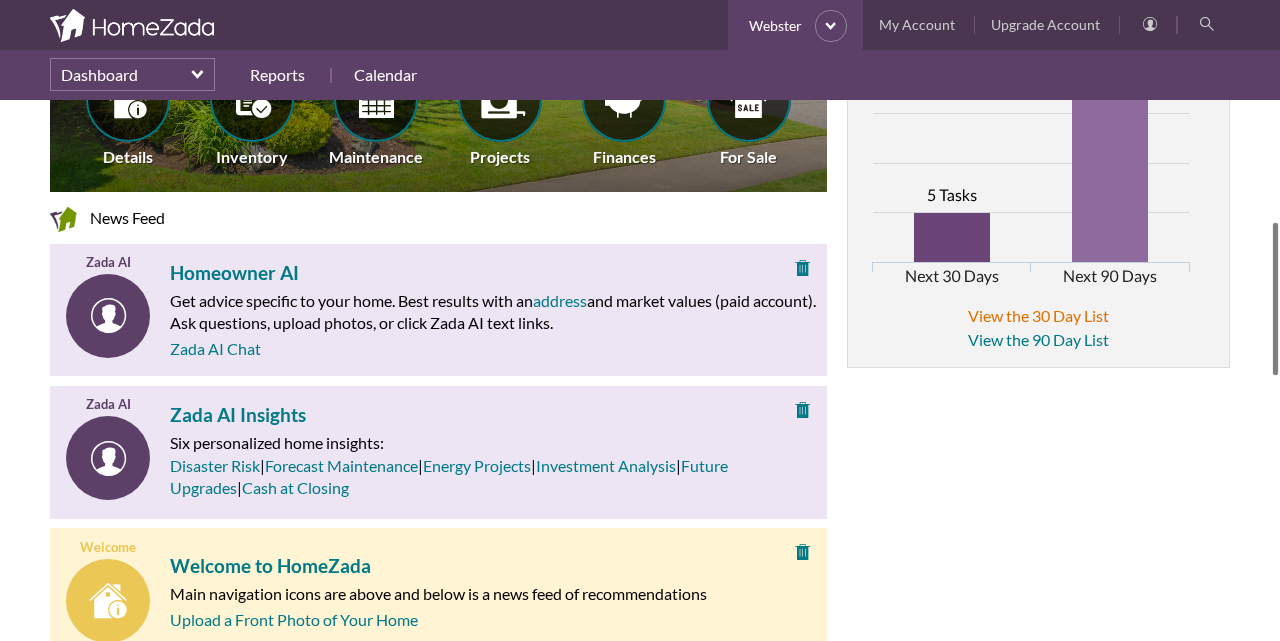 click on "View the 30 Day List" at bounding box center (1038, 315) 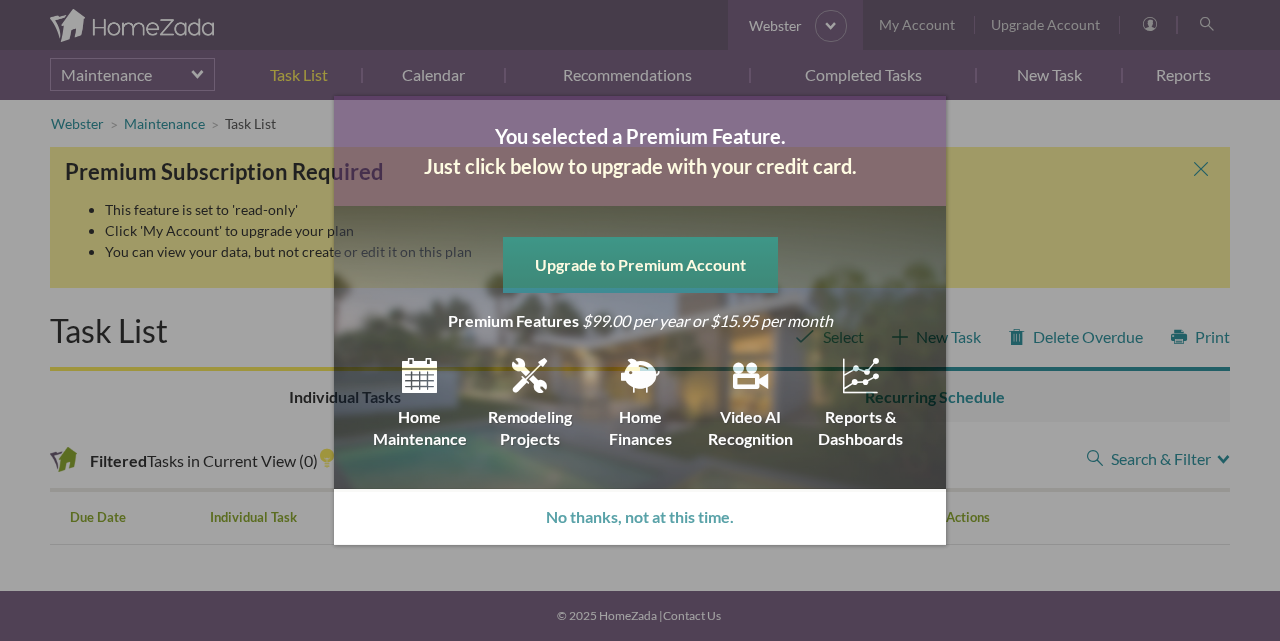 scroll, scrollTop: 0, scrollLeft: 0, axis: both 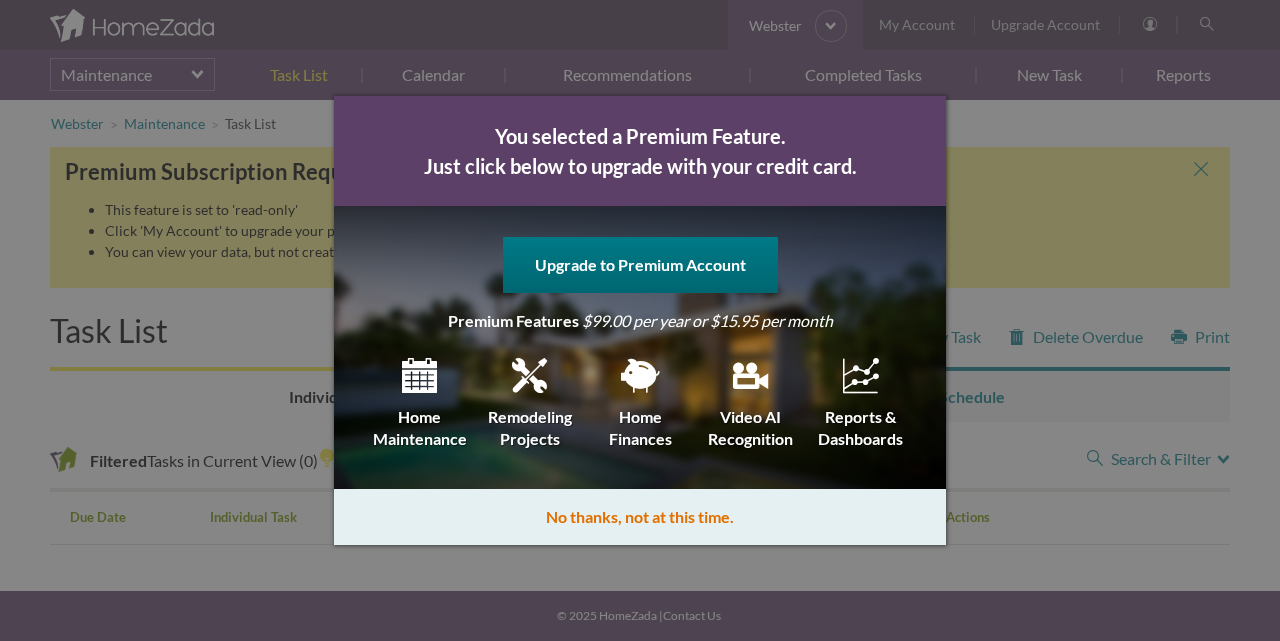 click on "No thanks, not at this time." at bounding box center (640, 517) 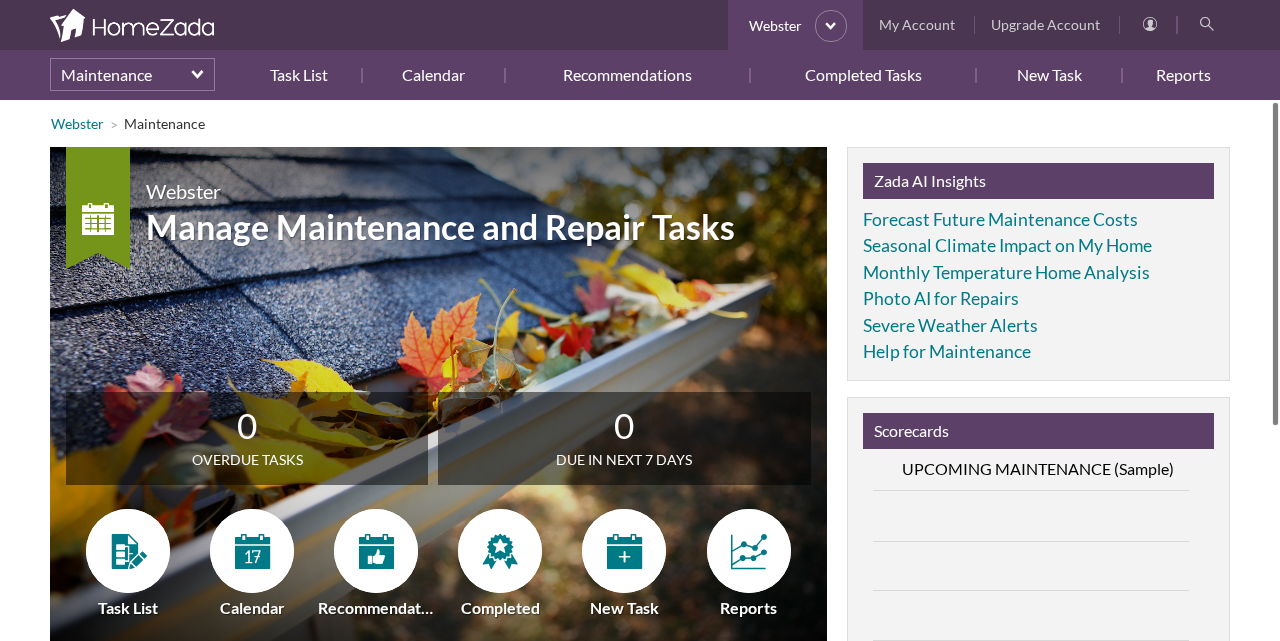 scroll, scrollTop: 0, scrollLeft: 0, axis: both 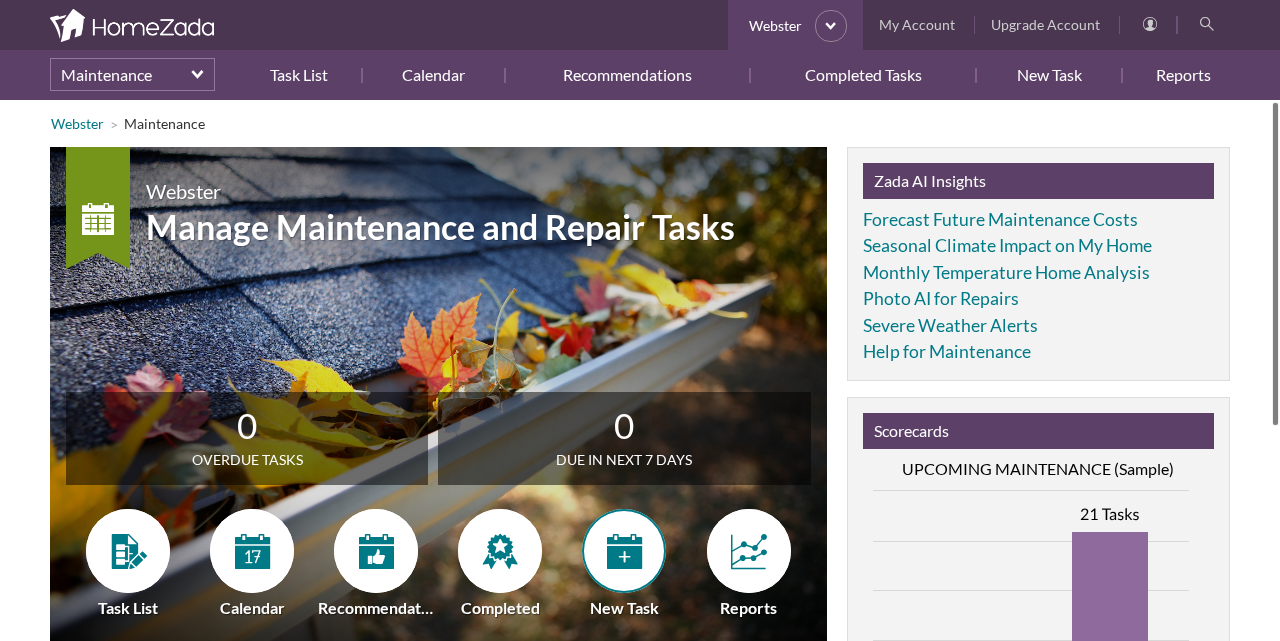 click at bounding box center [624, 551] 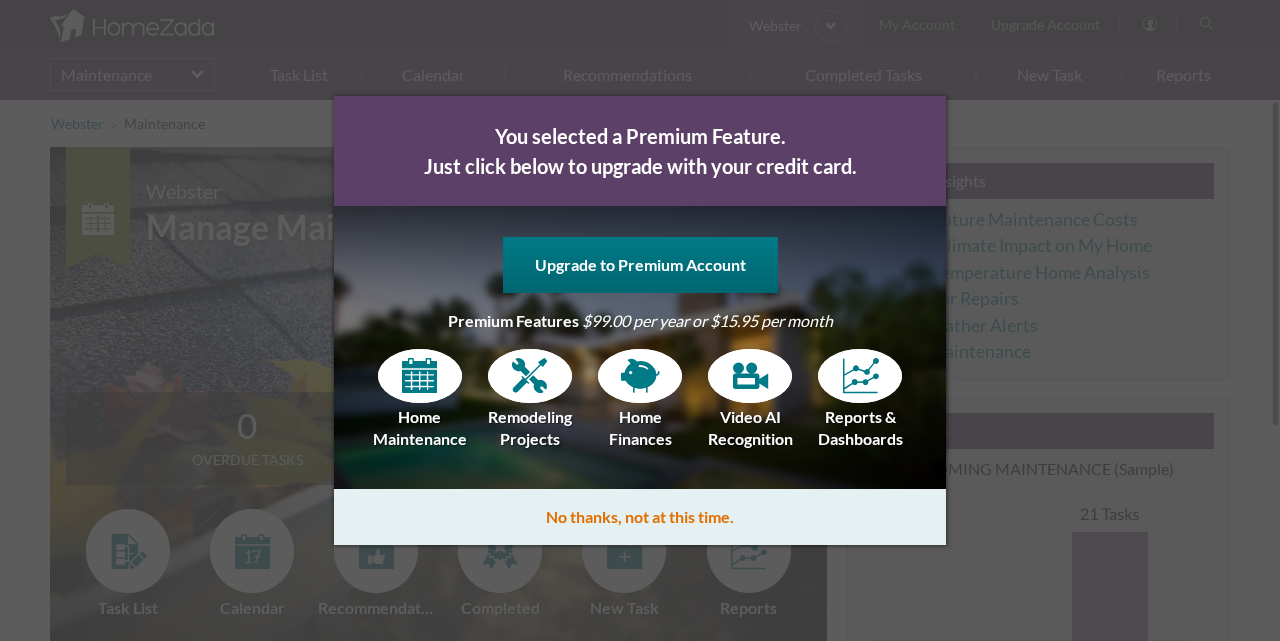 click on "No thanks, not at this time." at bounding box center [640, 517] 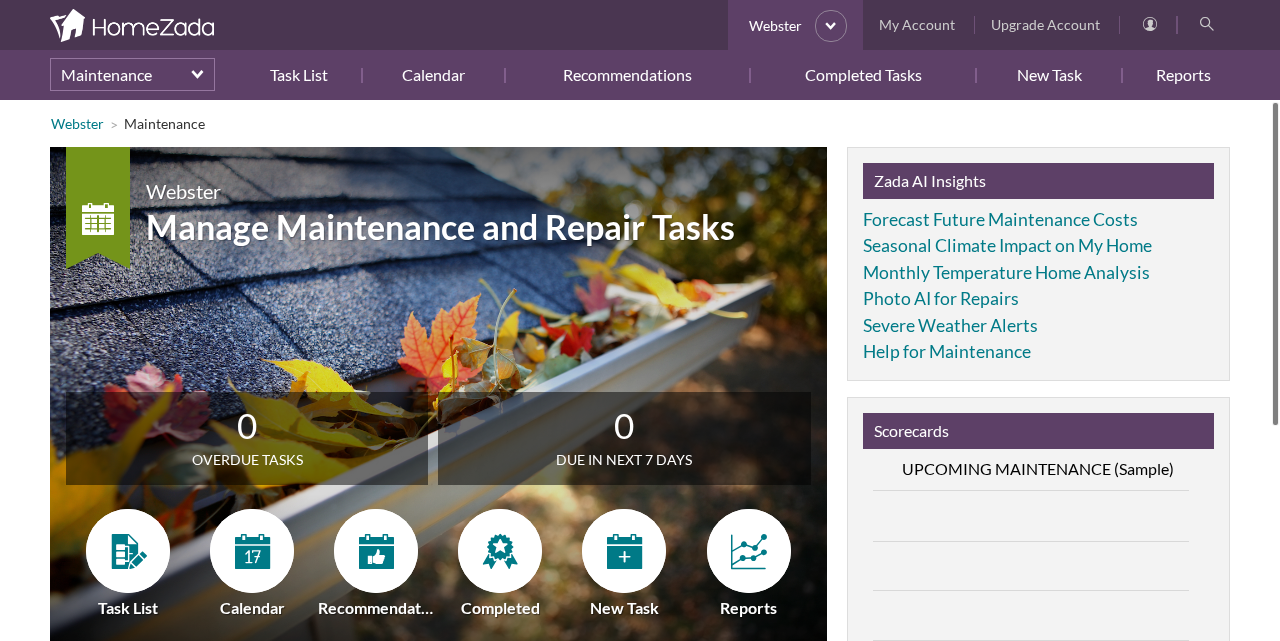 scroll, scrollTop: 0, scrollLeft: 0, axis: both 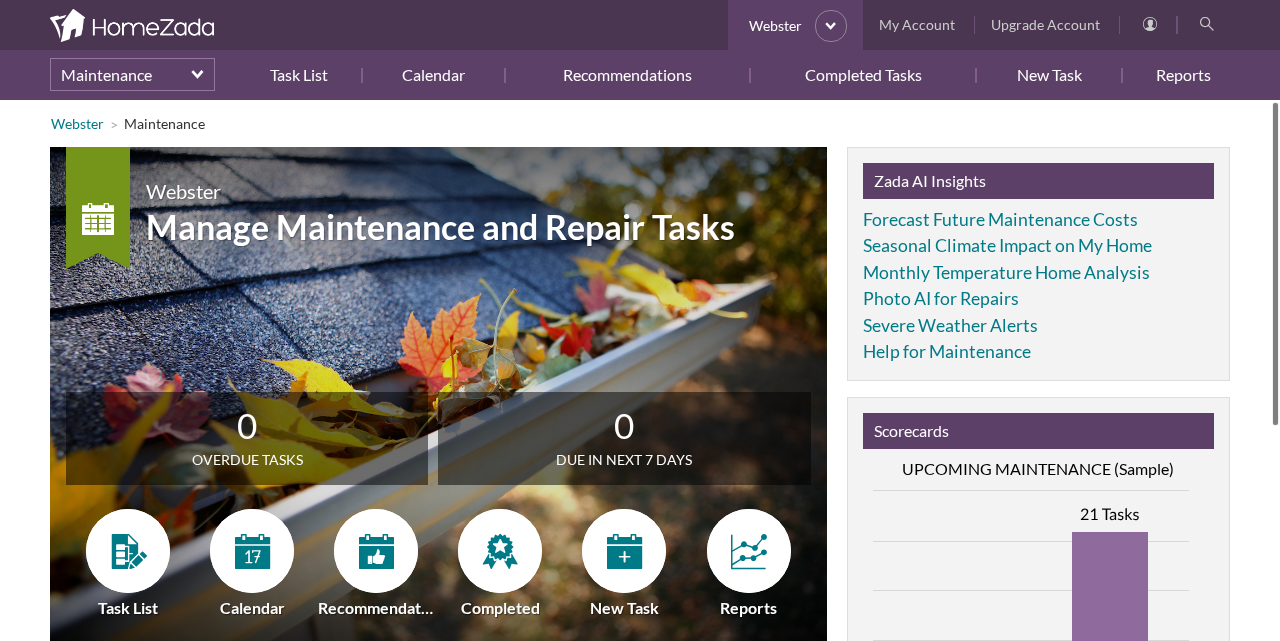 drag, startPoint x: 1242, startPoint y: 183, endPoint x: 1277, endPoint y: 229, distance: 57.801384 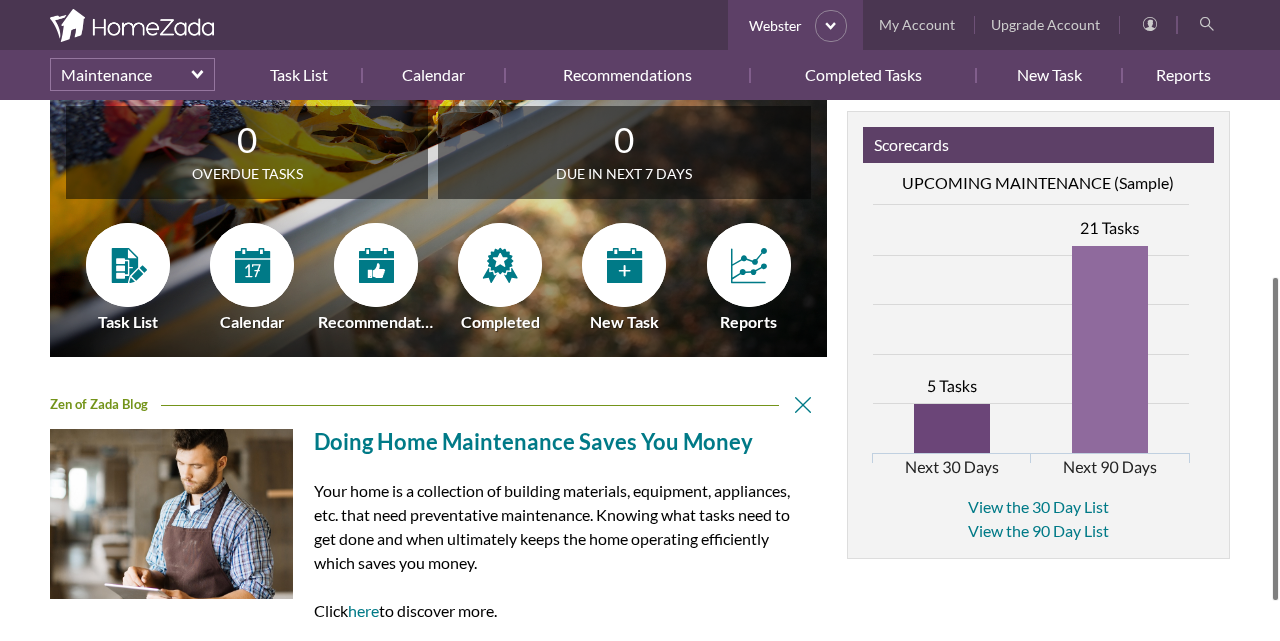 click on "Webster
Maintenance
Webster
Manage Maintenance and Repair Tasks
0
Overdue Tasks
0
Due in next 7 days
Task List
Calendar
Recommendations
Completed
New Task
Reports" at bounding box center [640, 370] 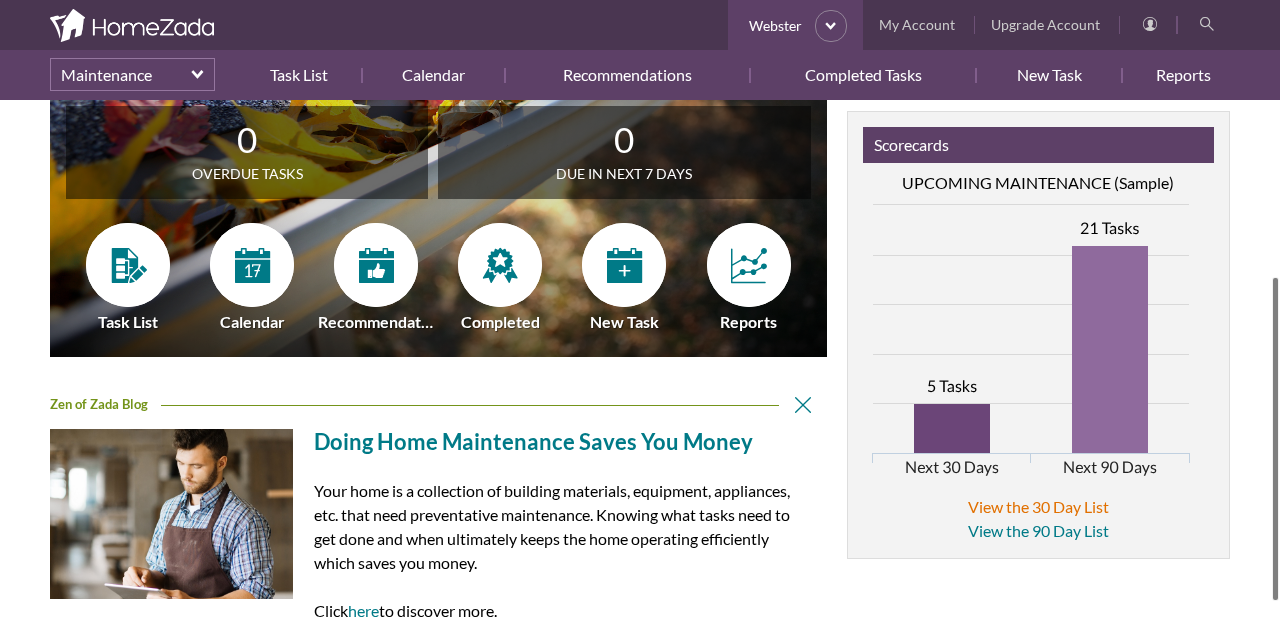 click on "View the 30 Day List" at bounding box center [1038, 506] 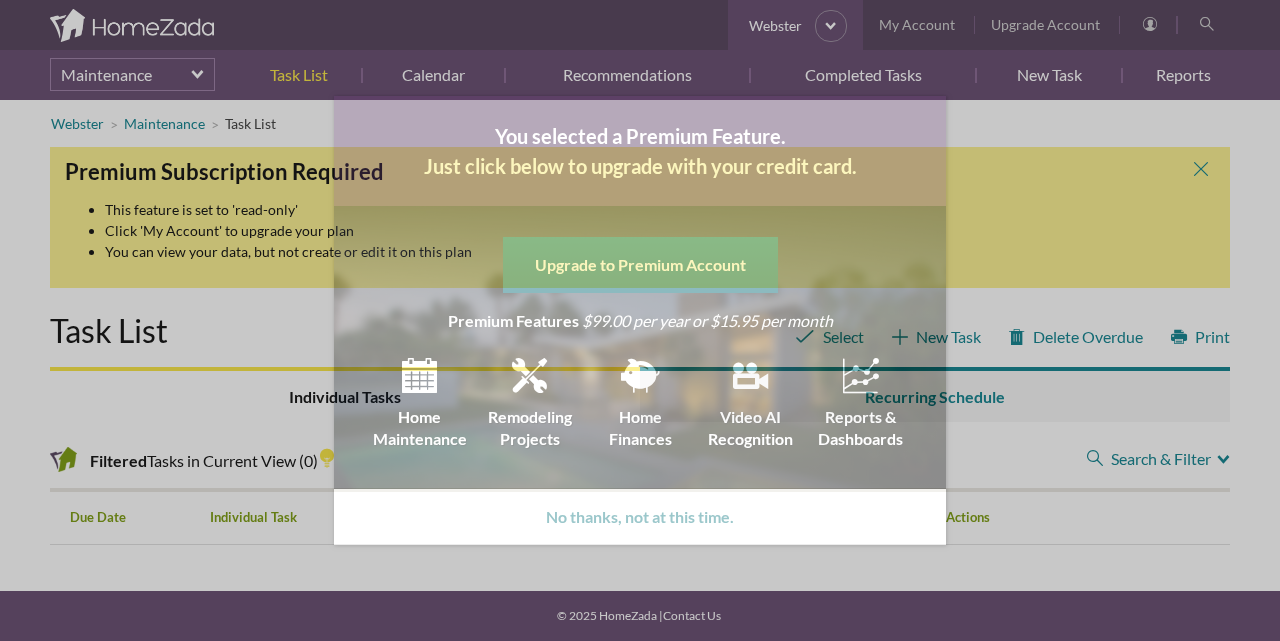 scroll, scrollTop: 0, scrollLeft: 0, axis: both 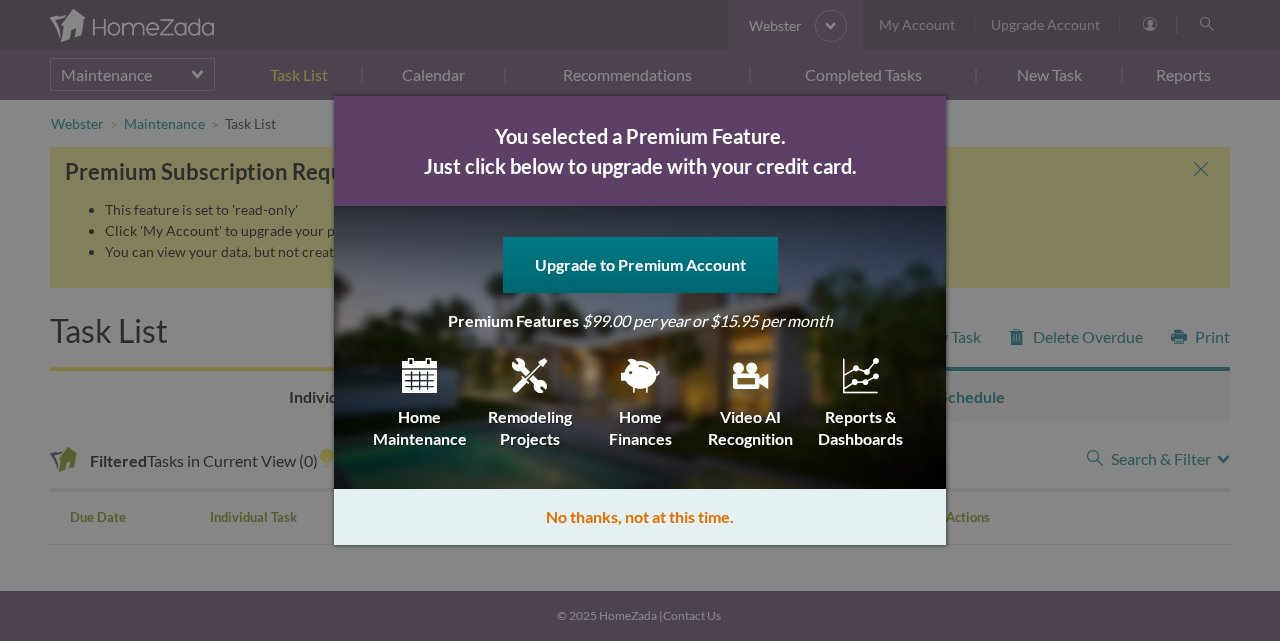 click on "No thanks, not at this time." at bounding box center [640, 517] 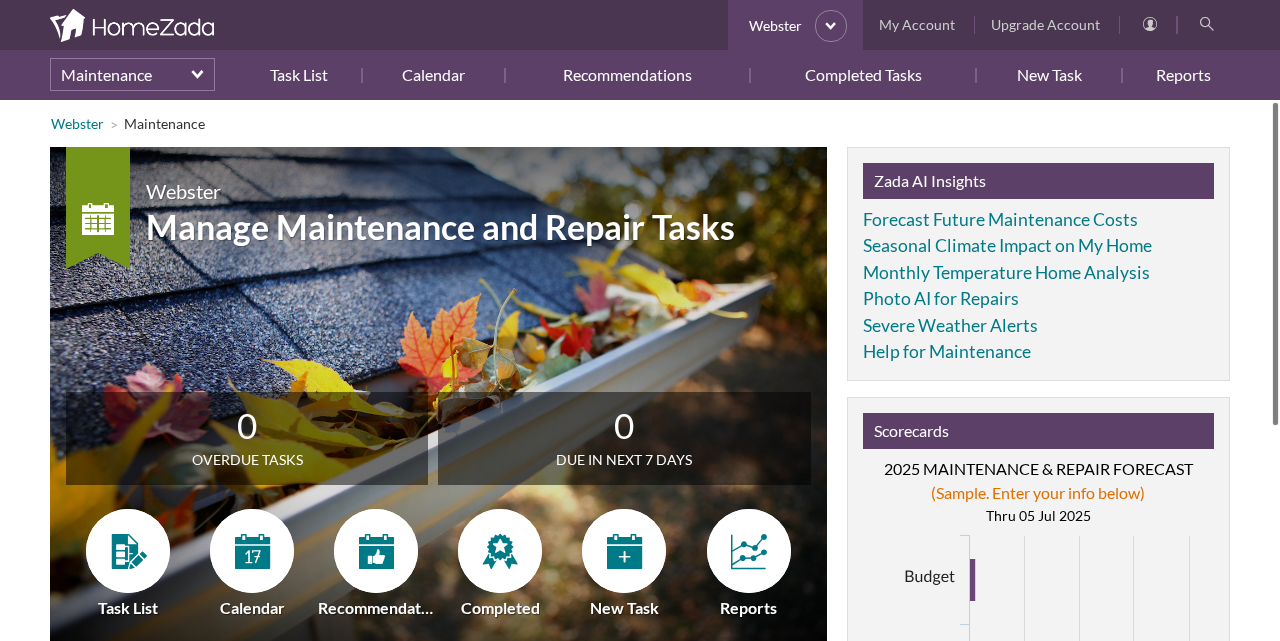 scroll, scrollTop: 0, scrollLeft: 0, axis: both 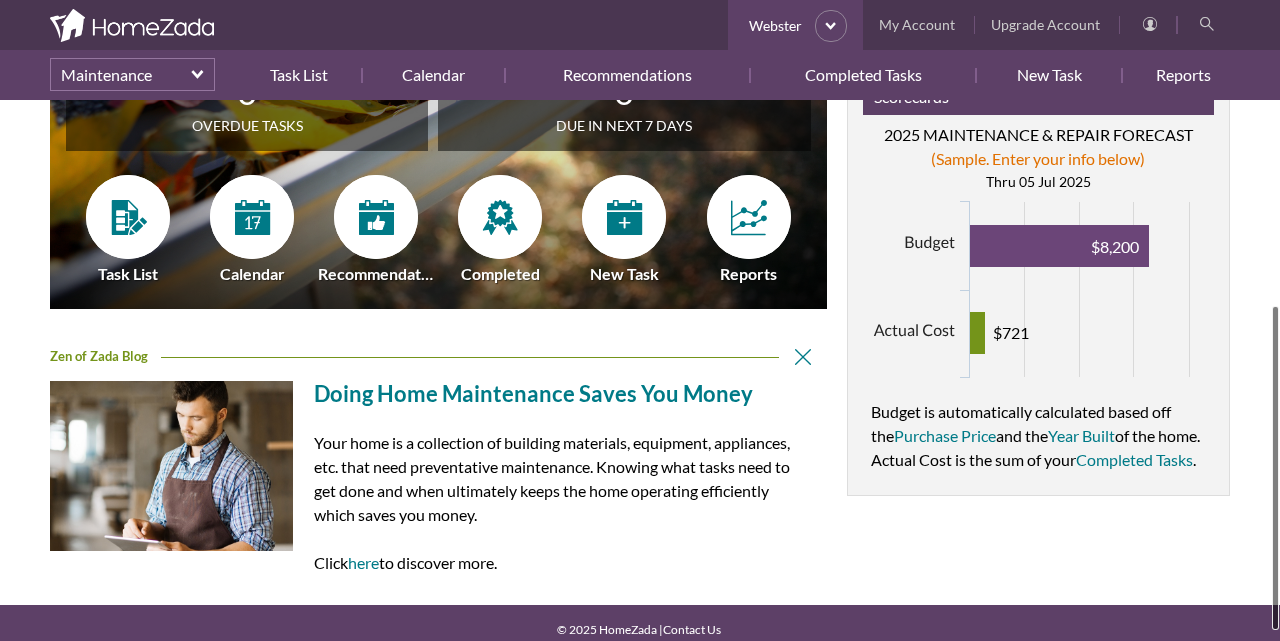 click on "[FIRST]
Maintenance
[FIRST]
Manage Maintenance and Repair Tasks
0
Overdue Tasks
0
Due in next 7 days
Task List
Calendar
Recommendations
Completed
New Task
Reports" at bounding box center [640, 370] 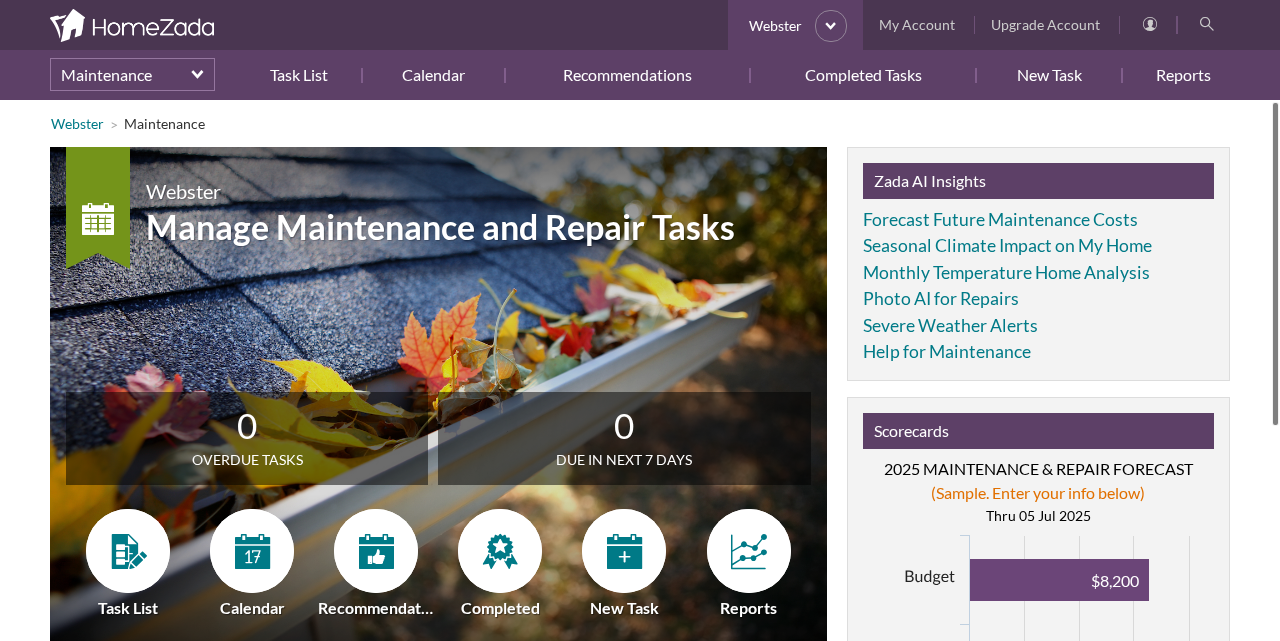 click on "Webster
Maintenance
Webster
Manage Maintenance and Repair Tasks
0
Overdue Tasks
0
Due in next 7 days
Task List
Calendar
Recommendations
Completed
New Task
Reports" at bounding box center [640, 370] 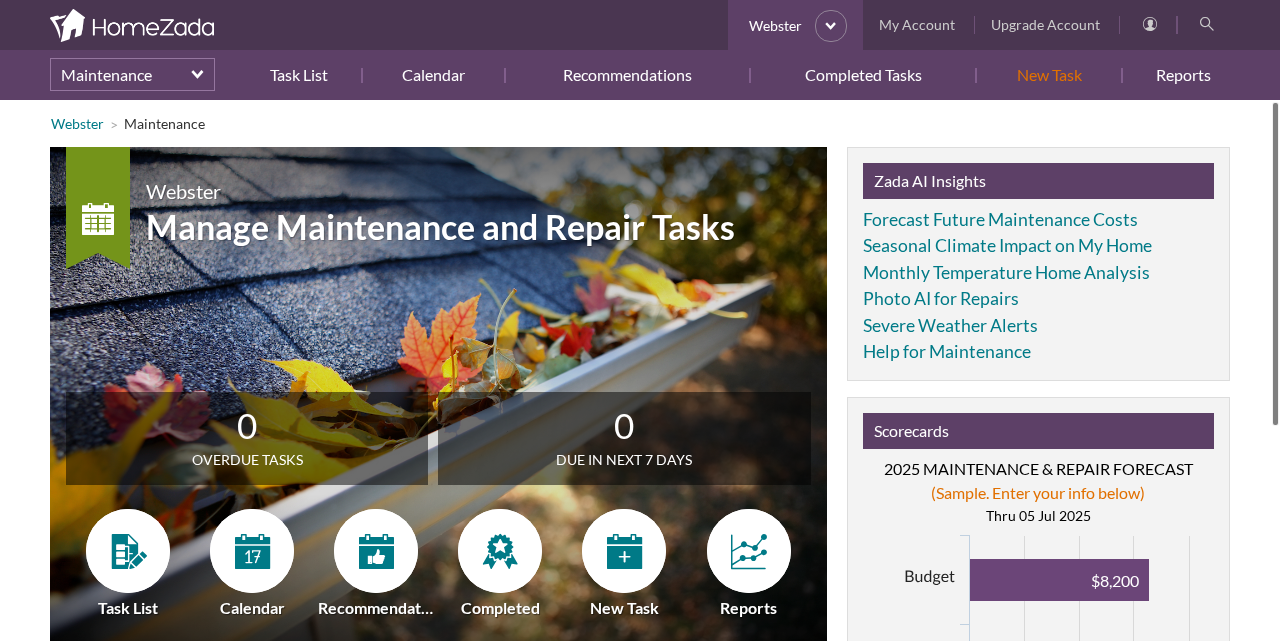 click on "New Task" at bounding box center [1049, 75] 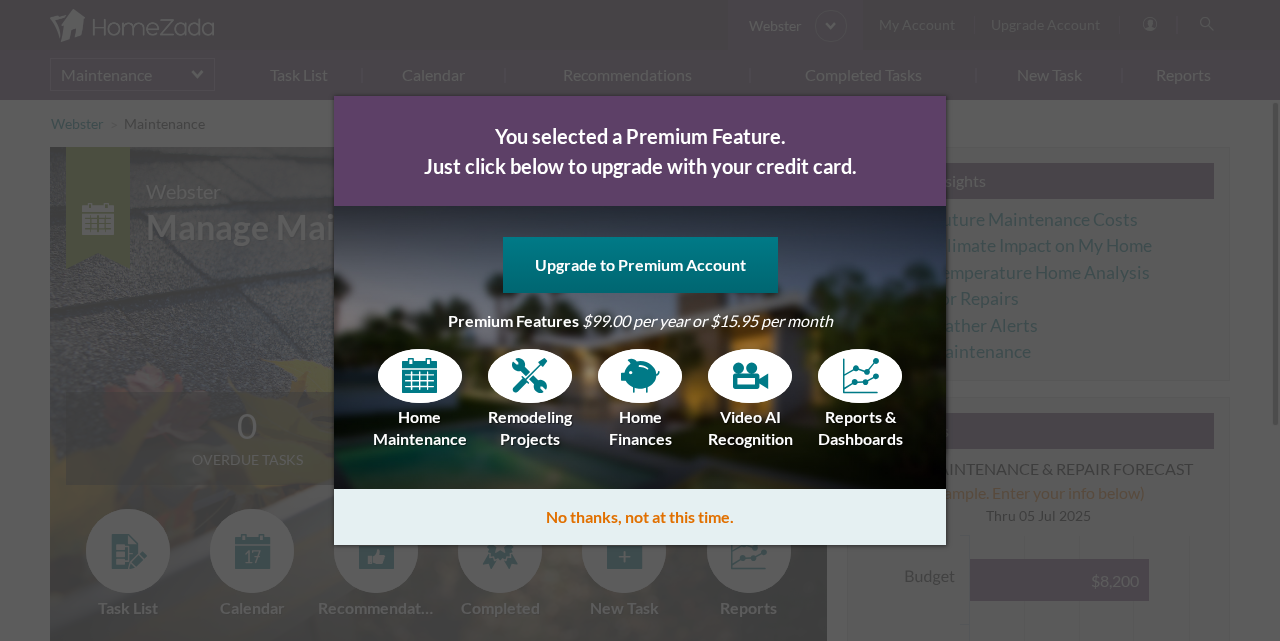 click on "No thanks, not at this time." at bounding box center [640, 517] 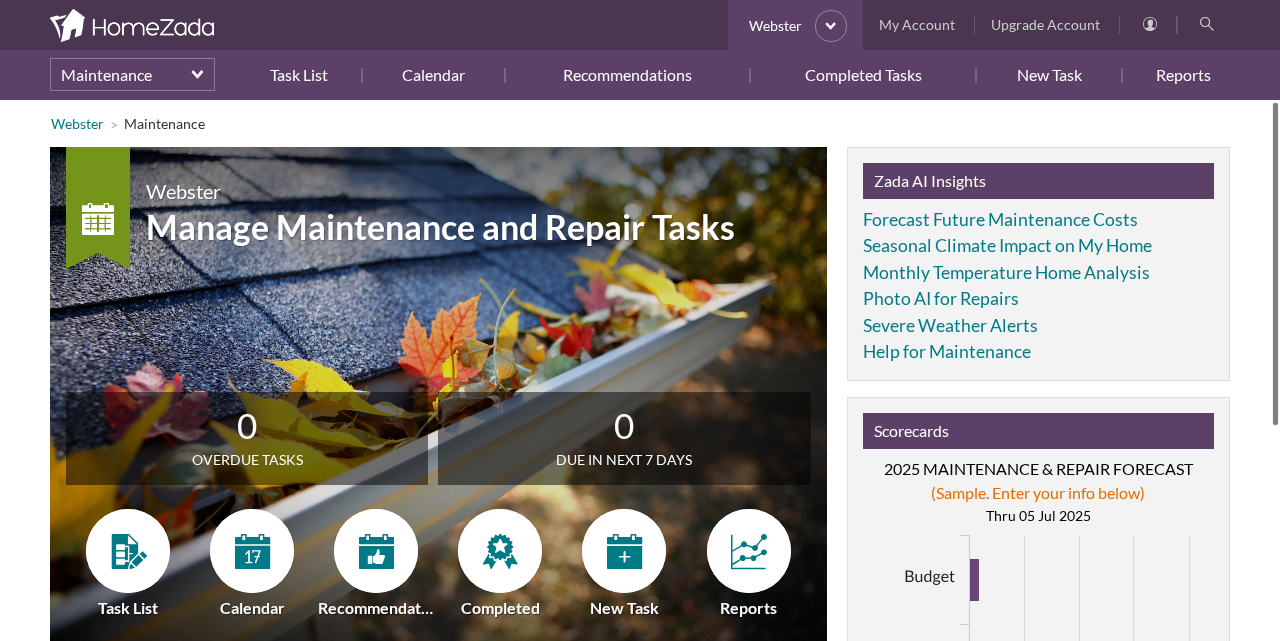 scroll, scrollTop: 0, scrollLeft: 0, axis: both 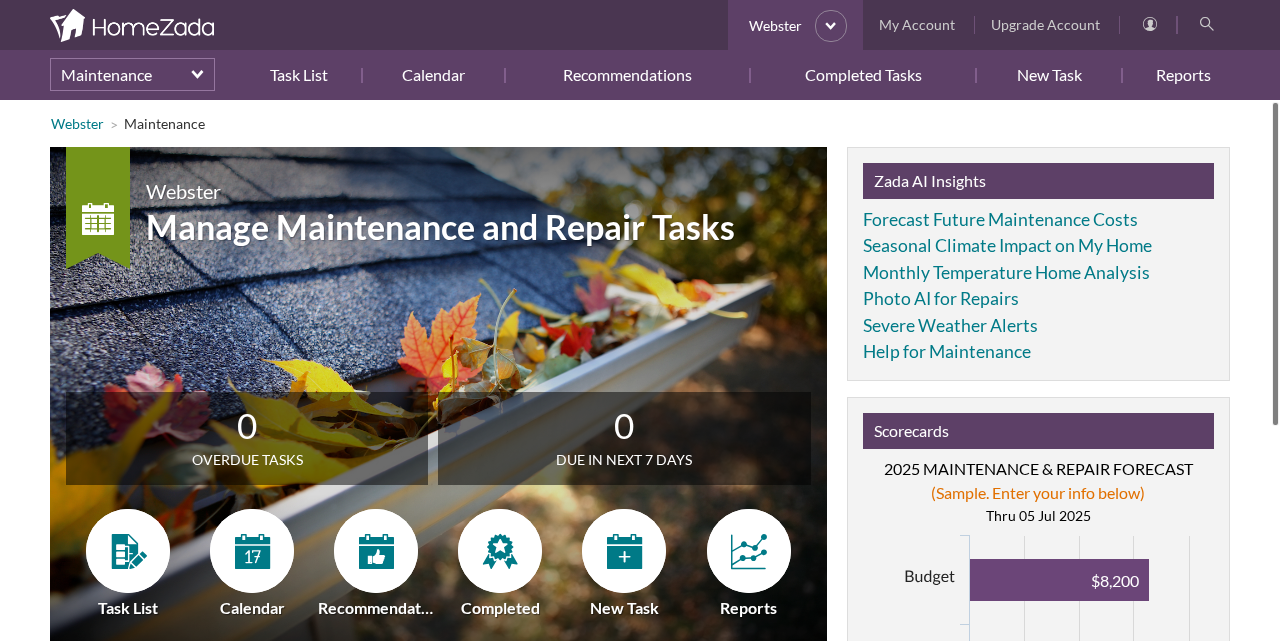 click on "0" at bounding box center [247, 425] 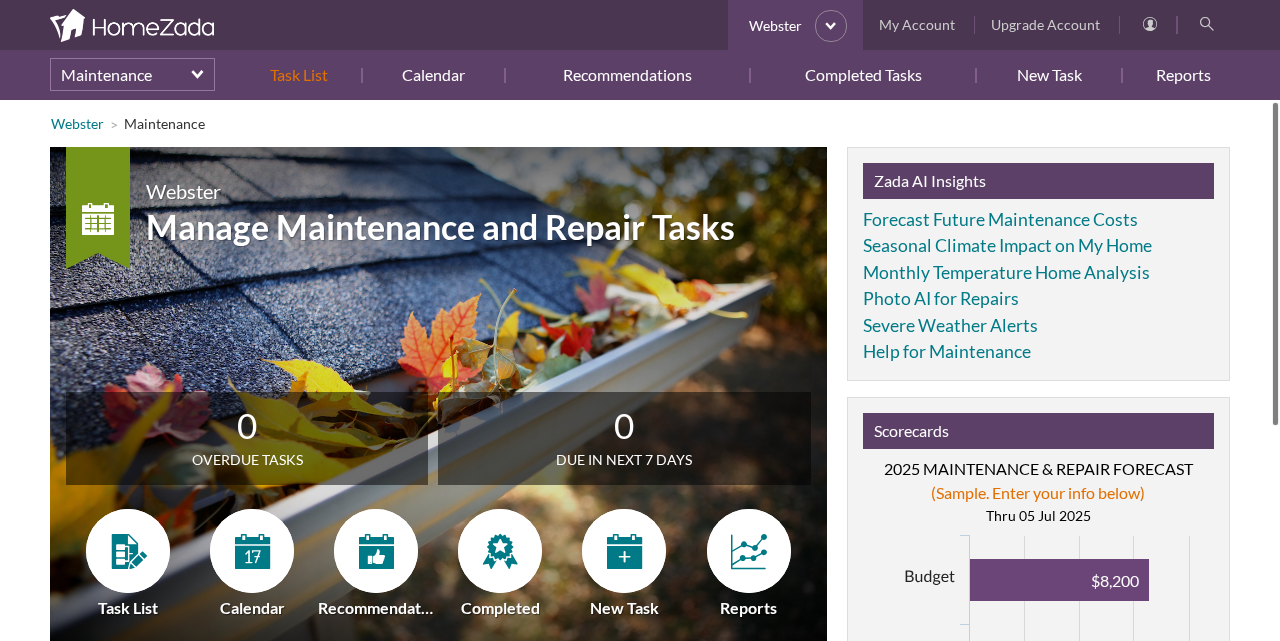 click on "Task List" at bounding box center [306, 75] 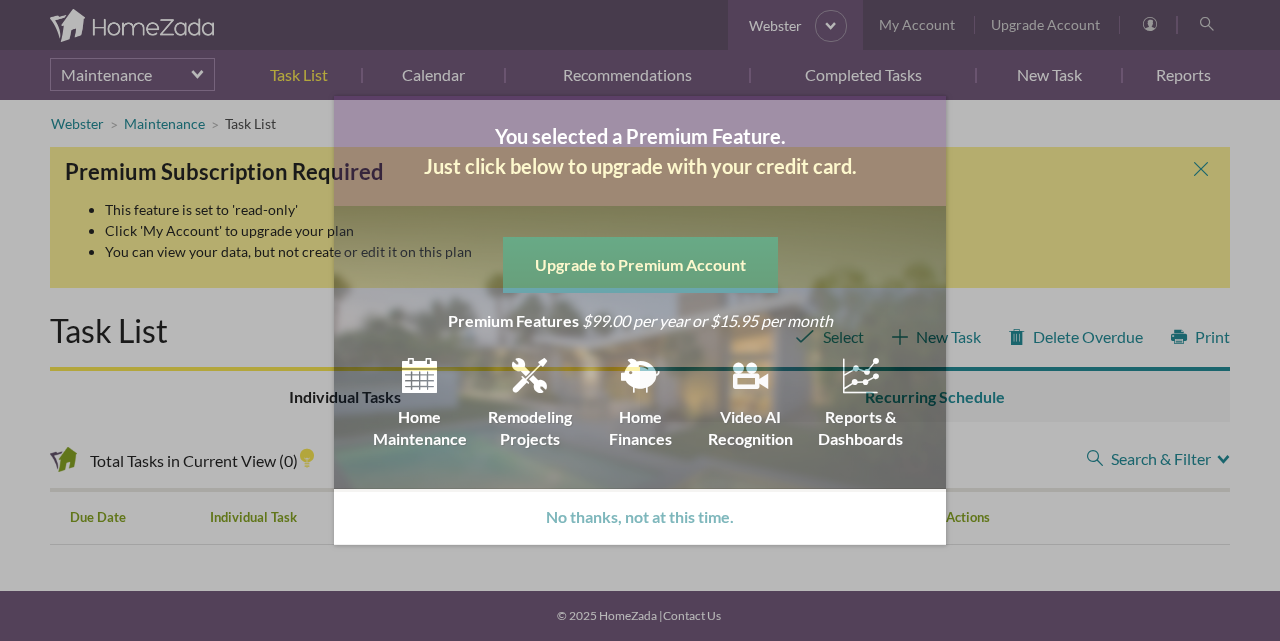 scroll, scrollTop: 0, scrollLeft: 0, axis: both 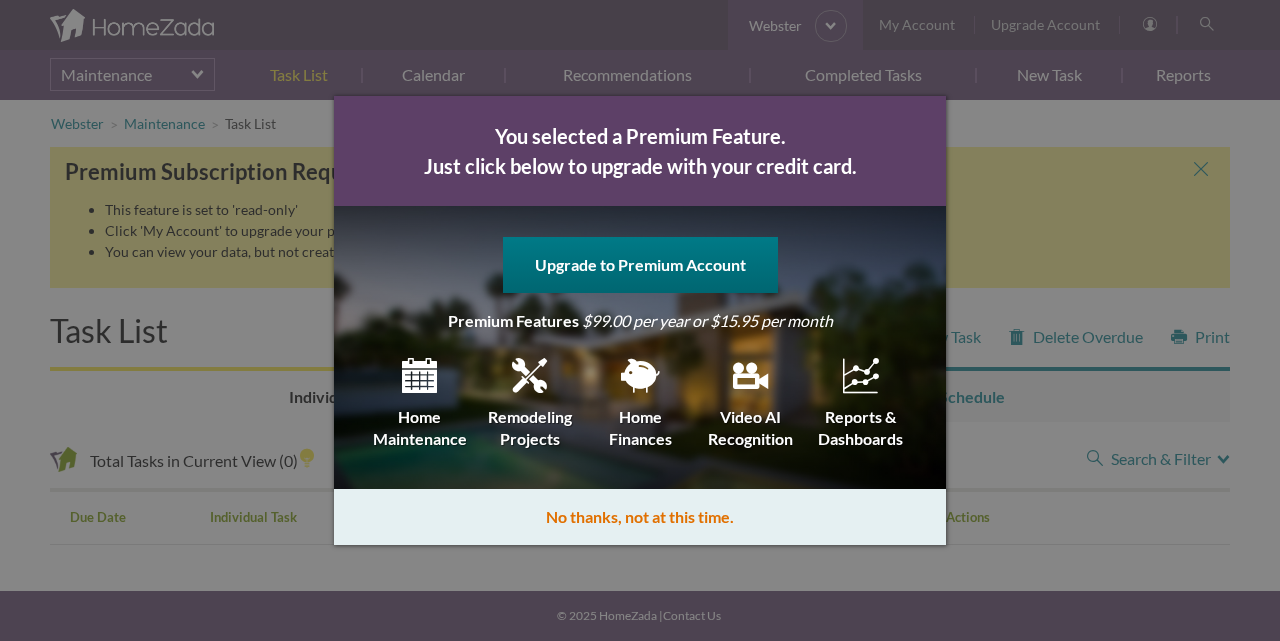 click on "No thanks, not at this time." at bounding box center [640, 517] 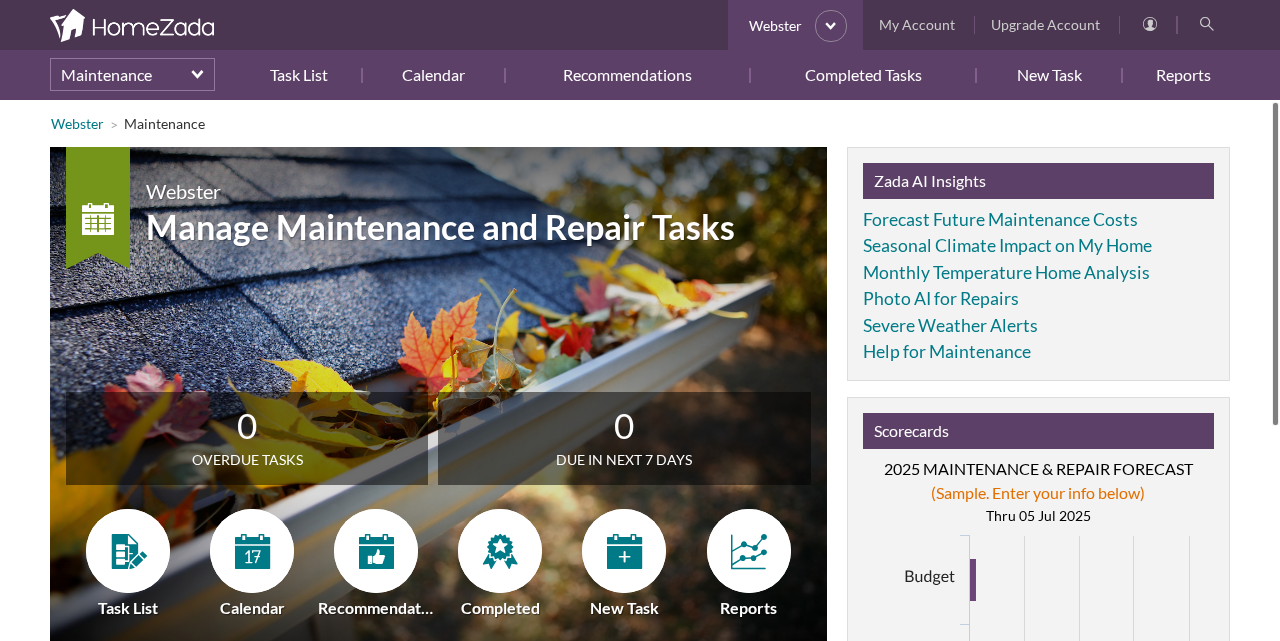 scroll, scrollTop: 0, scrollLeft: 0, axis: both 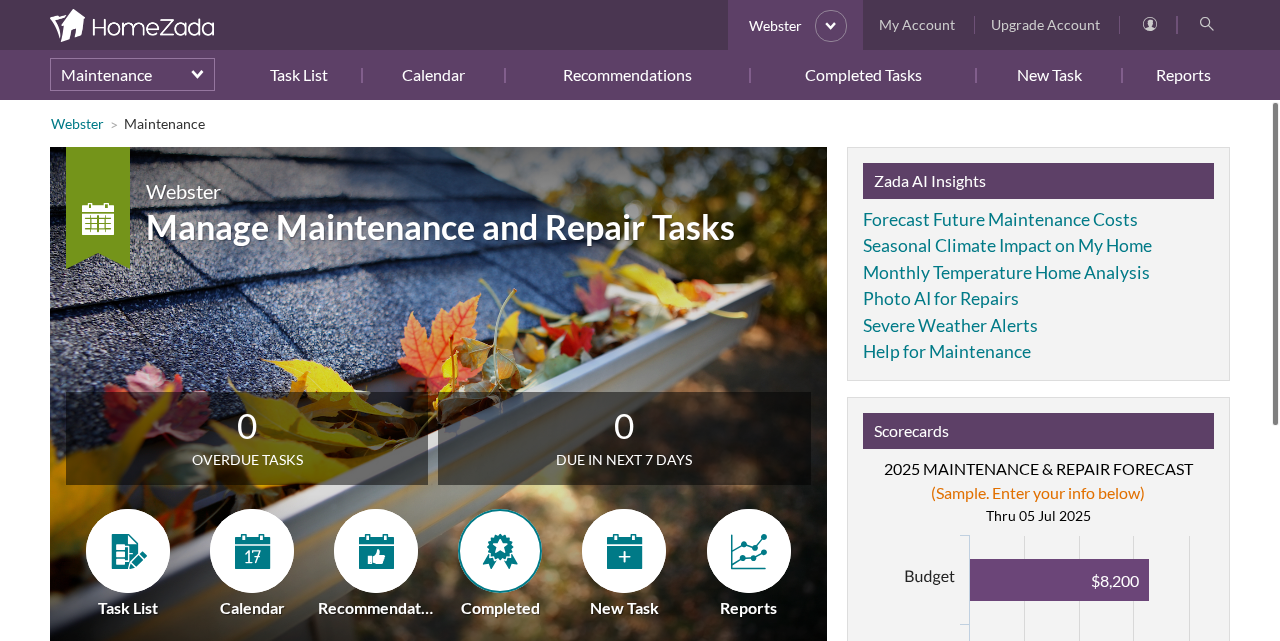 click at bounding box center [500, 551] 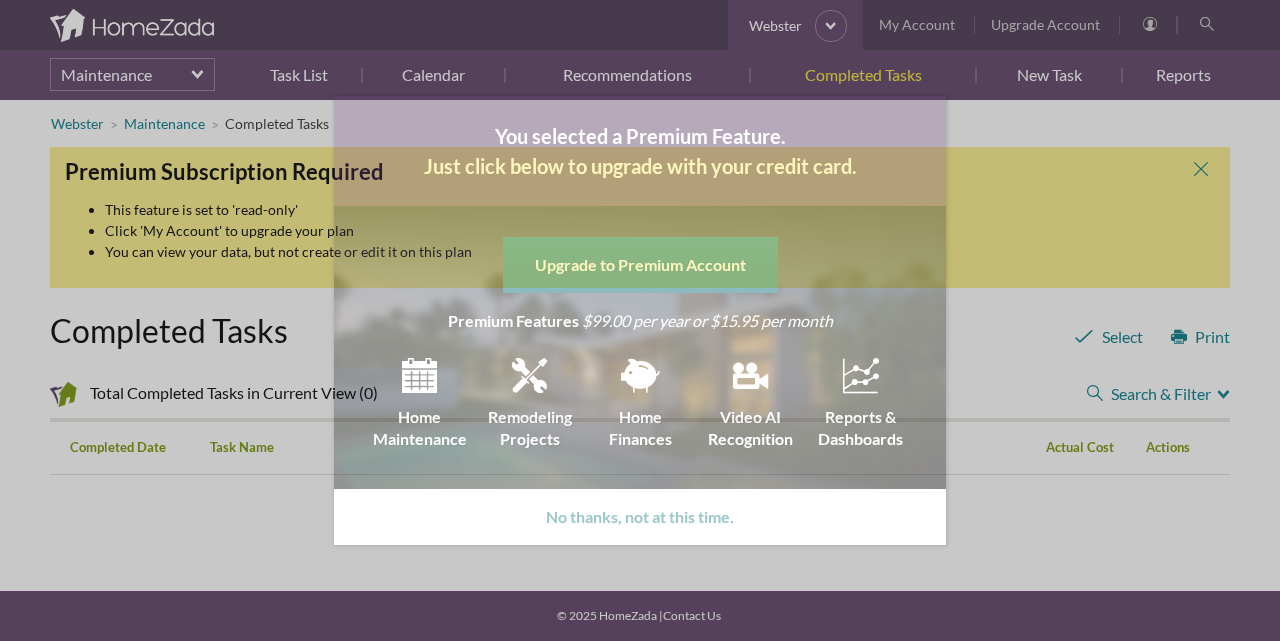 scroll, scrollTop: 0, scrollLeft: 0, axis: both 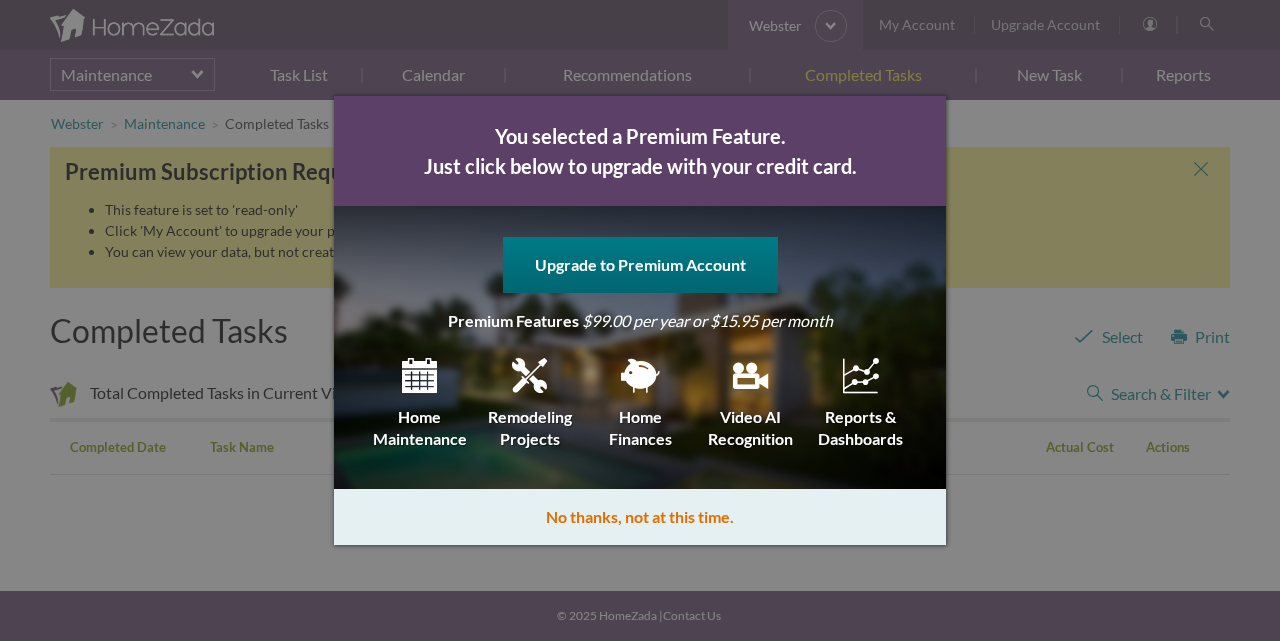 click on "No thanks, not at this time." at bounding box center [640, 517] 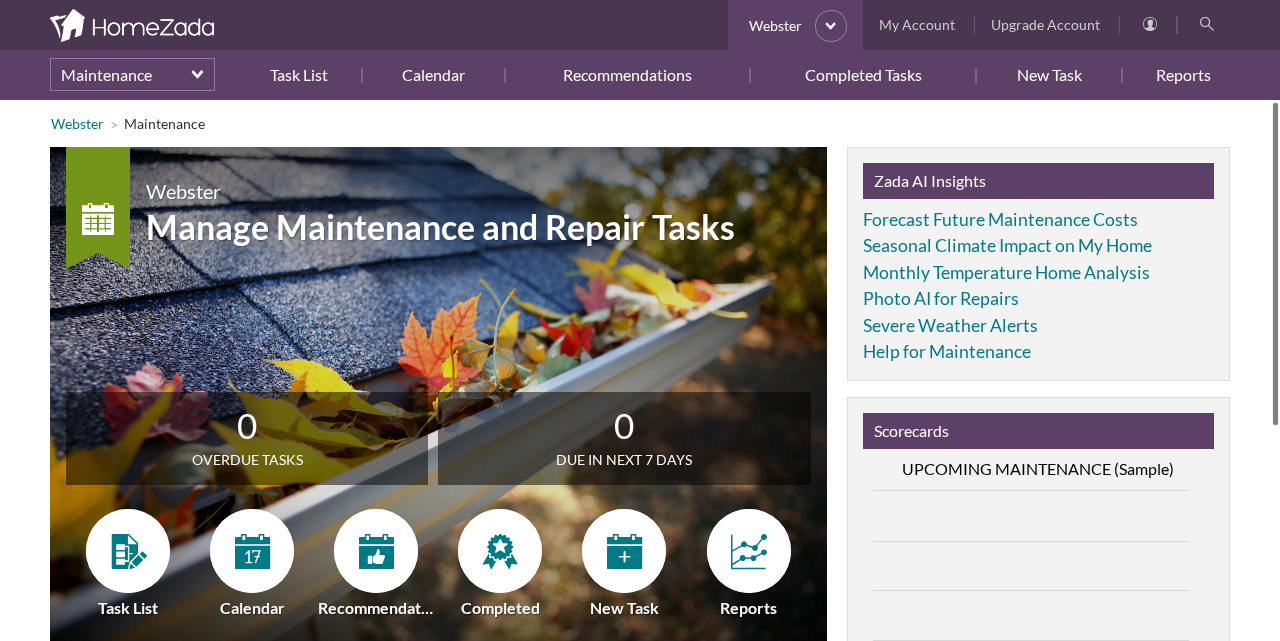 scroll, scrollTop: 0, scrollLeft: 0, axis: both 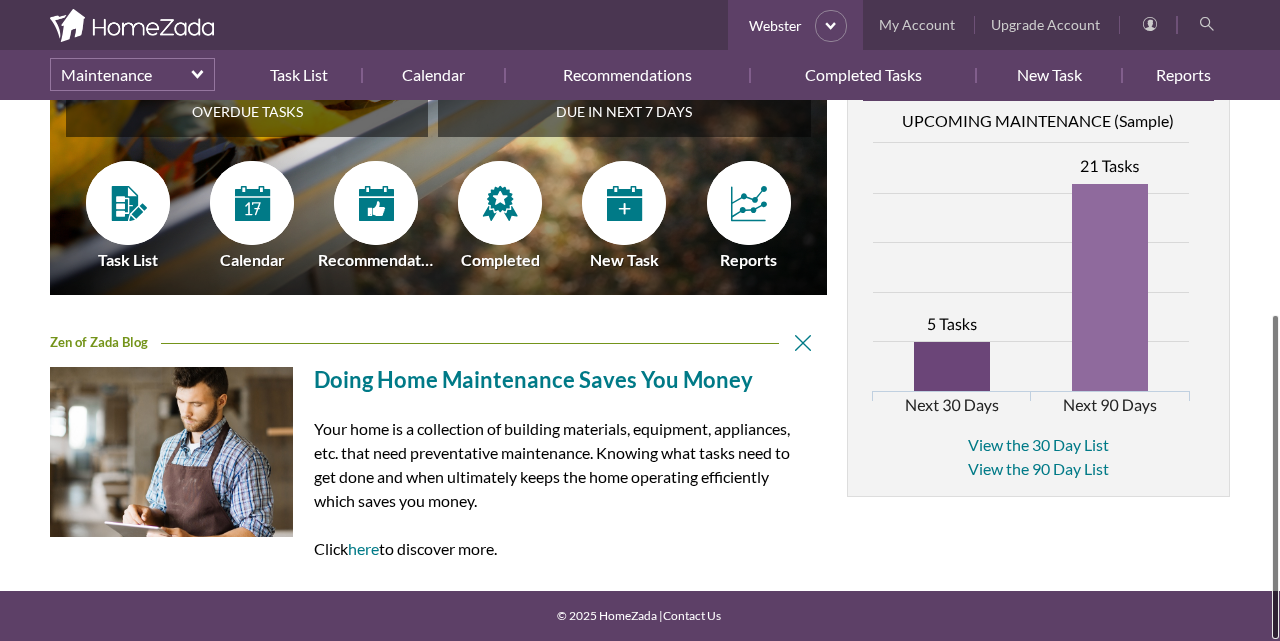 click at bounding box center [1275, 477] 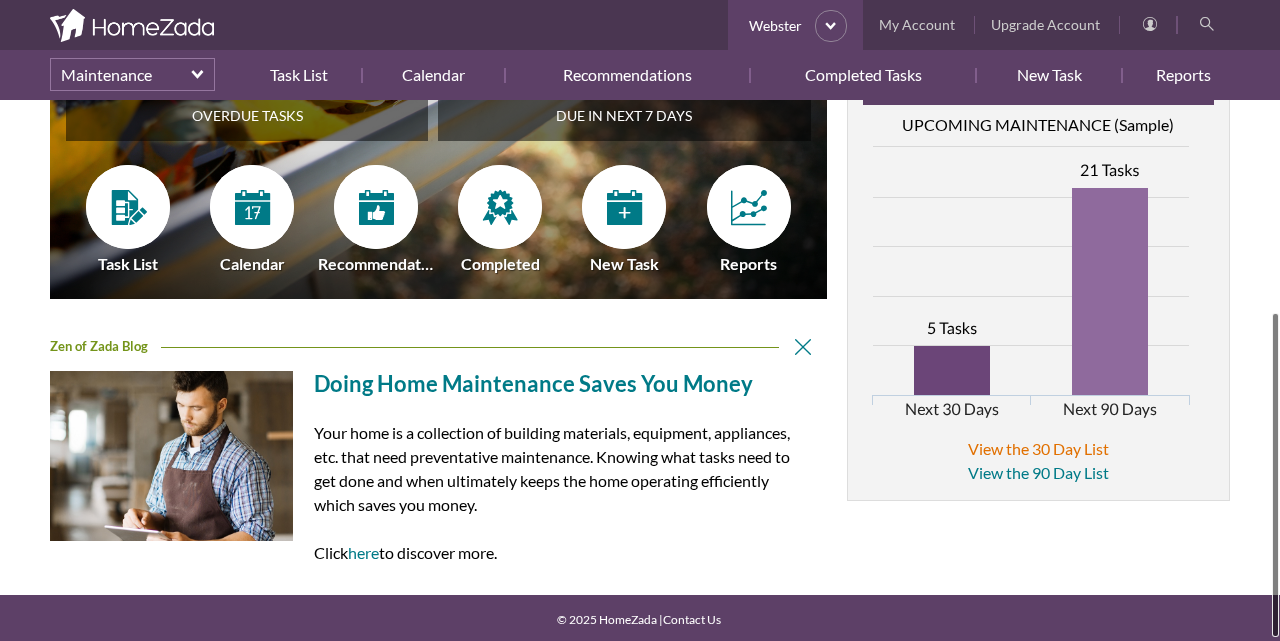 click on "View the 30 Day List" at bounding box center (1038, 448) 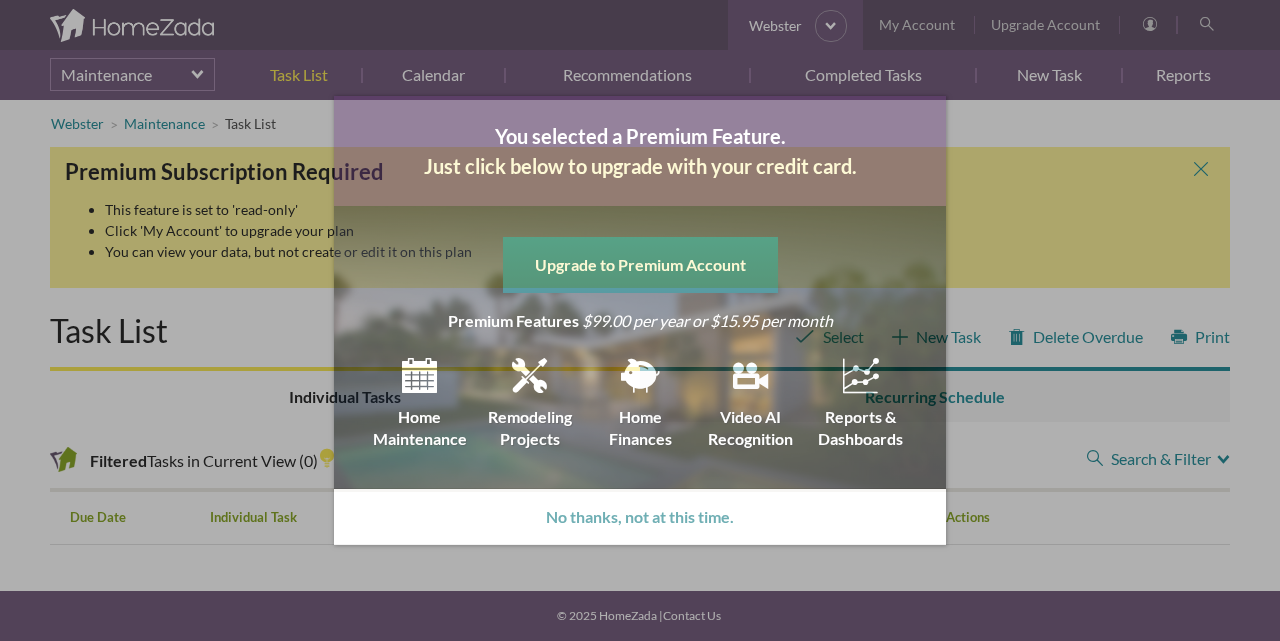 scroll, scrollTop: 0, scrollLeft: 0, axis: both 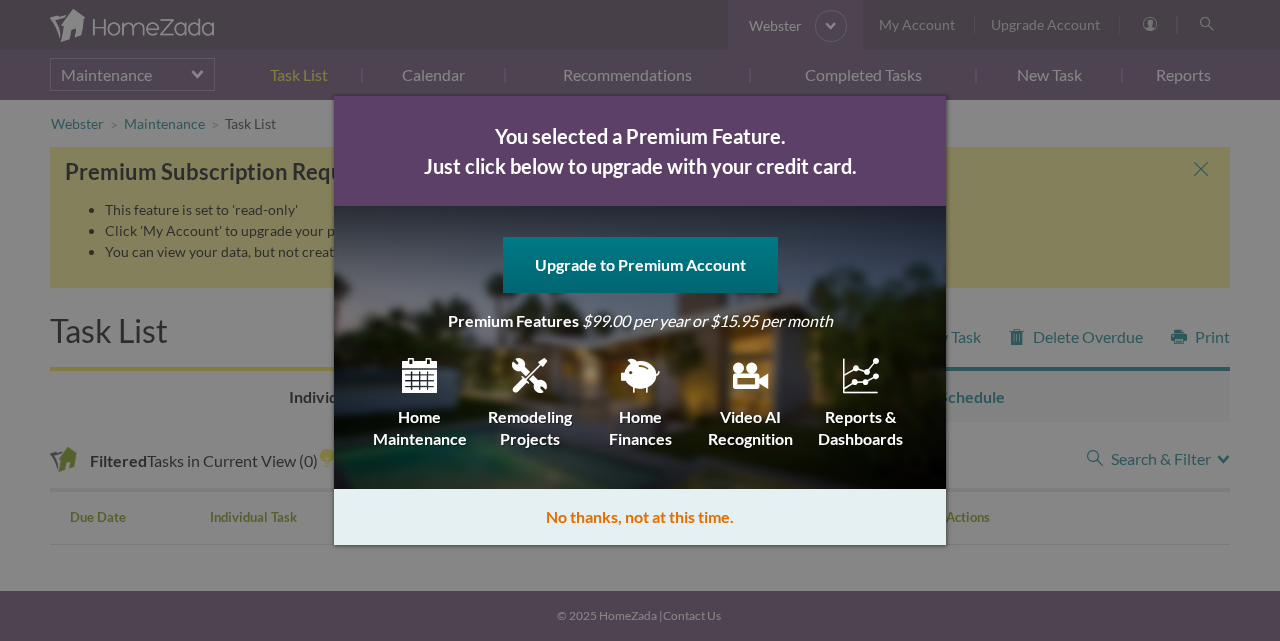 click on "No thanks, not at this time." at bounding box center (640, 517) 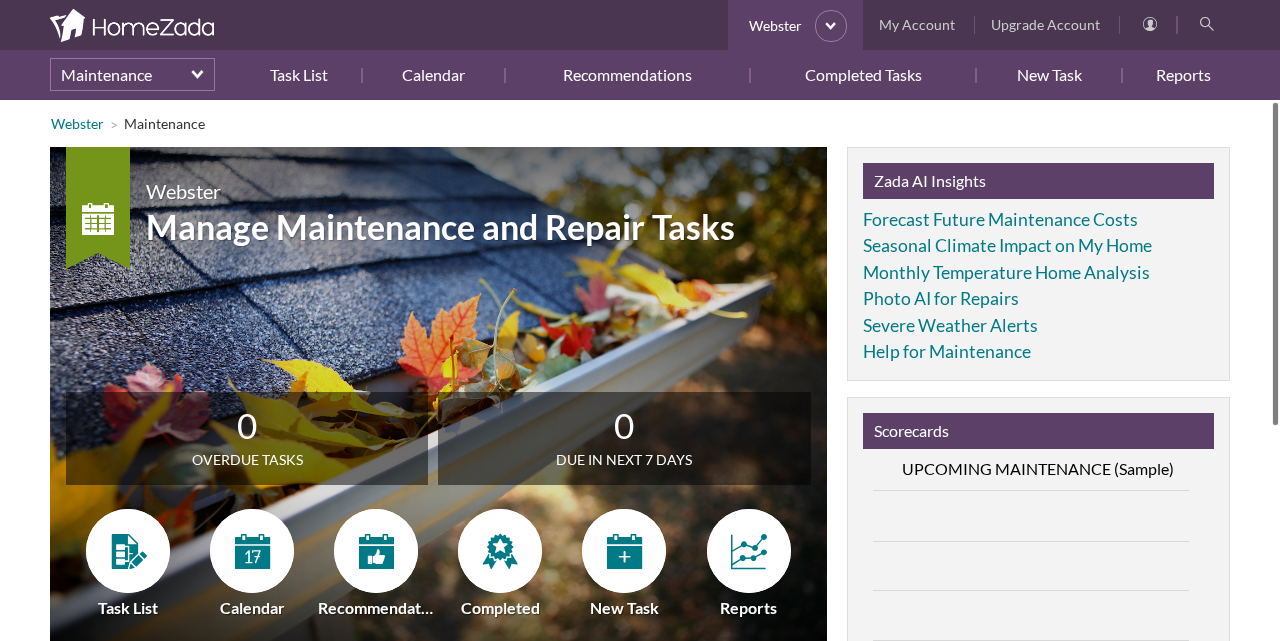 scroll, scrollTop: 0, scrollLeft: 0, axis: both 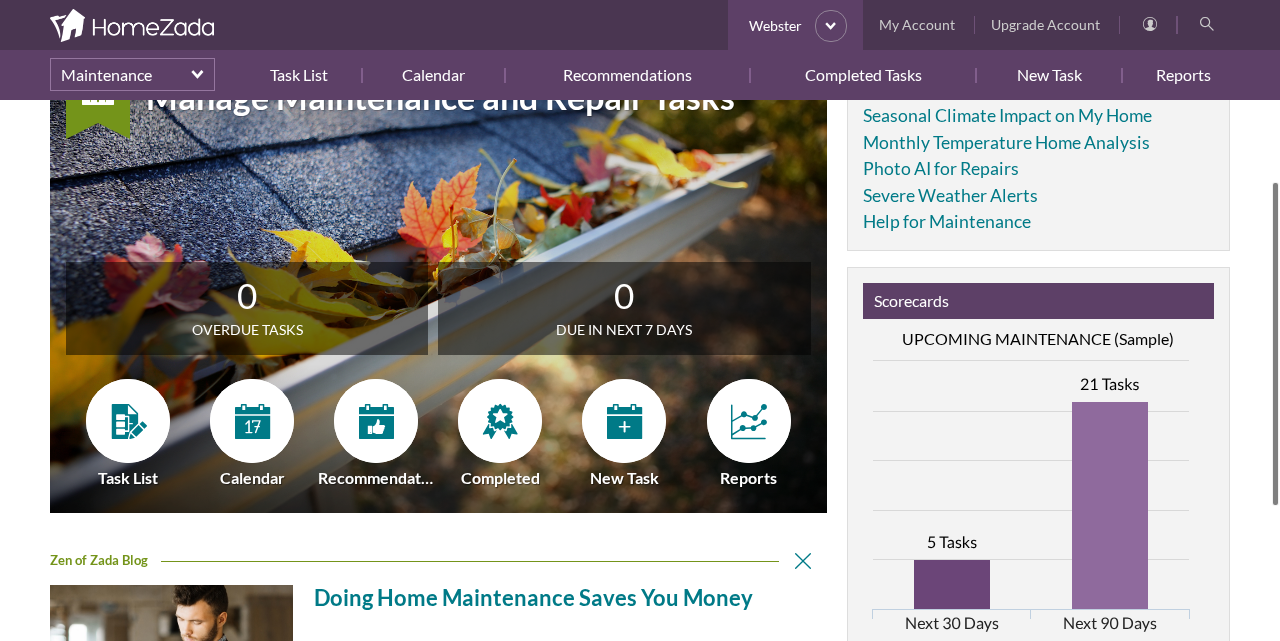 click on "Webster
Maintenance
Webster
Manage Maintenance and Repair Tasks
0
Overdue Tasks
0
Due in next 7 days
Task List
Calendar
Recommendations
Completed
New Task
Reports" at bounding box center [640, 370] 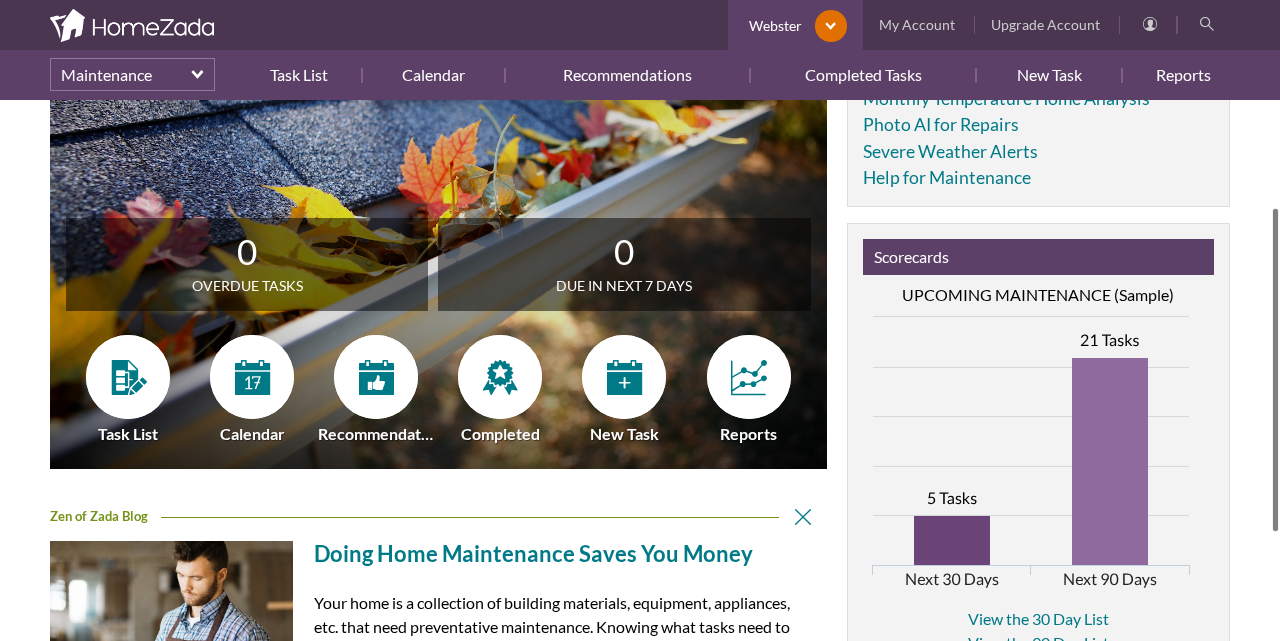 click on "select" at bounding box center [831, 27] 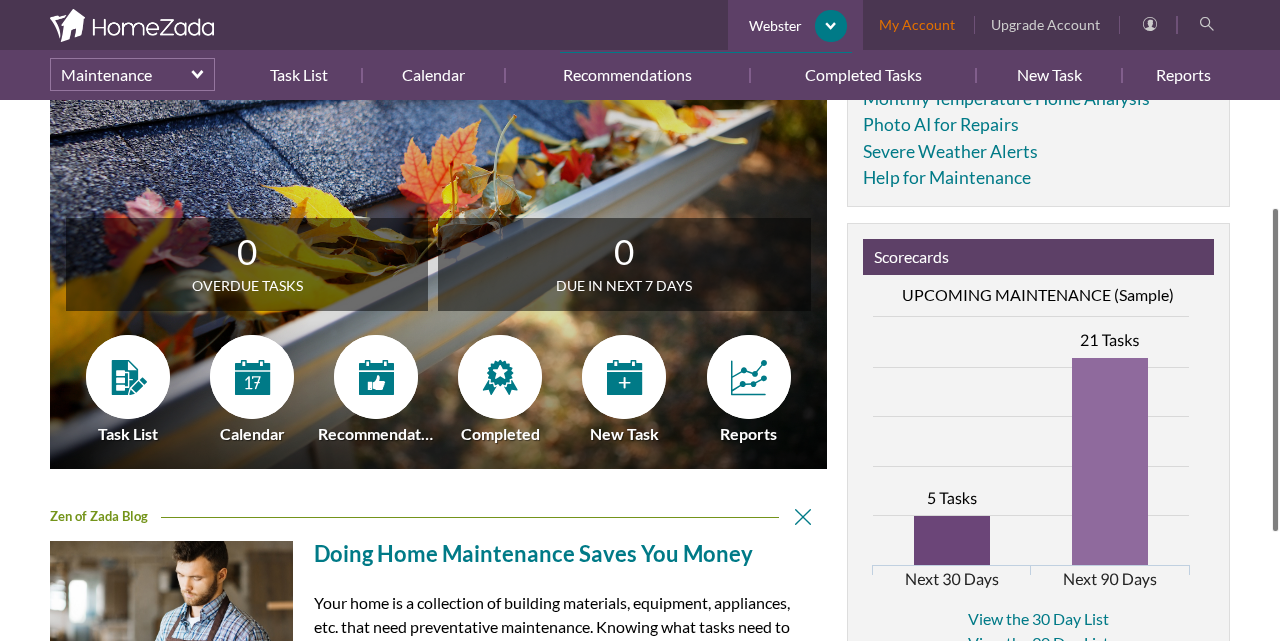click on "My Account" at bounding box center (917, 25) 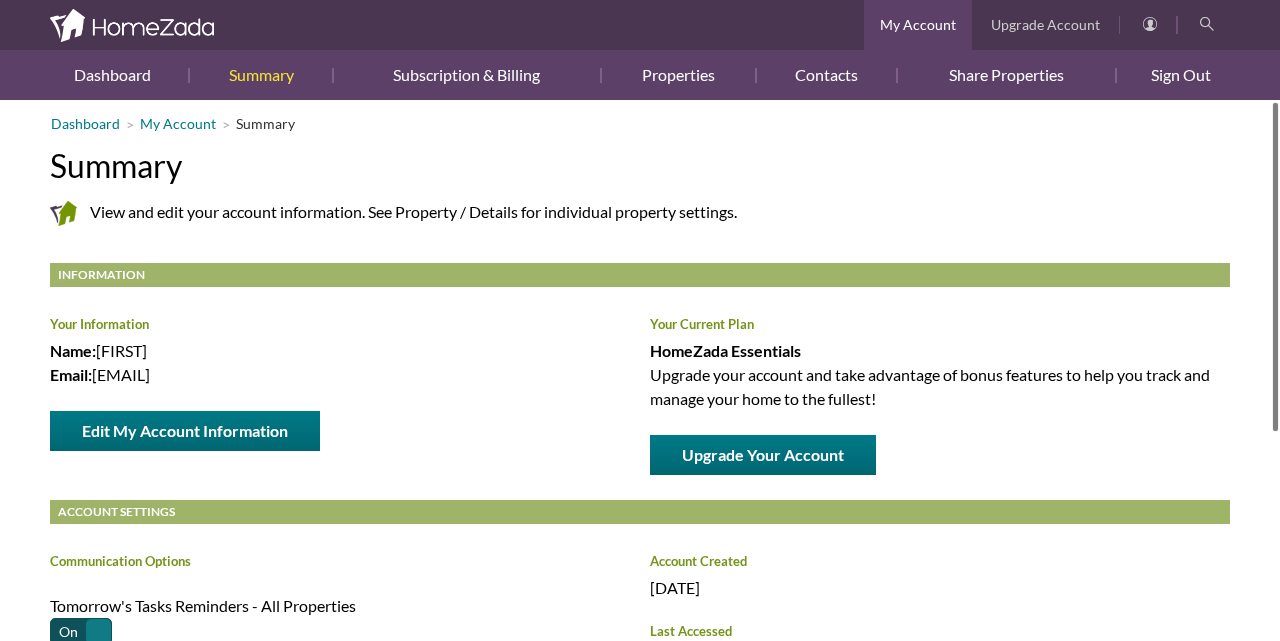 scroll, scrollTop: 0, scrollLeft: 0, axis: both 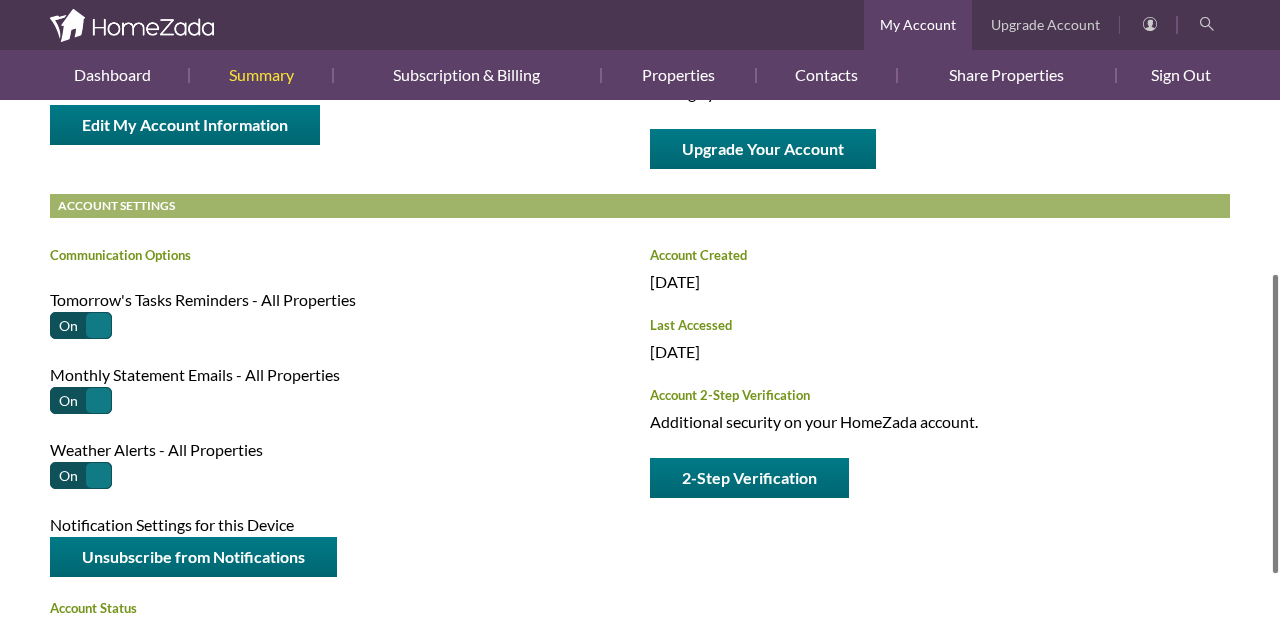 click on "Dashboard
My Account
Summary
Summary
View and edit your account information. See Property / Details for individual property settings.
Information
Your Information
Name:  Alexis
Email:  anedwards26@gmail.com
Edit My Account Information
Your Current Plan
HomeZada Essentials
Upgrade your account and take advantage of bonus features to help you track and manage your home to the fullest!
Upgrade Your Account
Account Settings
Communication Options
Tomorrow's Tasks Reminders - All Properties
Monthly Statement Emails - All Properties
Weather Alerts - All Properties" at bounding box center (640, 370) 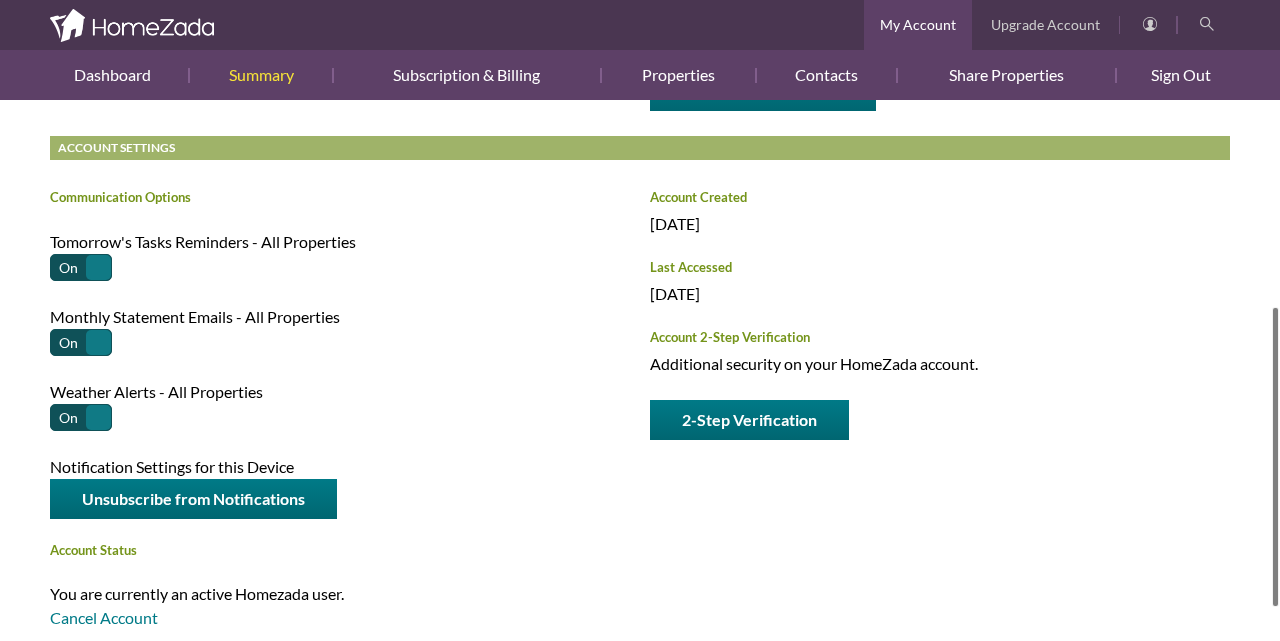 drag, startPoint x: 1230, startPoint y: 403, endPoint x: 1274, endPoint y: 344, distance: 73.60027 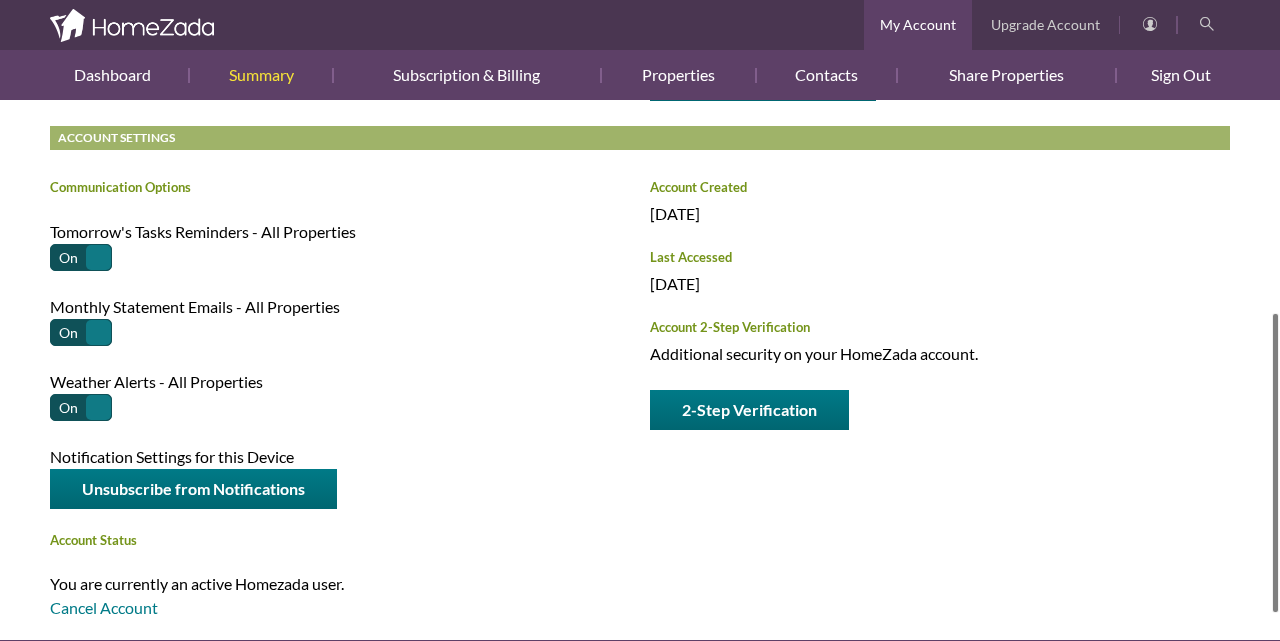 drag, startPoint x: 1265, startPoint y: 368, endPoint x: 1268, endPoint y: 338, distance: 30.149628 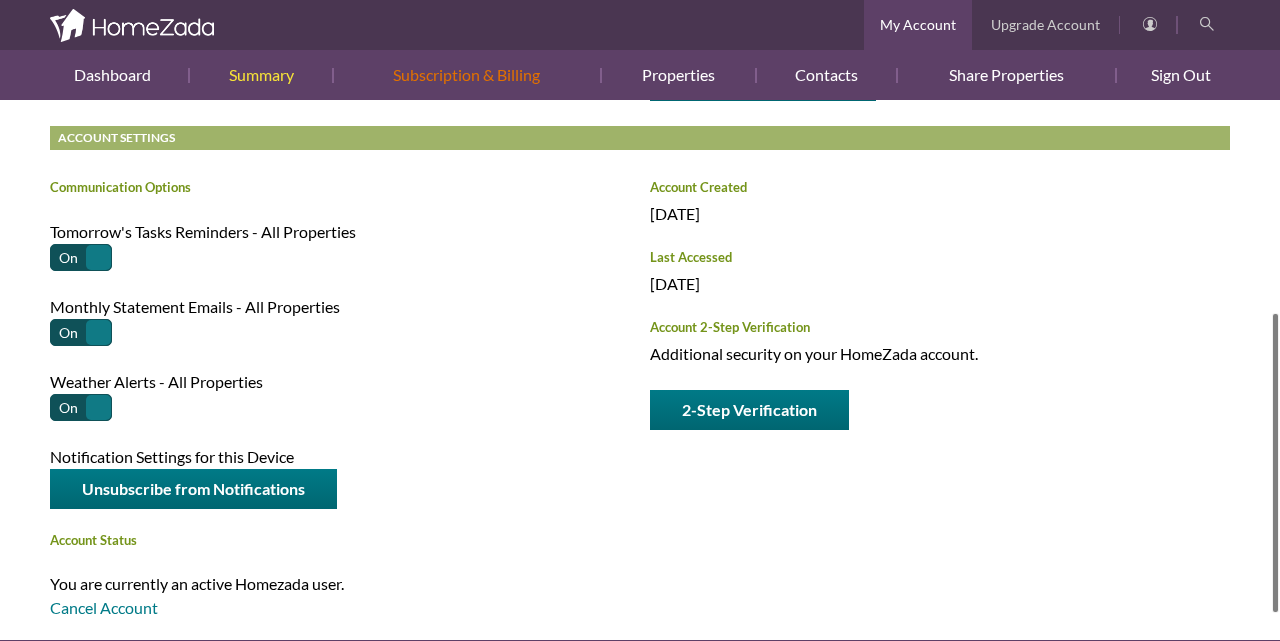 click on "Subscription & Billing" at bounding box center (467, 75) 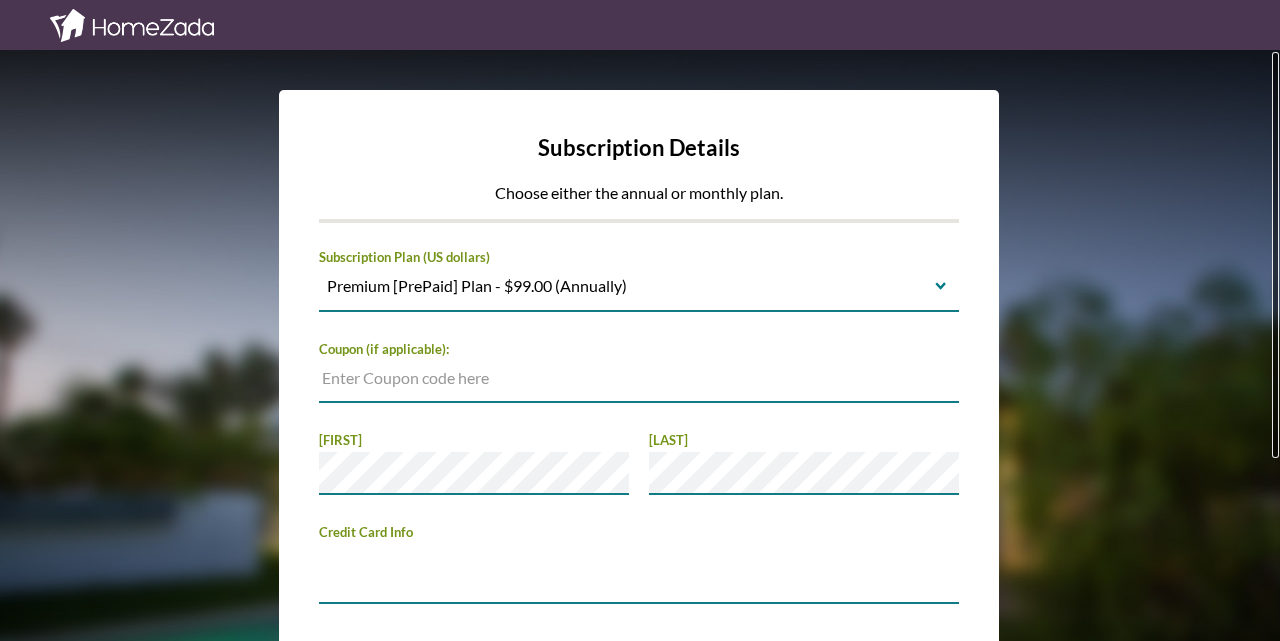 scroll, scrollTop: 0, scrollLeft: 0, axis: both 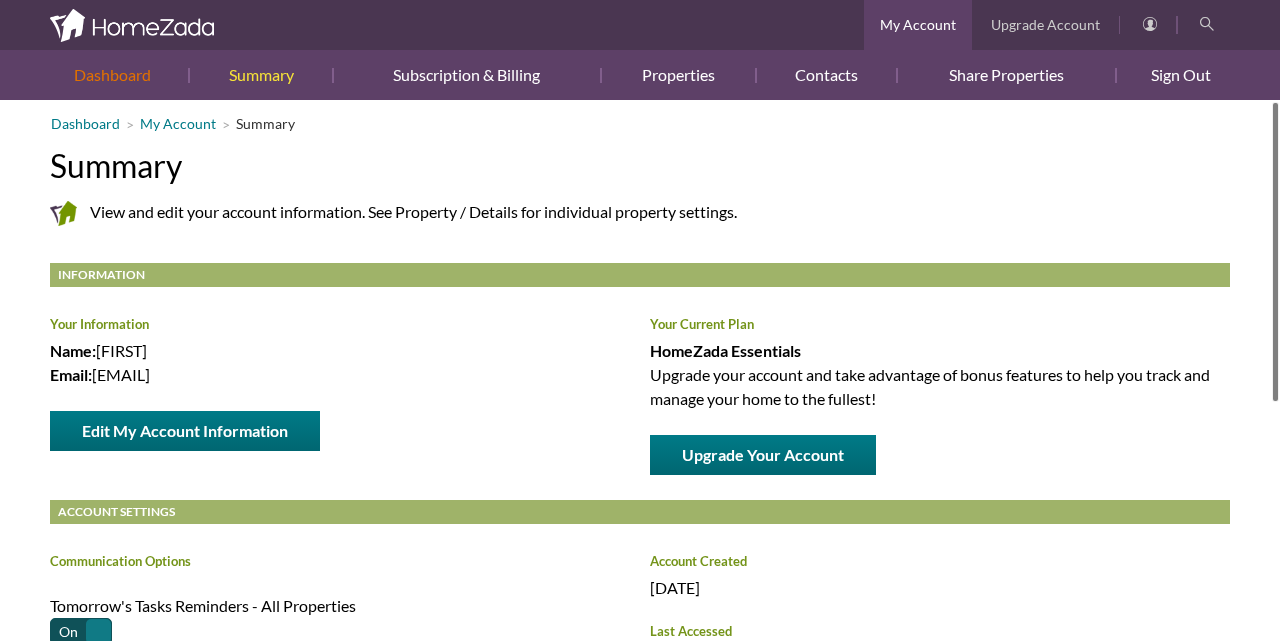 click on "Dashboard" at bounding box center (119, 75) 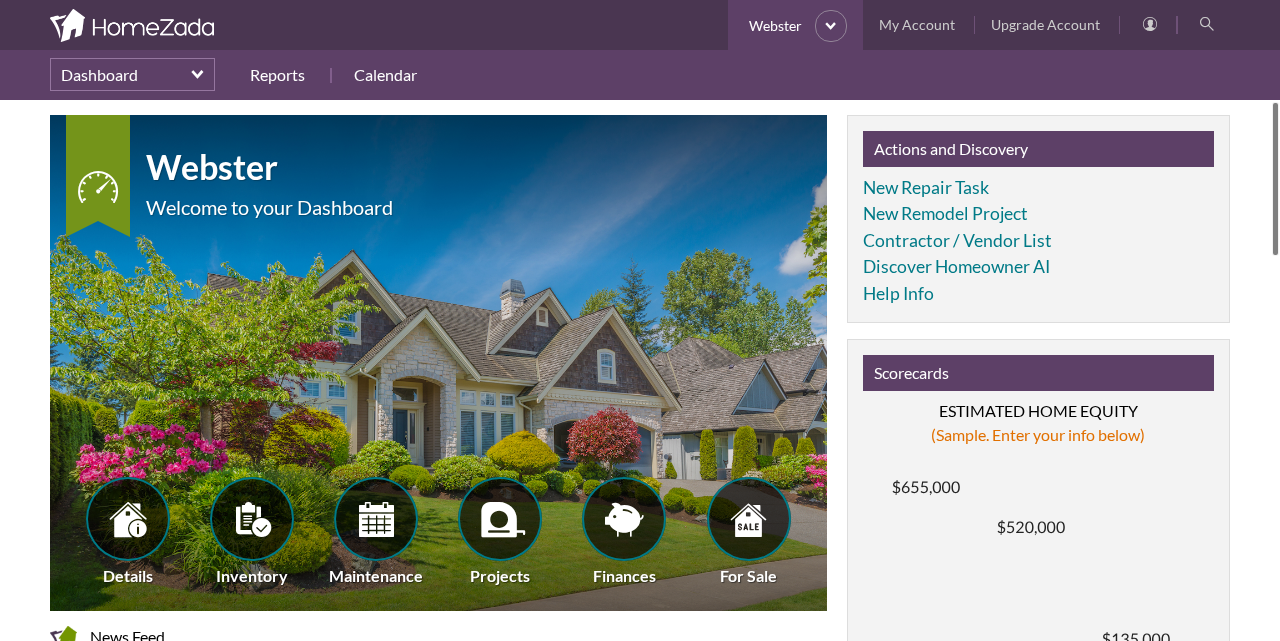 scroll, scrollTop: 0, scrollLeft: 0, axis: both 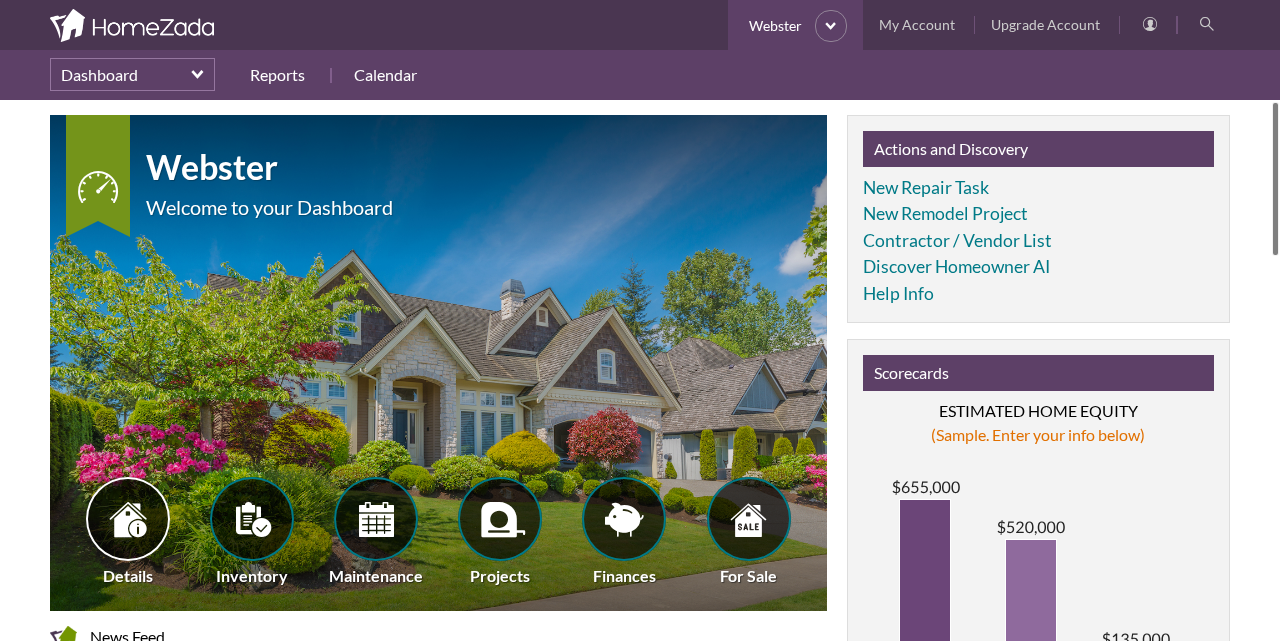 click at bounding box center (128, 519) 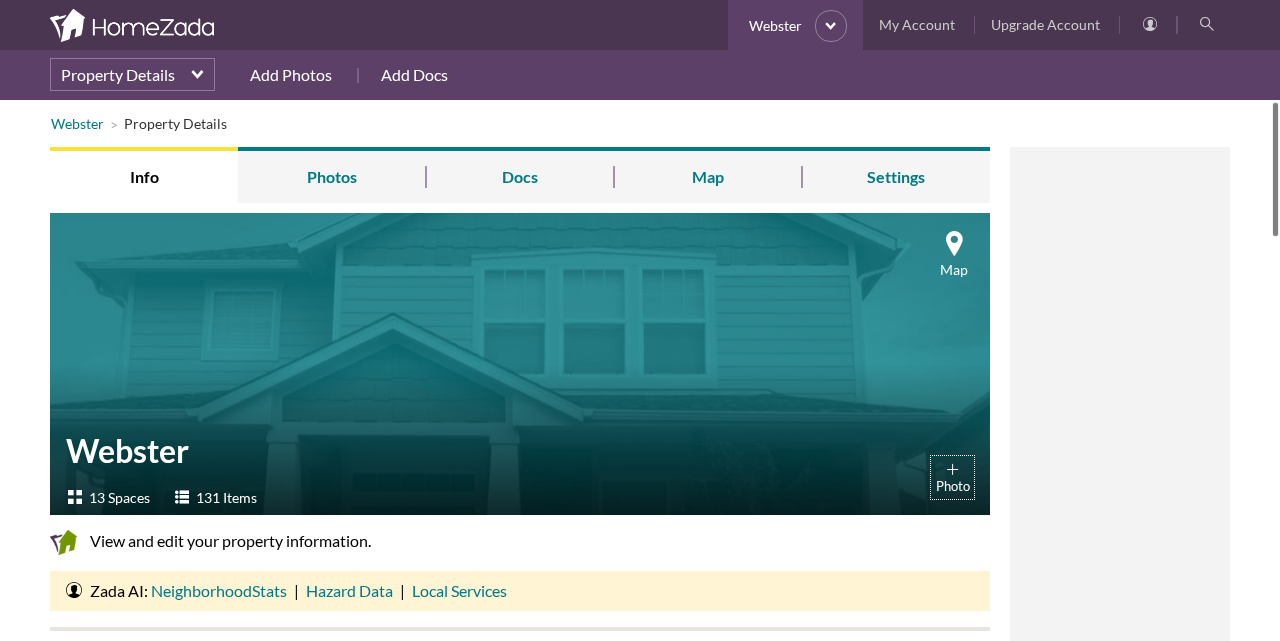 scroll, scrollTop: 0, scrollLeft: 0, axis: both 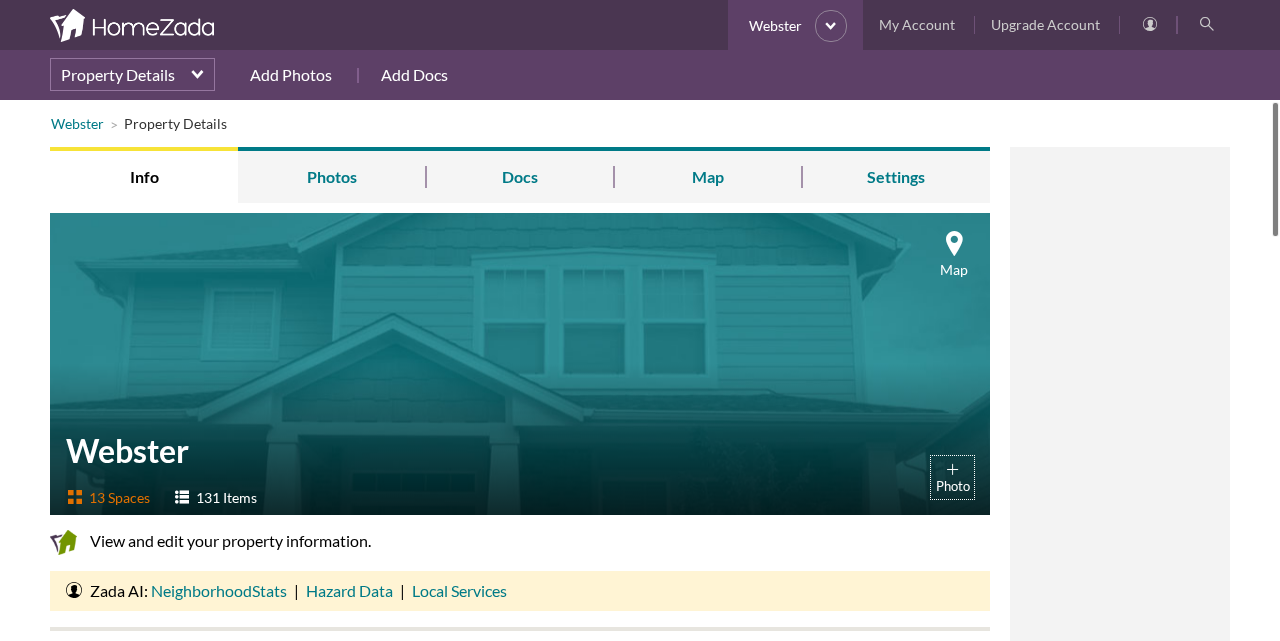 click on "13 Spaces" at bounding box center [109, 498] 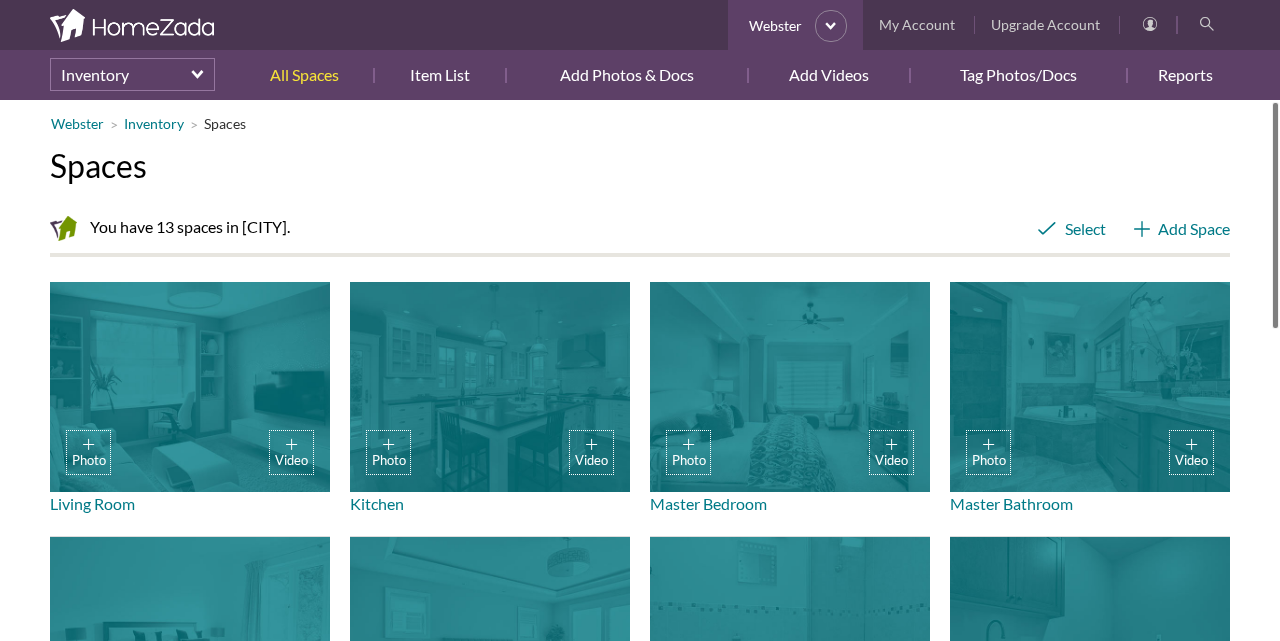 scroll, scrollTop: 0, scrollLeft: 0, axis: both 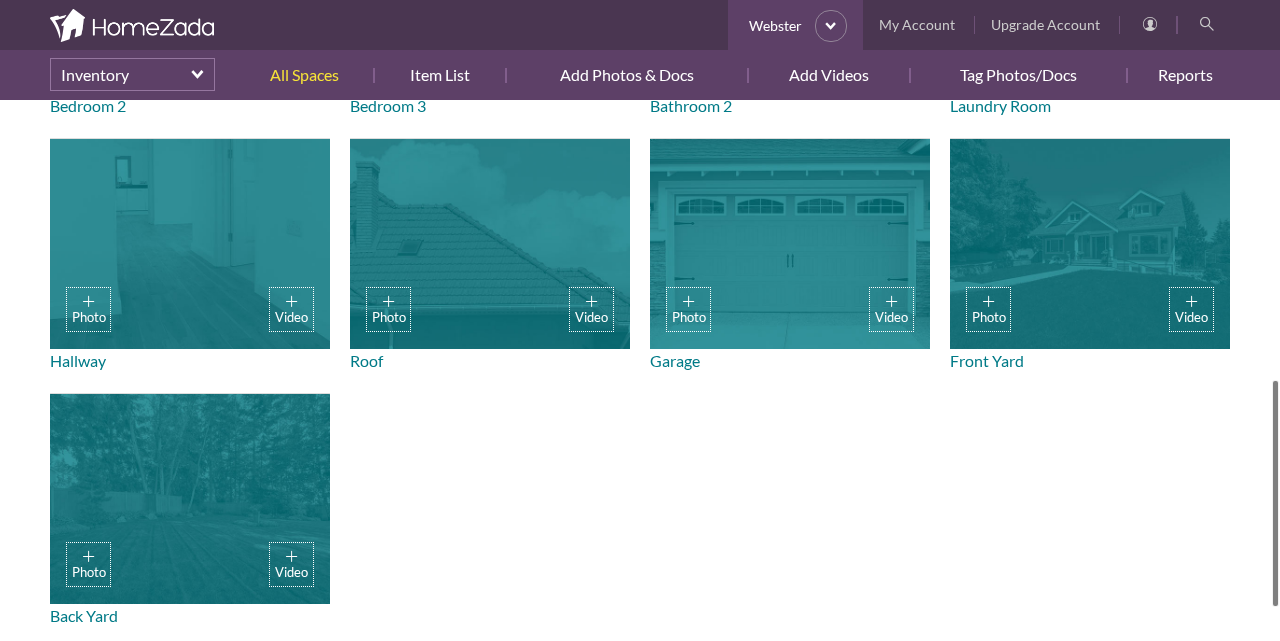 click on "Webster
Inventory
Spaces
Spaces
You have 13 spaces in Webster.
Select
Add Space
Photo Video Living Room
Photo Video Kitchen
Photo Video Master Bedroom
Photo Video Master Bathroom
Photo Video Bedroom 2
Photo Video Bedroom 3
Photo Video Bathroom 2
Photo Video Laundry Room
Photo Video Hallway
Photo Video Roof
Photo Video Garage
Photo Video Front Yard
Photo Video Back Yard
© 2025 HomeZada, Inc |  Contact Us
© 2025 HomeZada |  Contact Us" at bounding box center [640, 370] 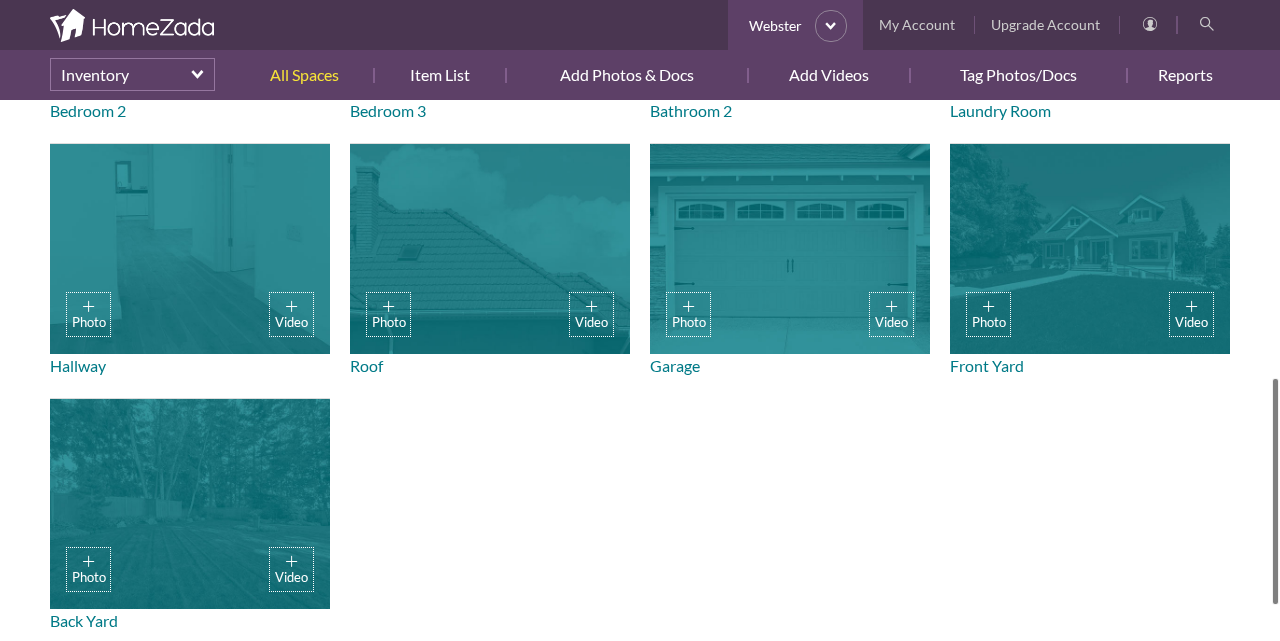 click on "Webster
Inventory
Spaces
Spaces
You have 13 spaces in Webster.
Select
Add Space
Photo Video Living Room
Photo Video Kitchen
Photo Video Master Bedroom
Photo Video Master Bathroom
Photo Video Bedroom 2
Photo Video Bedroom 3
Photo Video Bathroom 2
Photo Video Laundry Room
Photo Video Hallway
Photo Video Roof
Photo Video Garage
Photo Video Front Yard
Photo Video Back Yard
© 2025 HomeZada, Inc |  Contact Us
© 2025 HomeZada |  Contact Us" at bounding box center [640, 87] 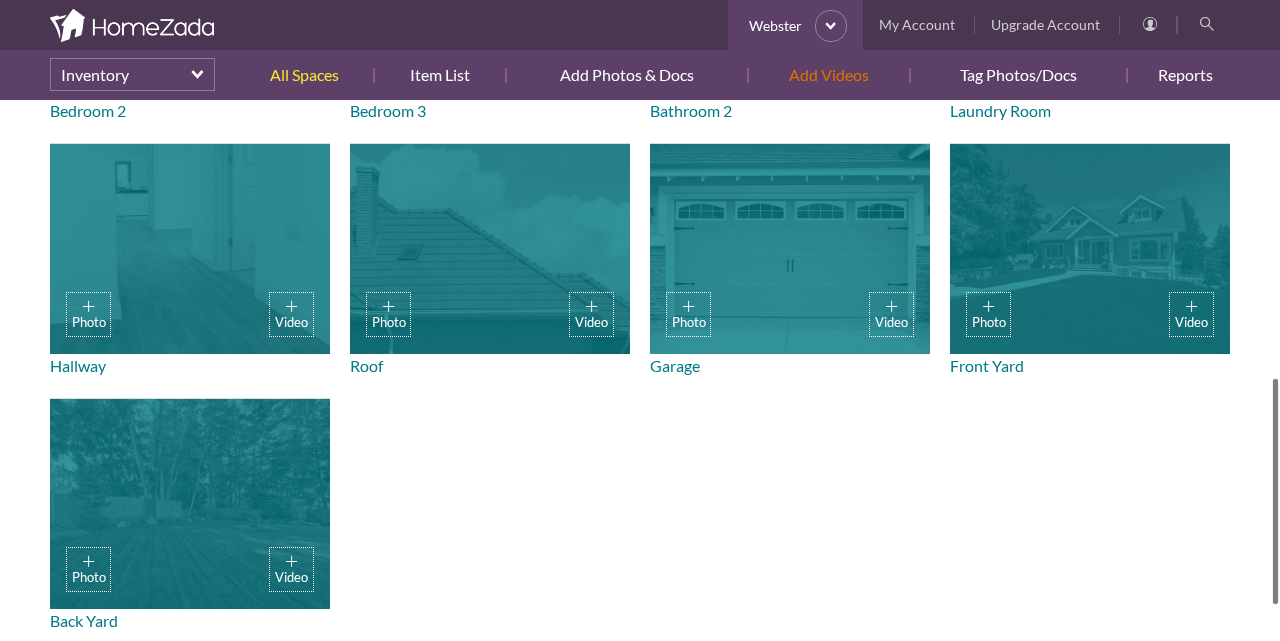 click on "Add Videos" at bounding box center [829, 75] 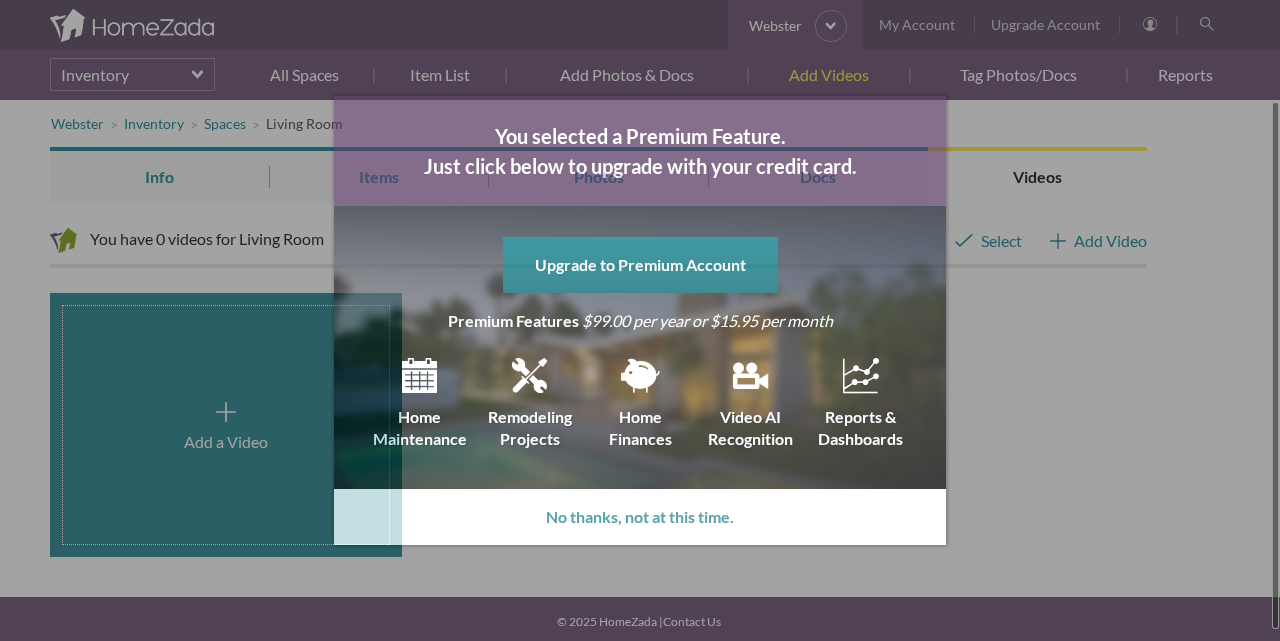 scroll, scrollTop: 0, scrollLeft: 0, axis: both 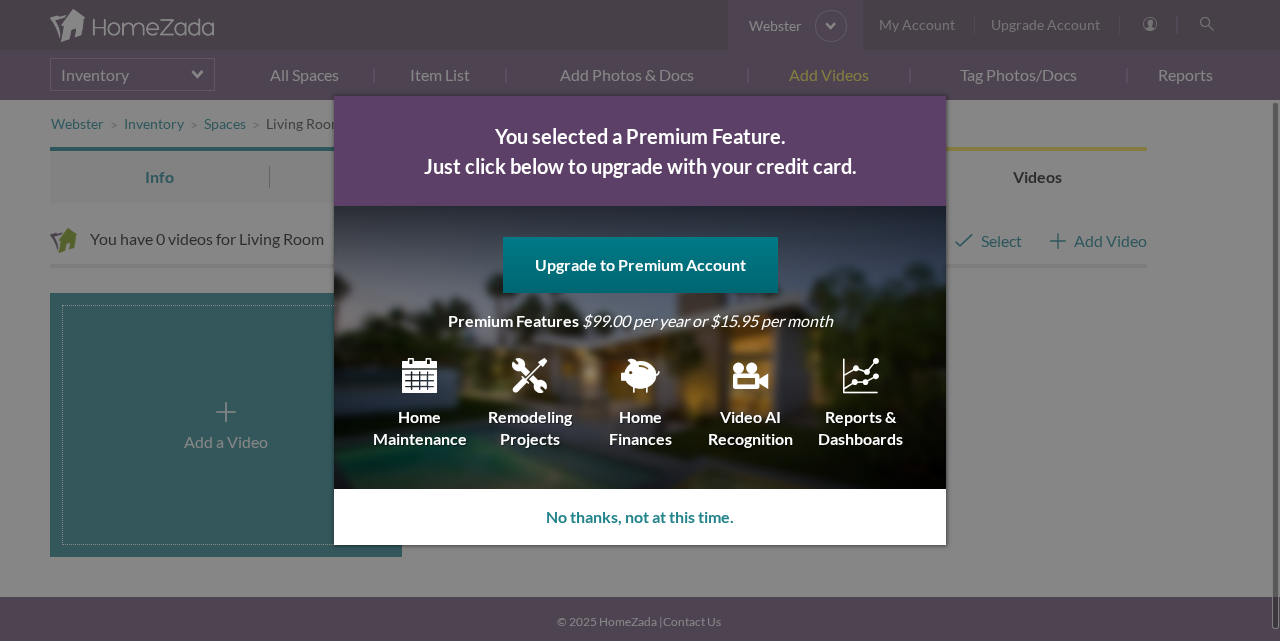 click on "You selected a Premium Feature.                 Just click below to upgrade with your credit card.                                Upgrade to Premium Account                                 Premium Features                            $99.00 per year or $15.95 per month                                                                                          Home Maintenance                                                                                       Remodeling Projects                                                                                       Home Finances                                                                                       Video AI Recognition                                                                                       Reports & Dashboards                                     No thanks, not at this time." at bounding box center [640, 320] 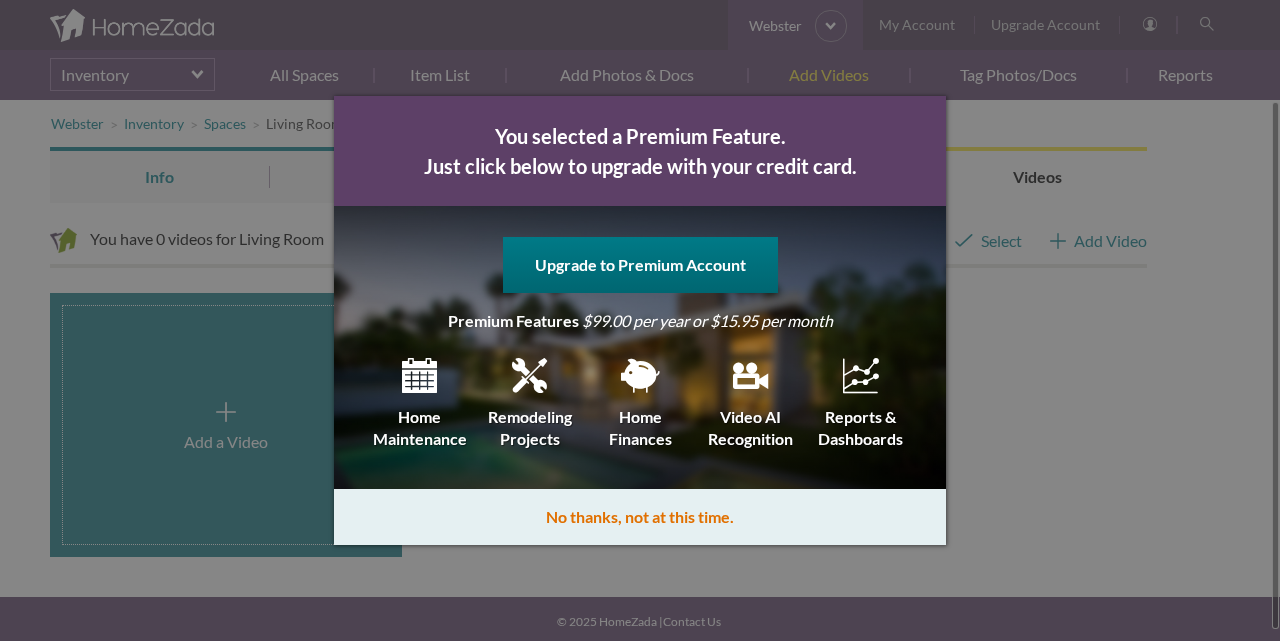 click on "No thanks, not at this time." at bounding box center (640, 517) 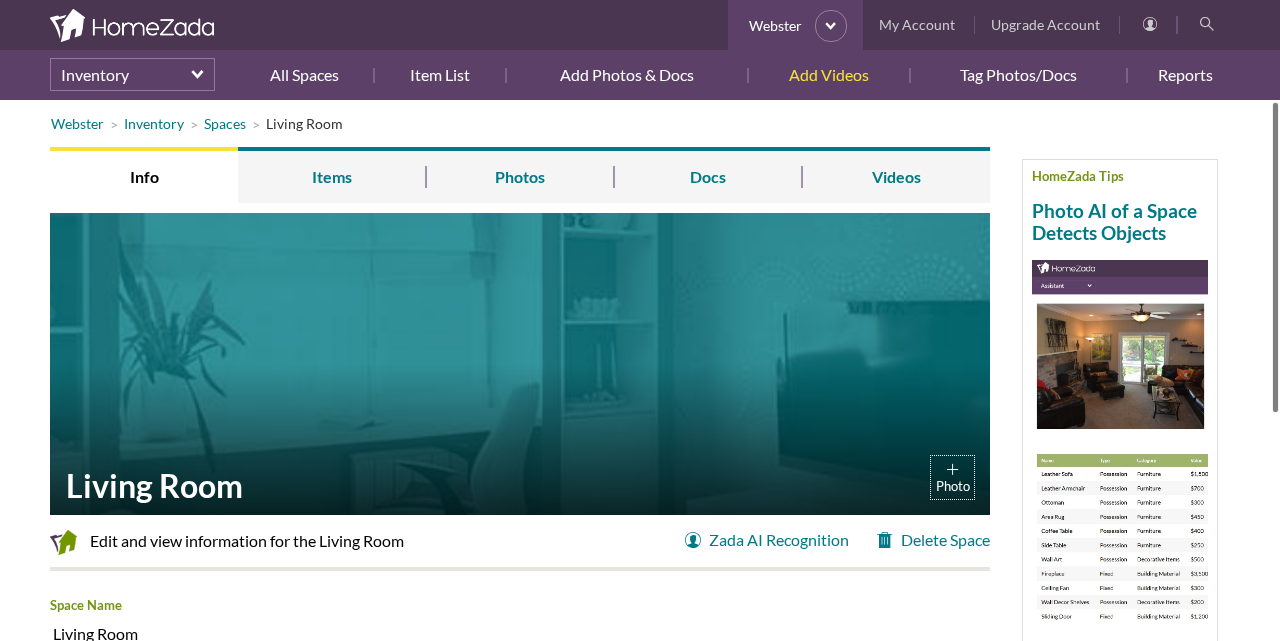 scroll, scrollTop: 0, scrollLeft: 0, axis: both 